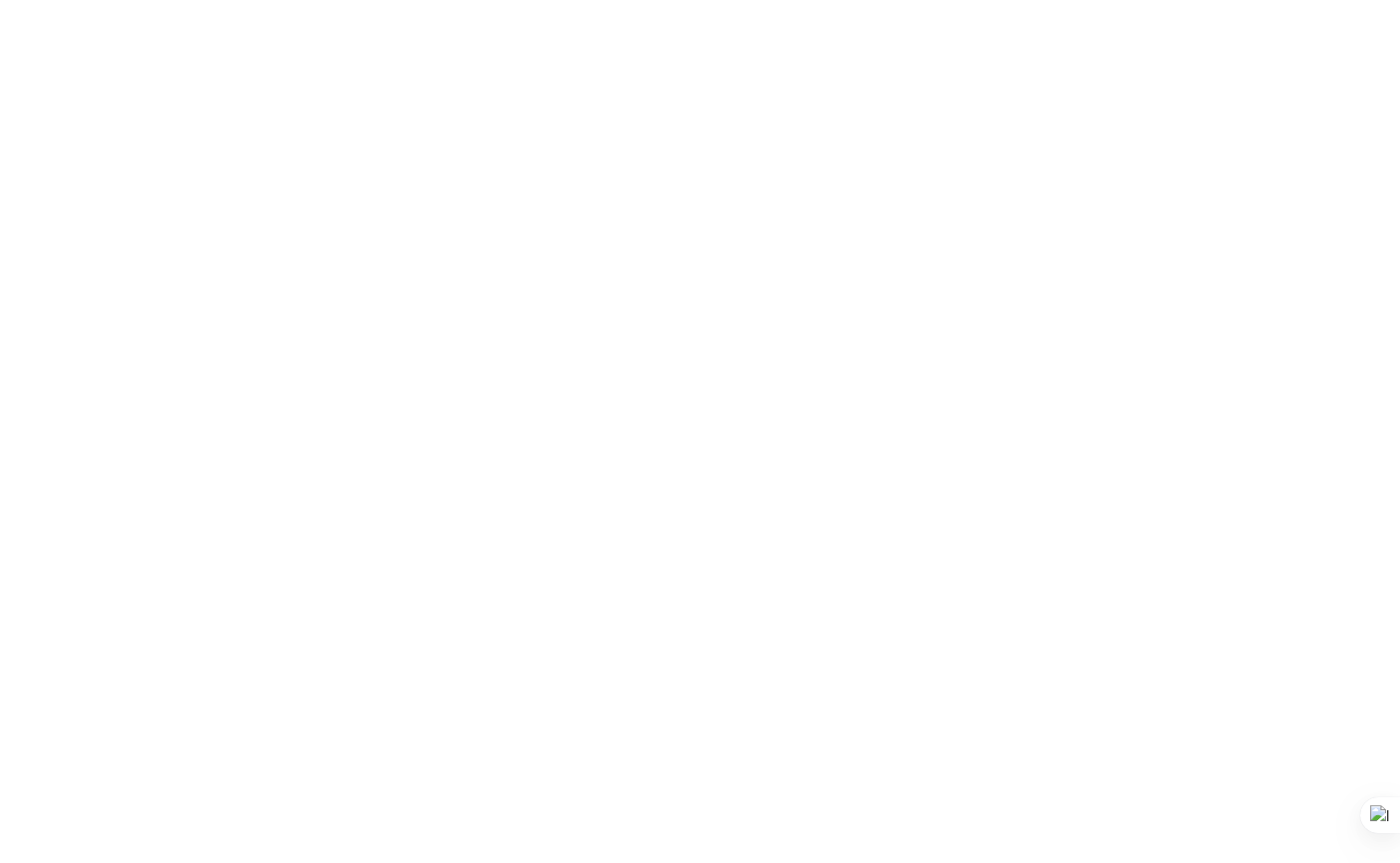scroll, scrollTop: 0, scrollLeft: 0, axis: both 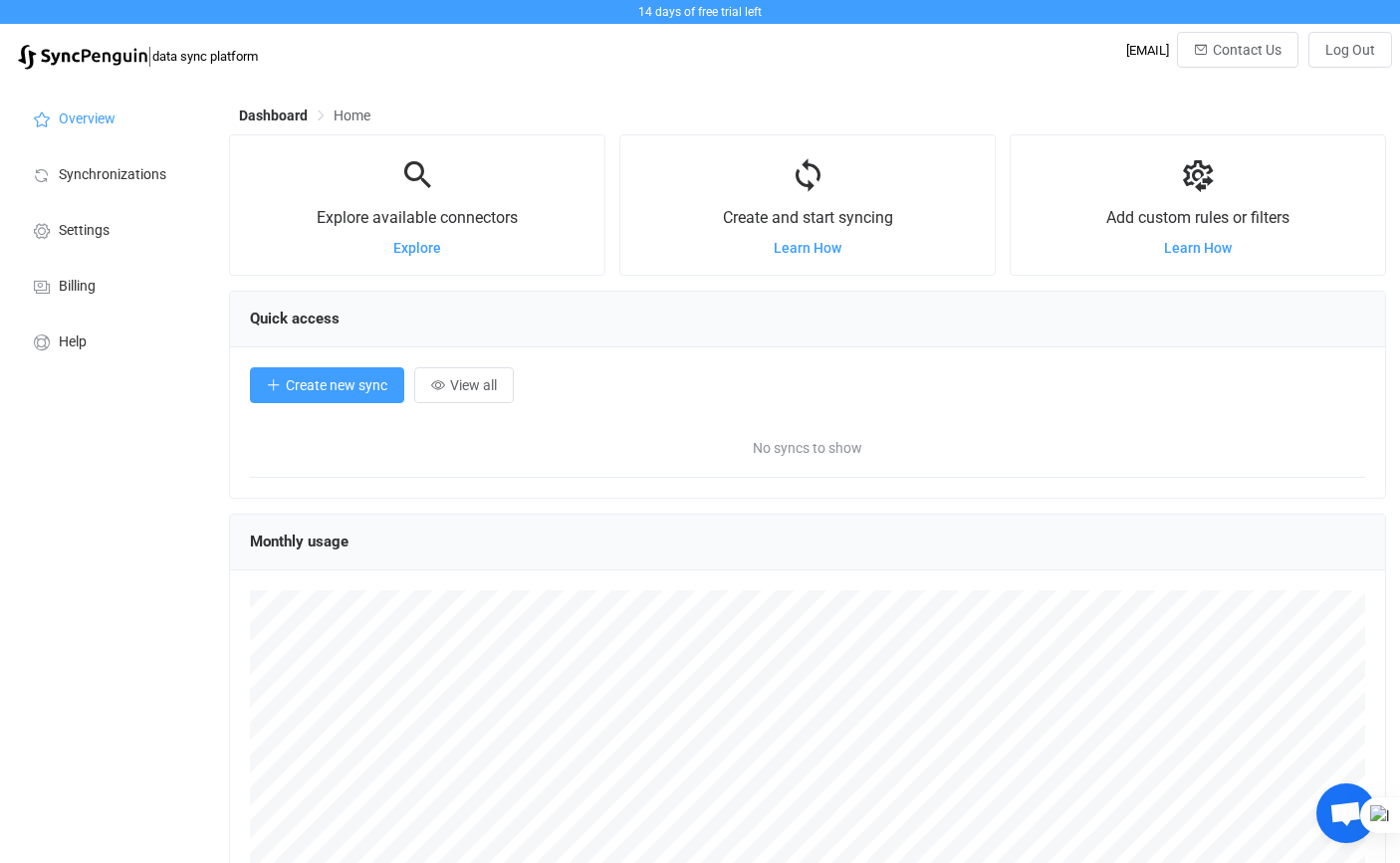 click on "Create new sync" at bounding box center [337, 385] 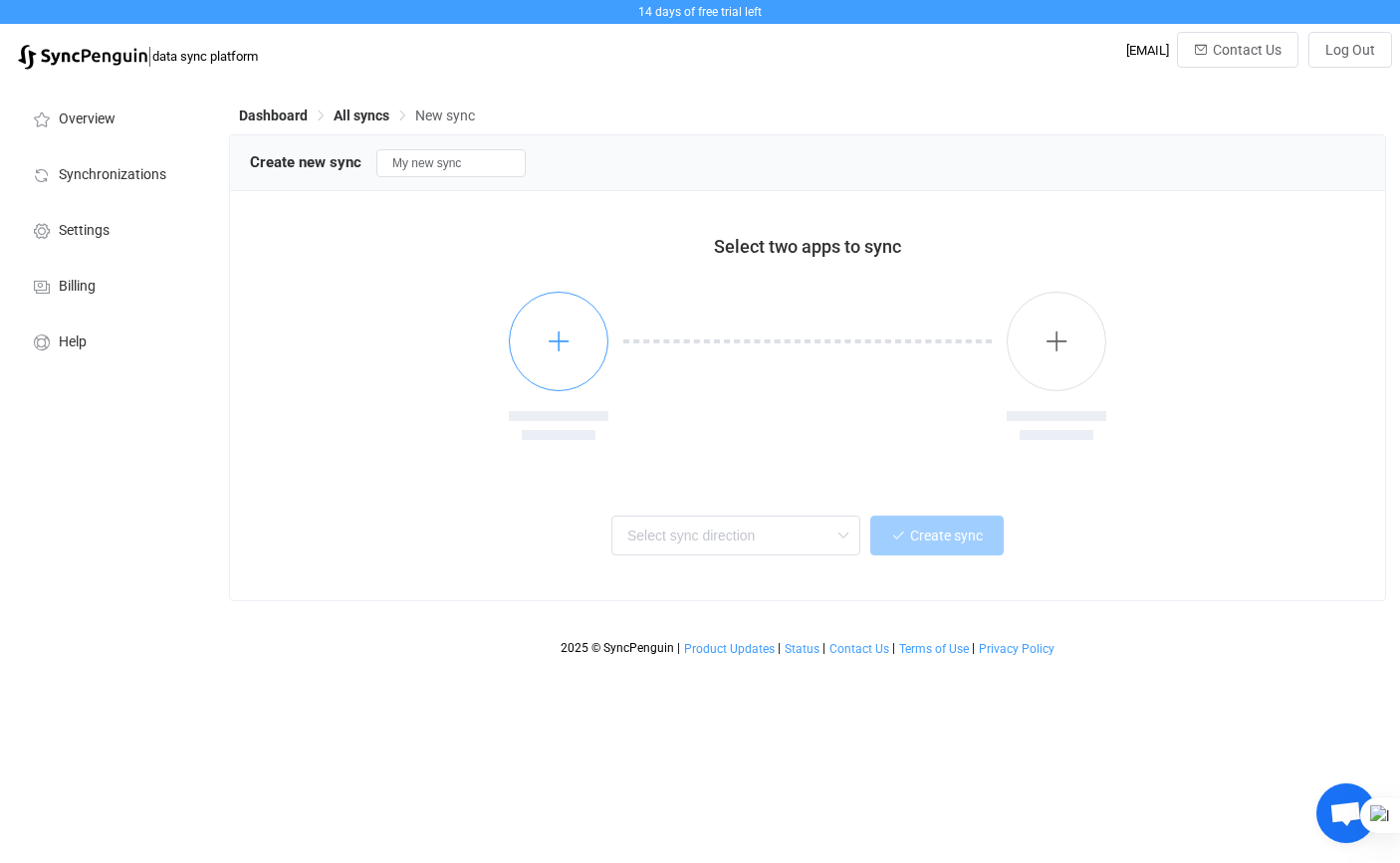 click at bounding box center (559, 341) 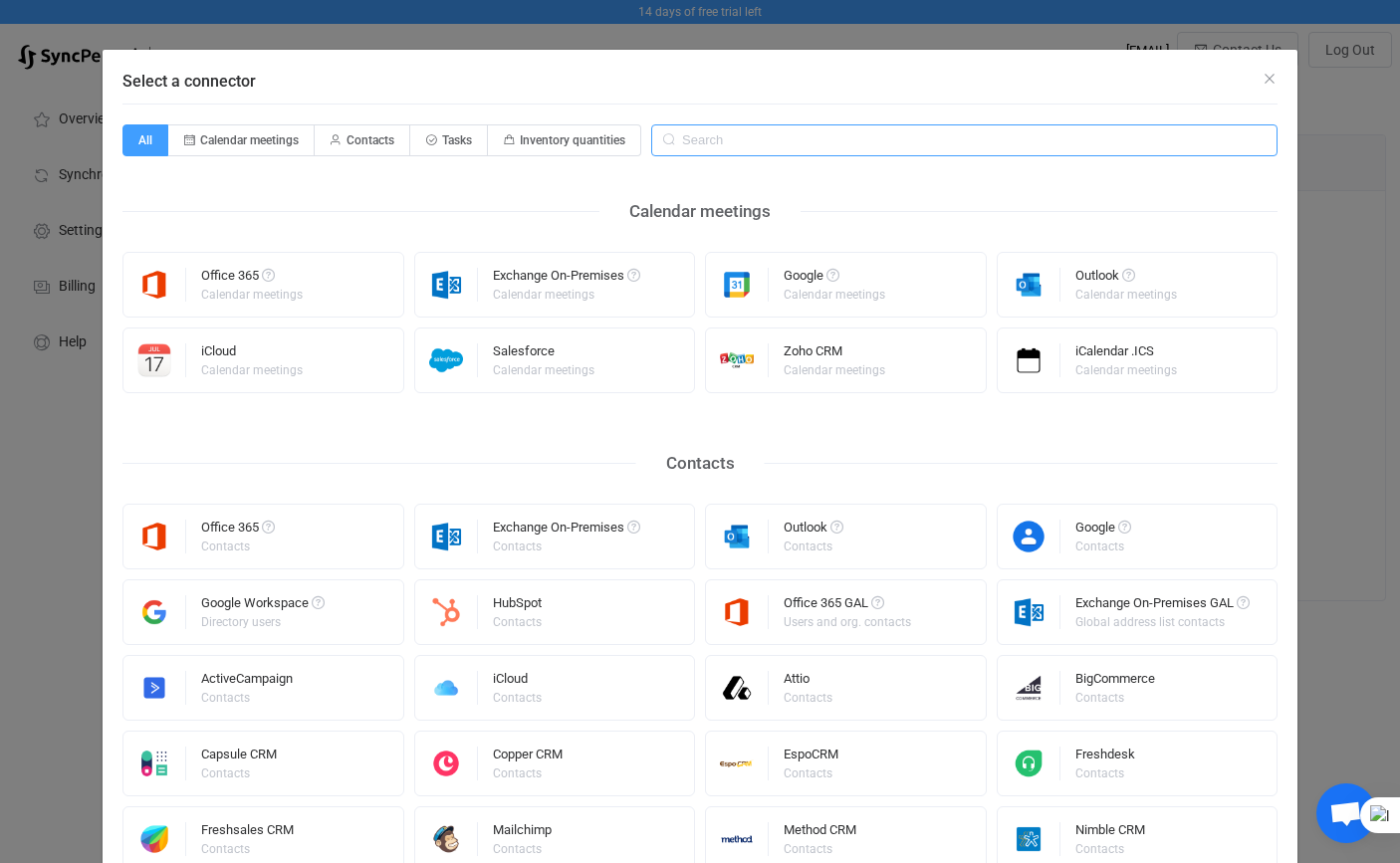 click at bounding box center [964, 140] 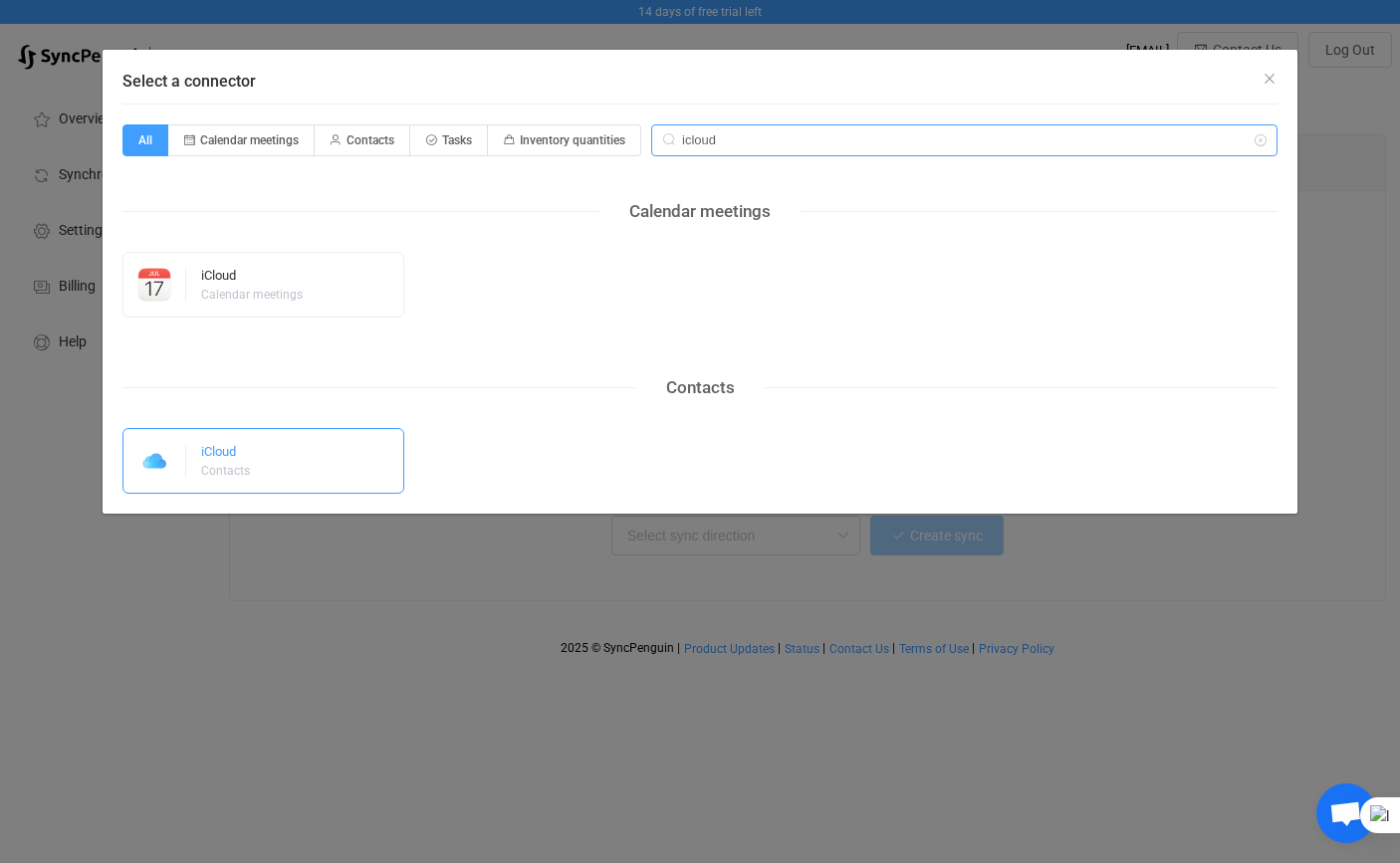 type on "icloud" 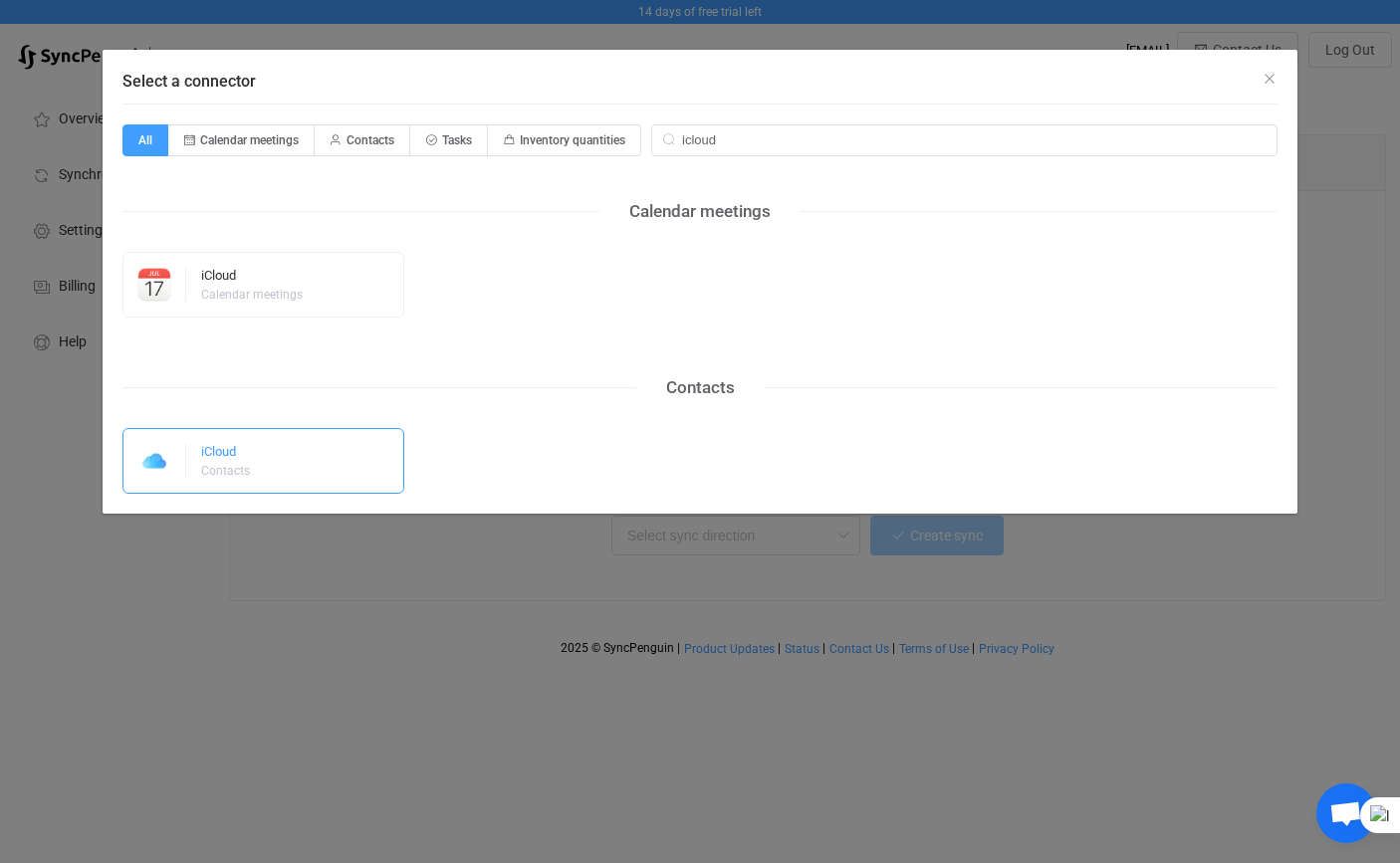 click on "iCloud
Contacts" at bounding box center [263, 461] 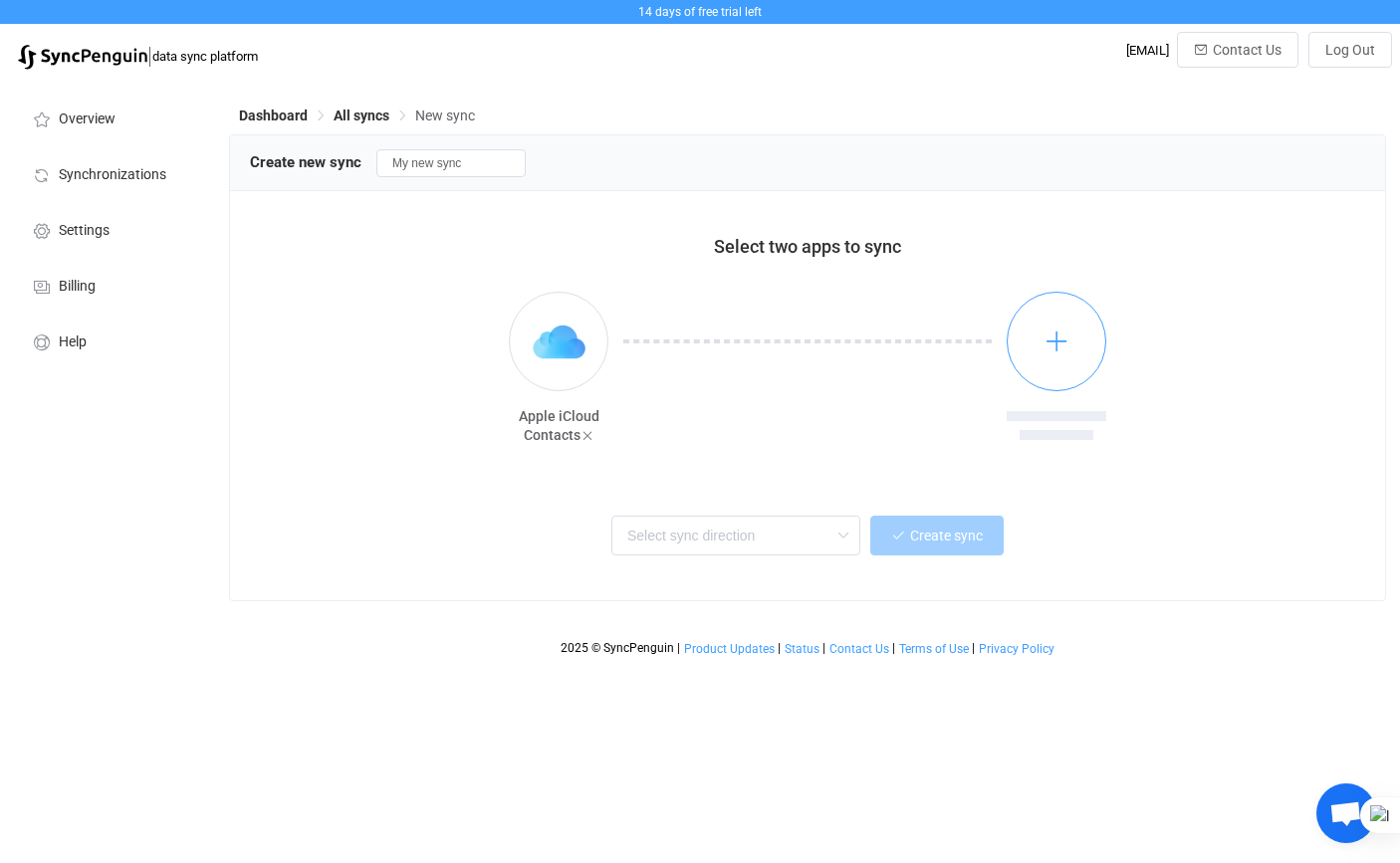 click at bounding box center [1056, 340] 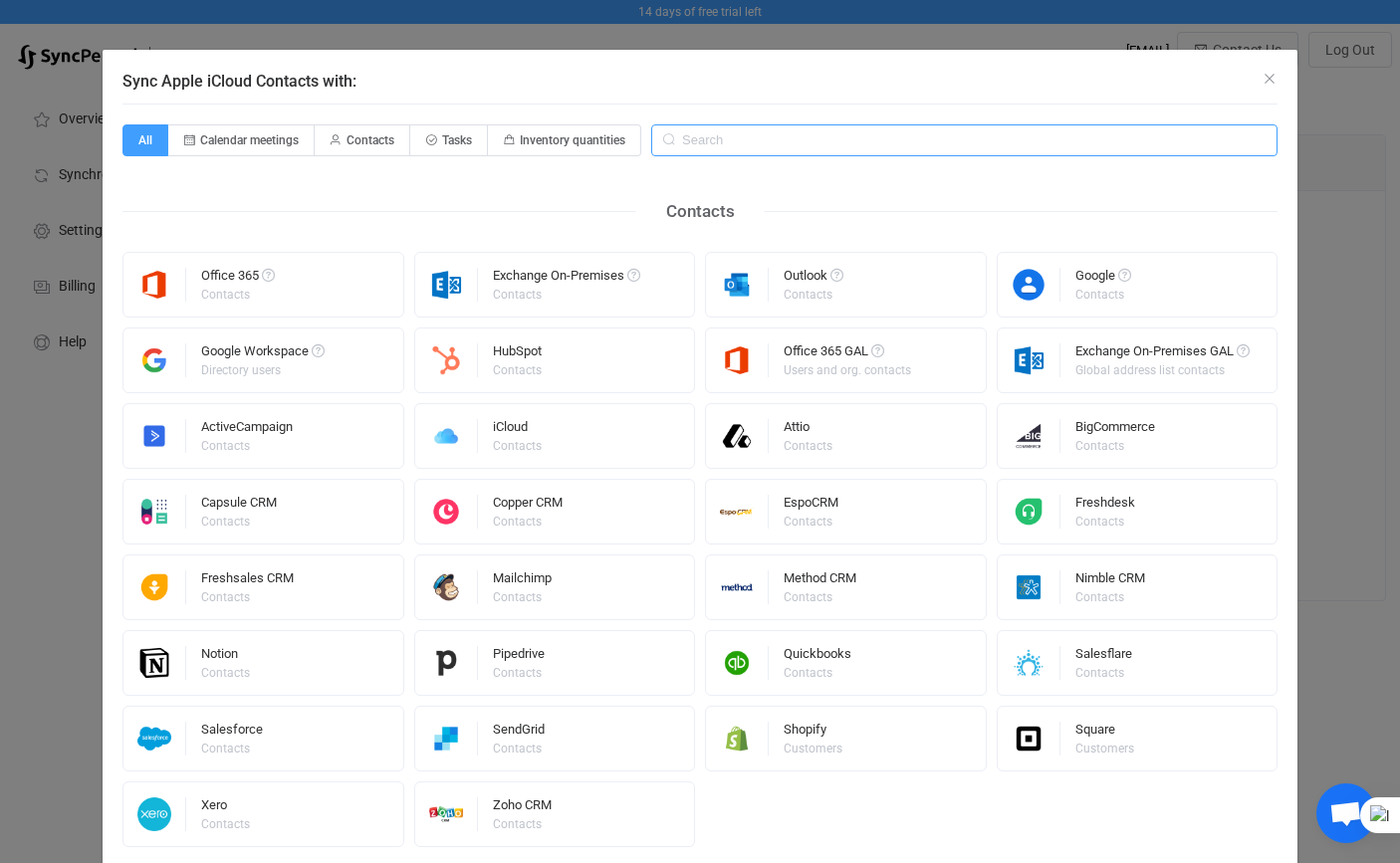 click at bounding box center [964, 140] 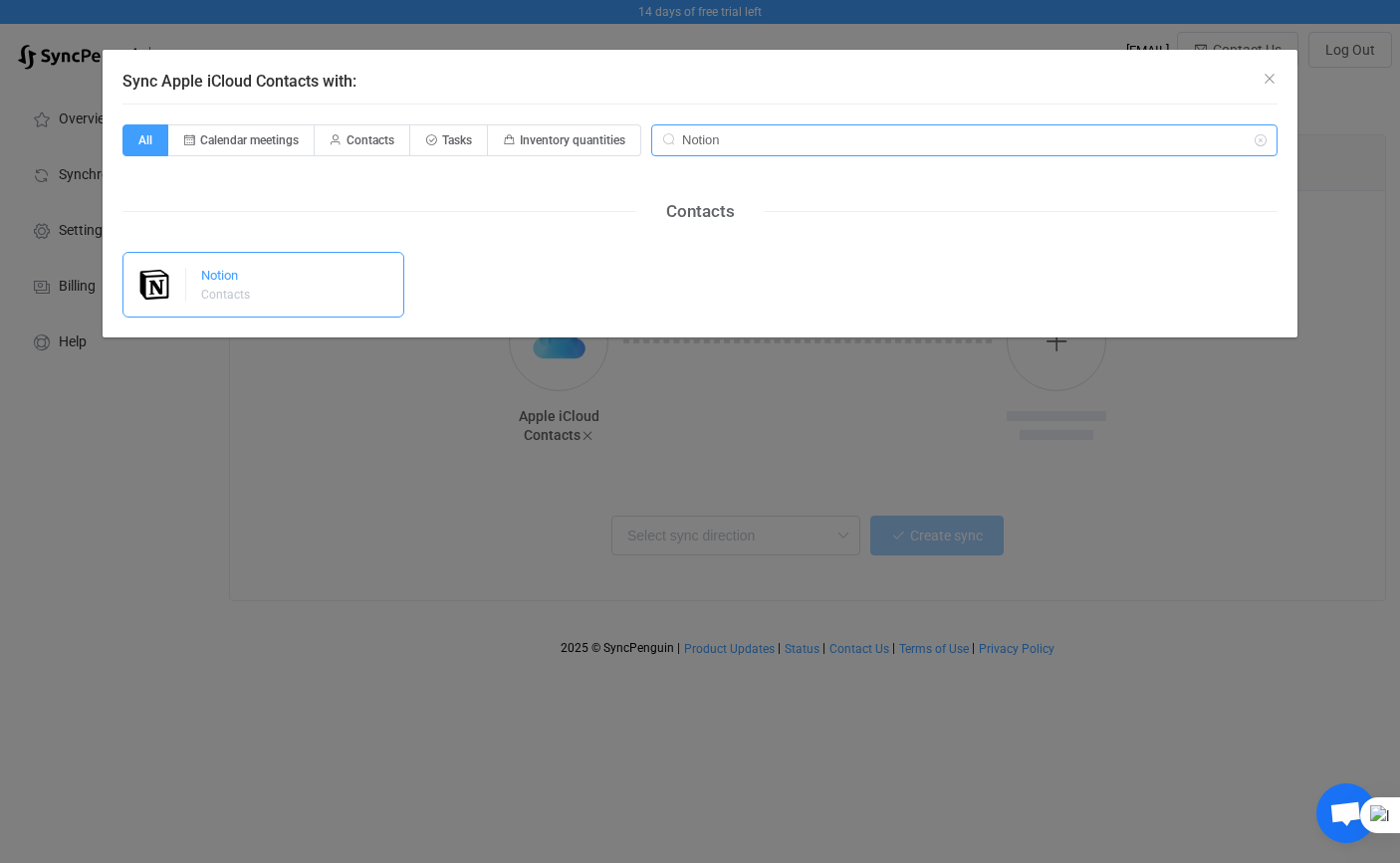 type on "Notion" 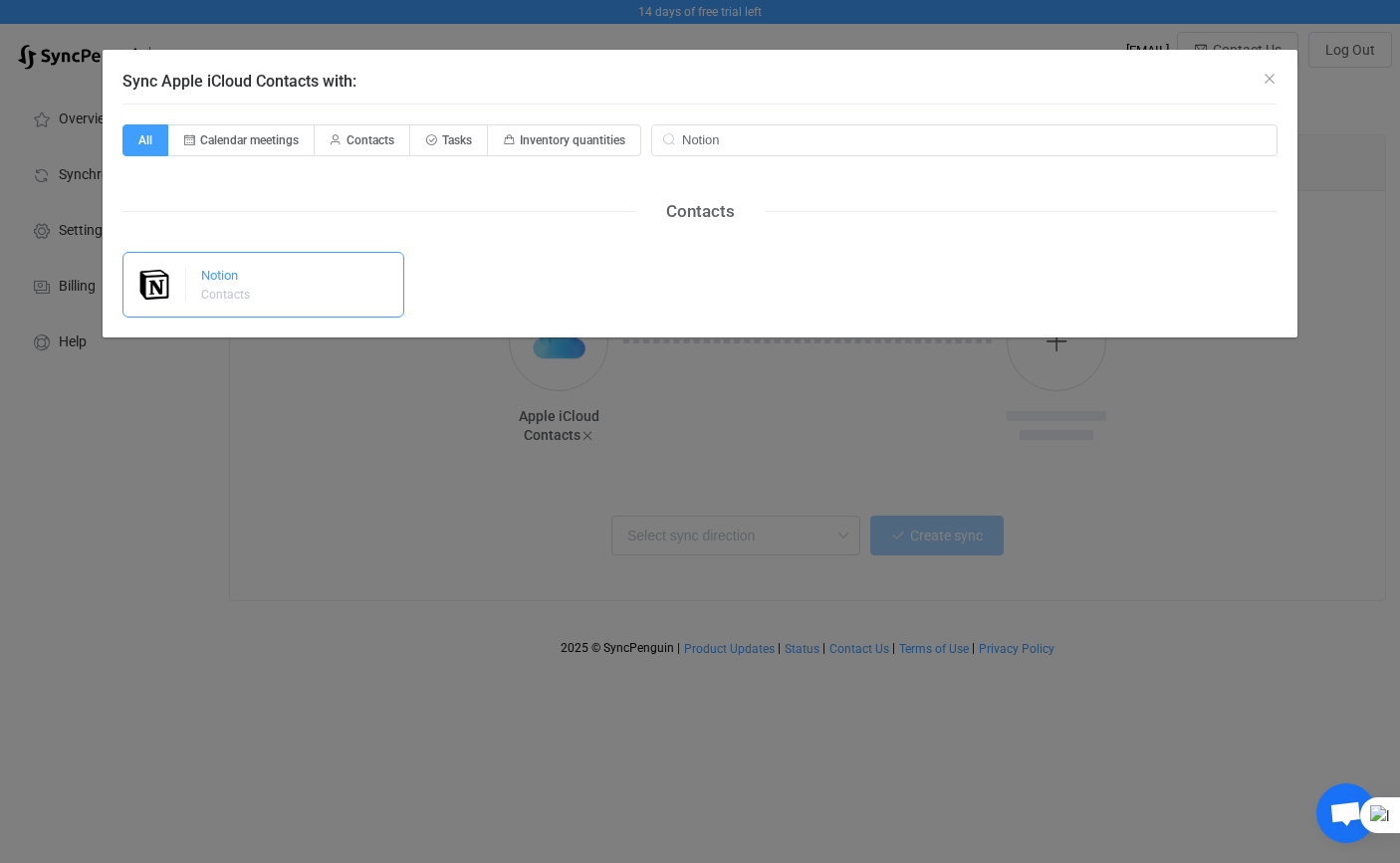 click on "Notion
Contacts" at bounding box center [263, 285] 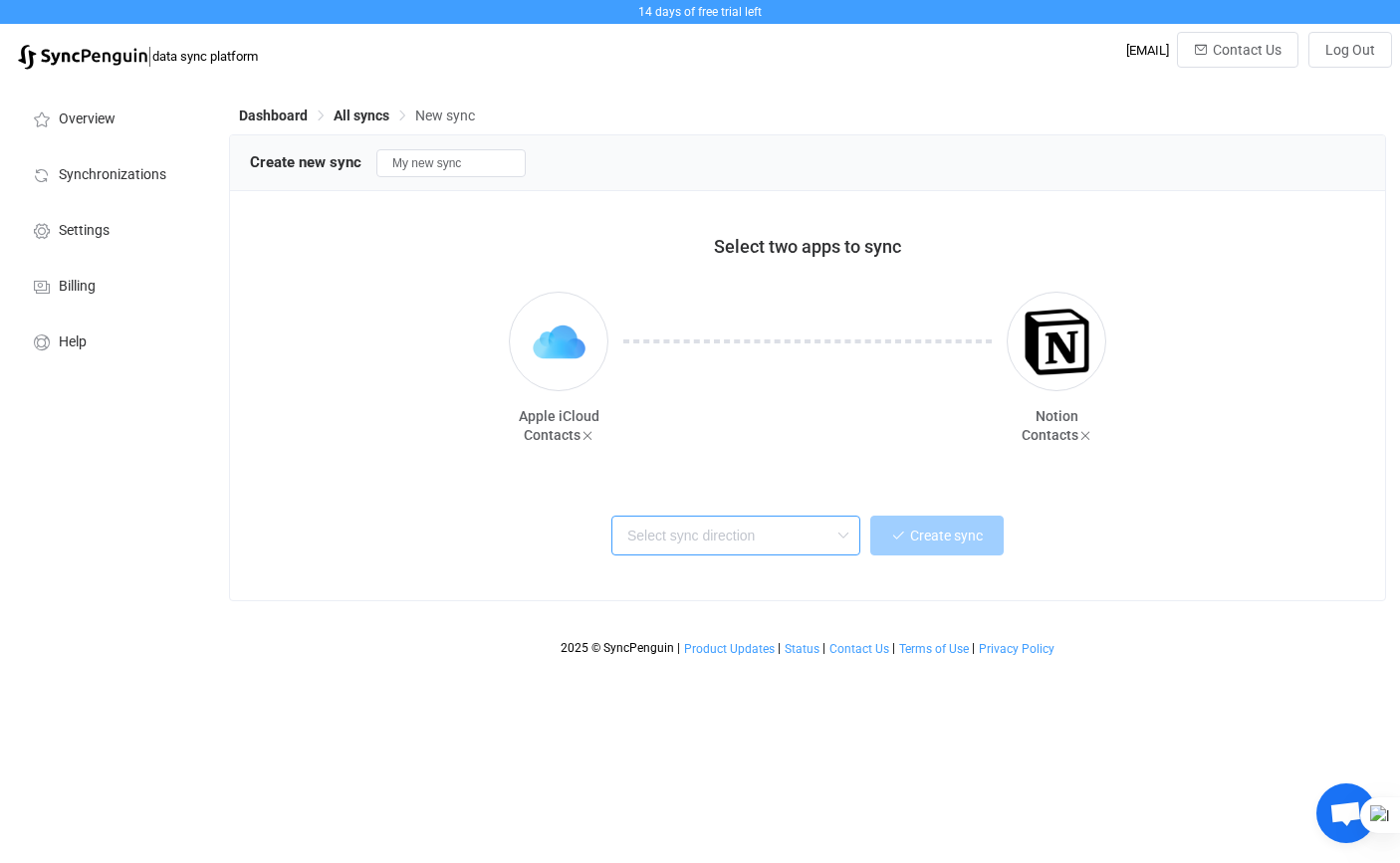 click at bounding box center [736, 536] 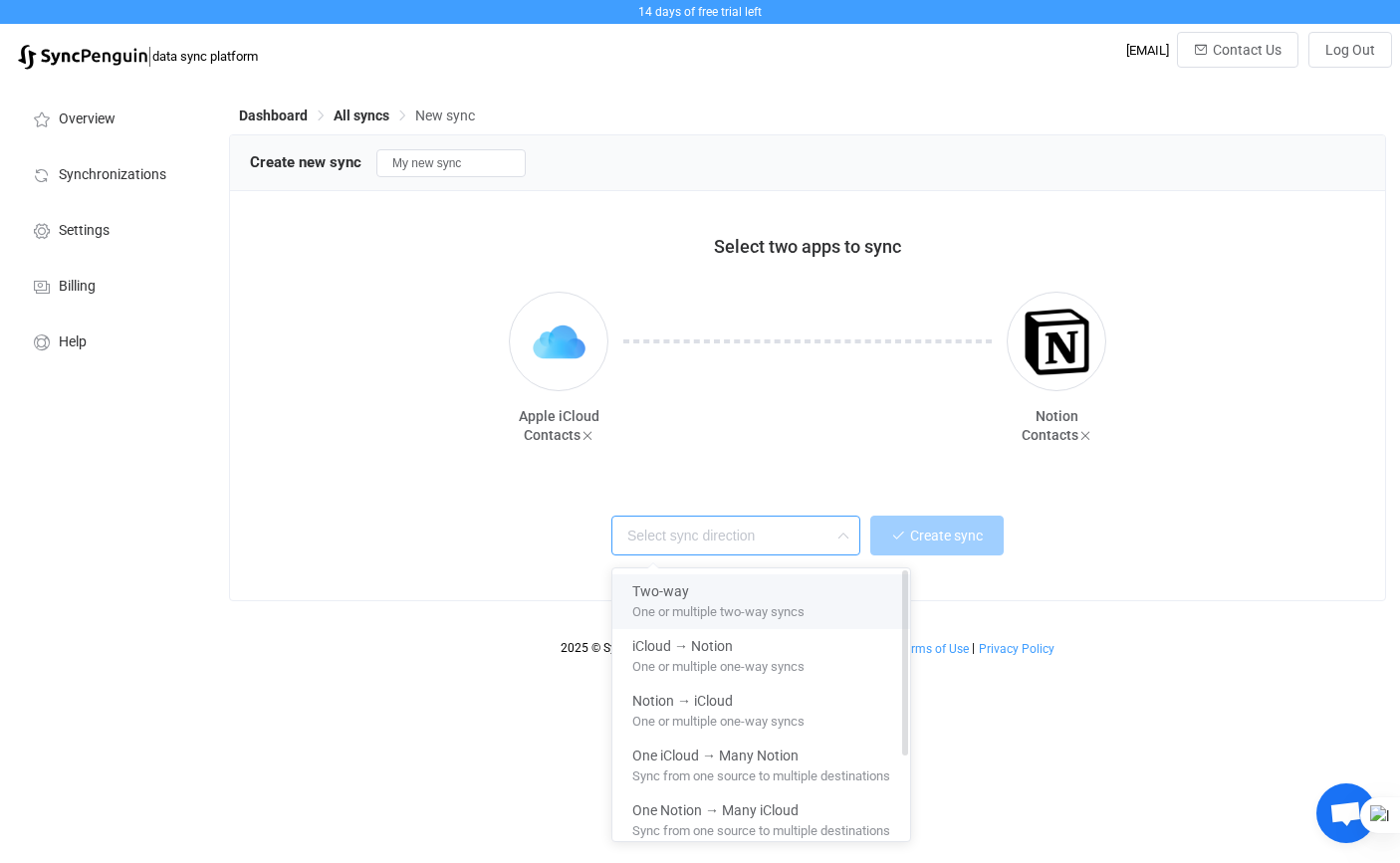 click on "One or multiple two-way syncs" at bounding box center (718, 608) 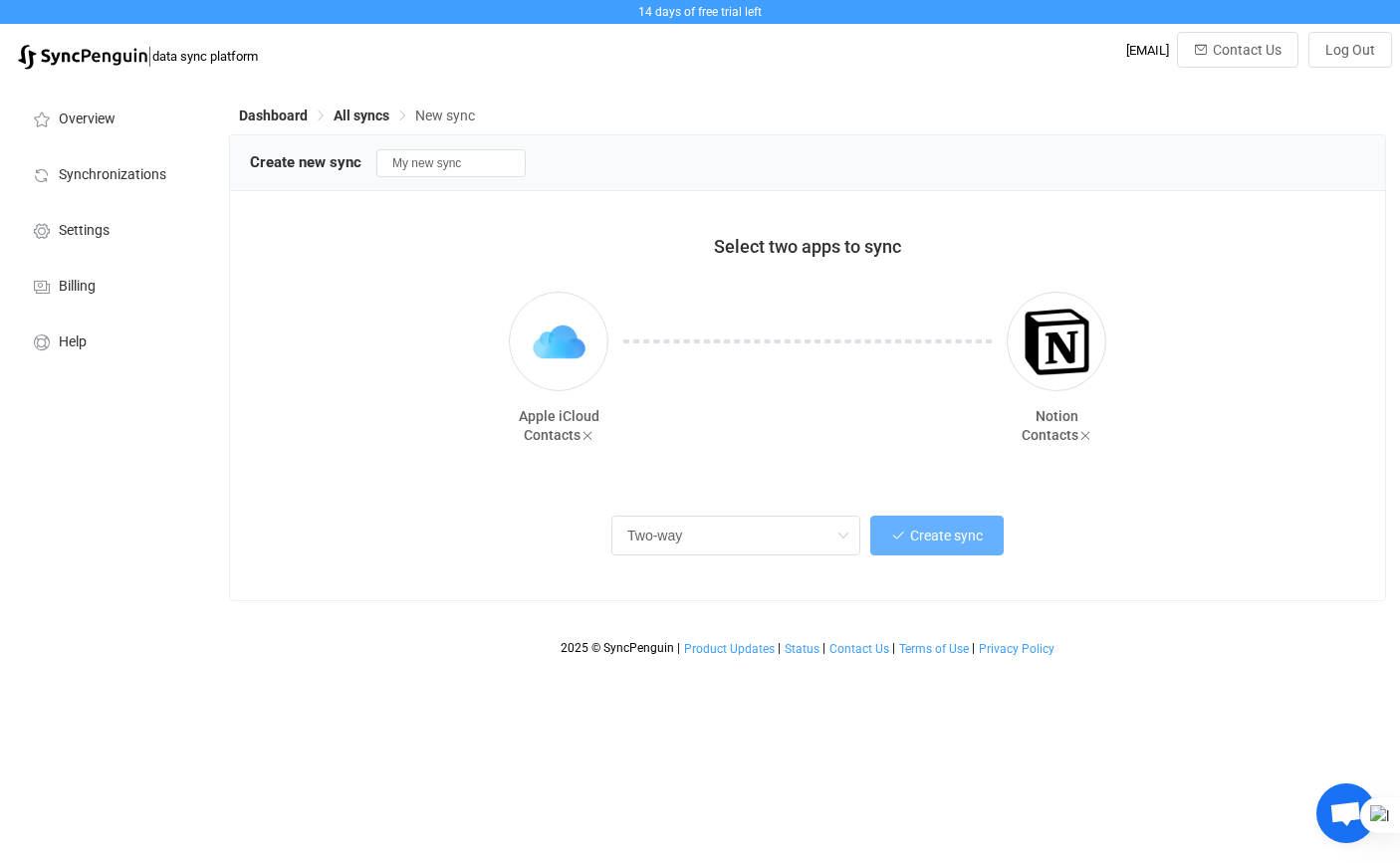 click on "Create sync" at bounding box center [946, 536] 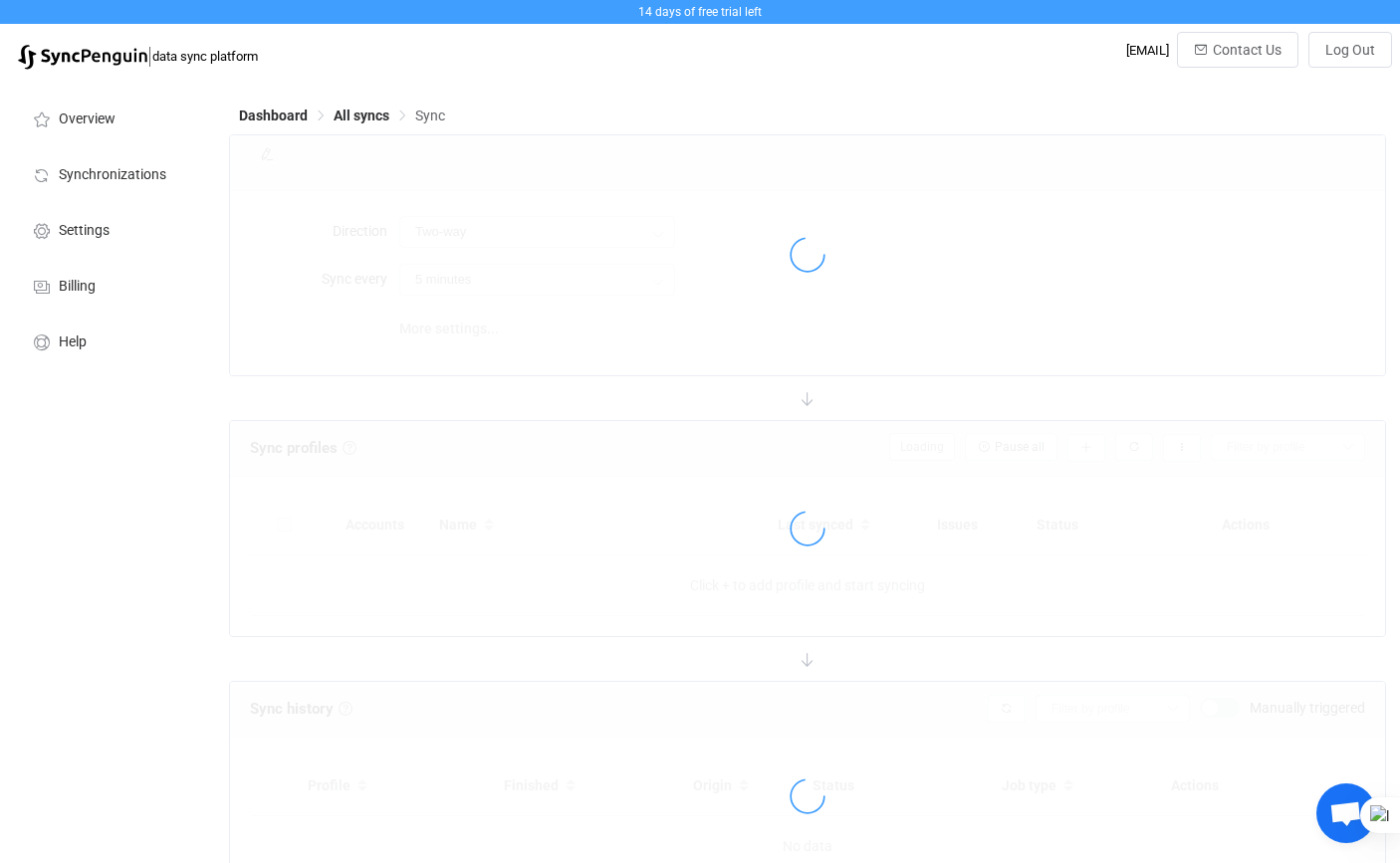 type on "10 minutes" 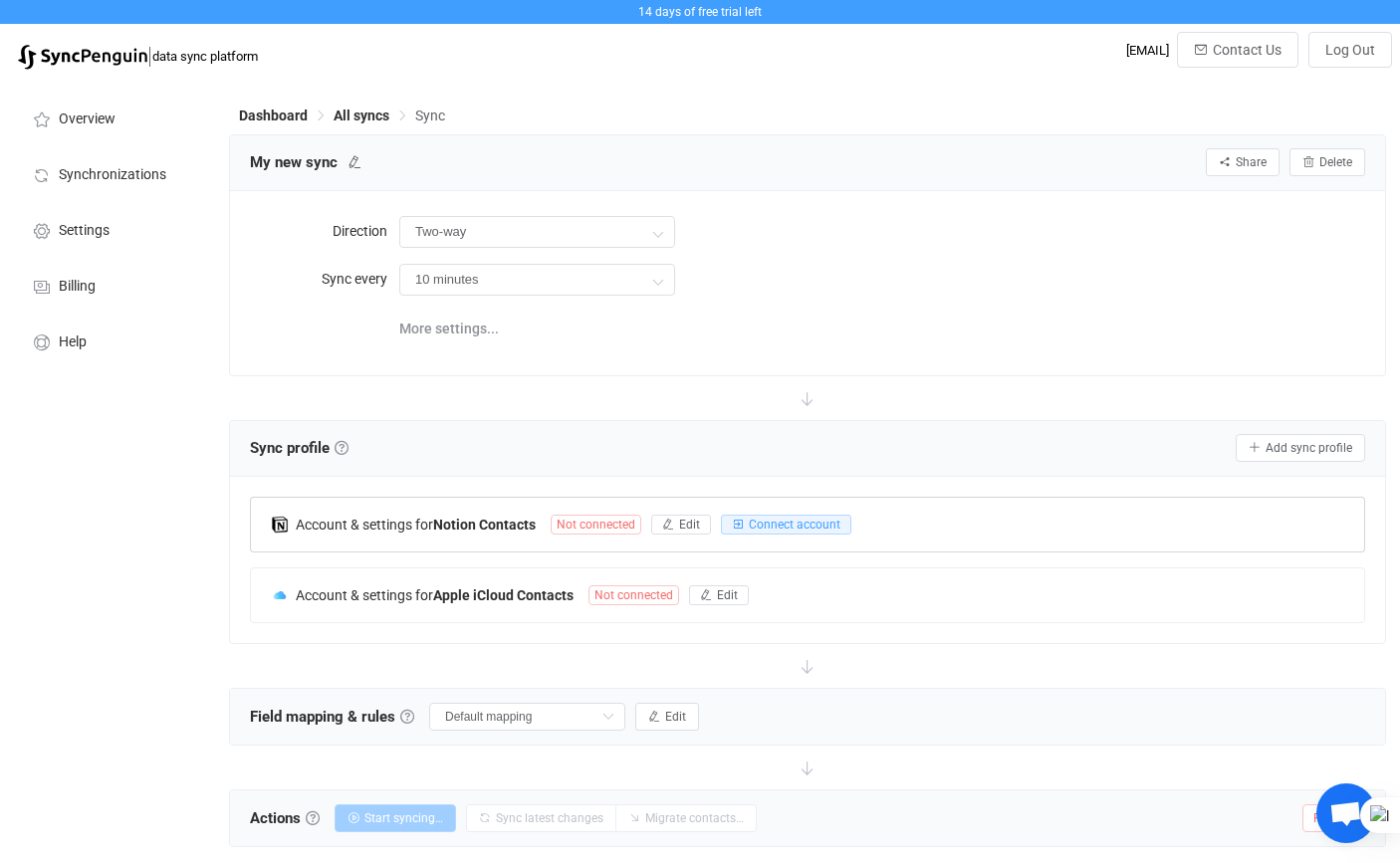 click on "Notion Contacts" at bounding box center (484, 525) 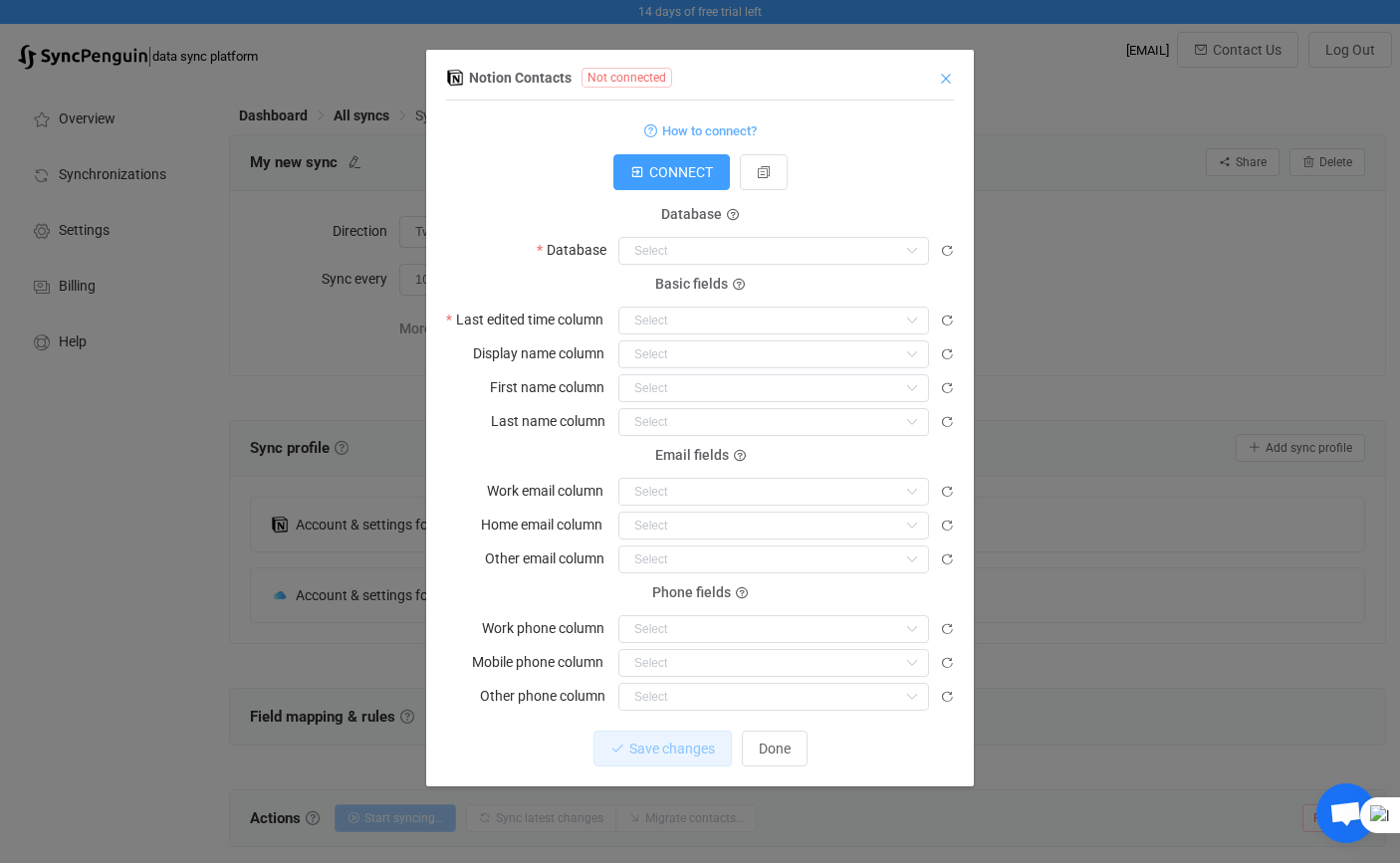 drag, startPoint x: 951, startPoint y: 81, endPoint x: 923, endPoint y: 19, distance: 68.0294 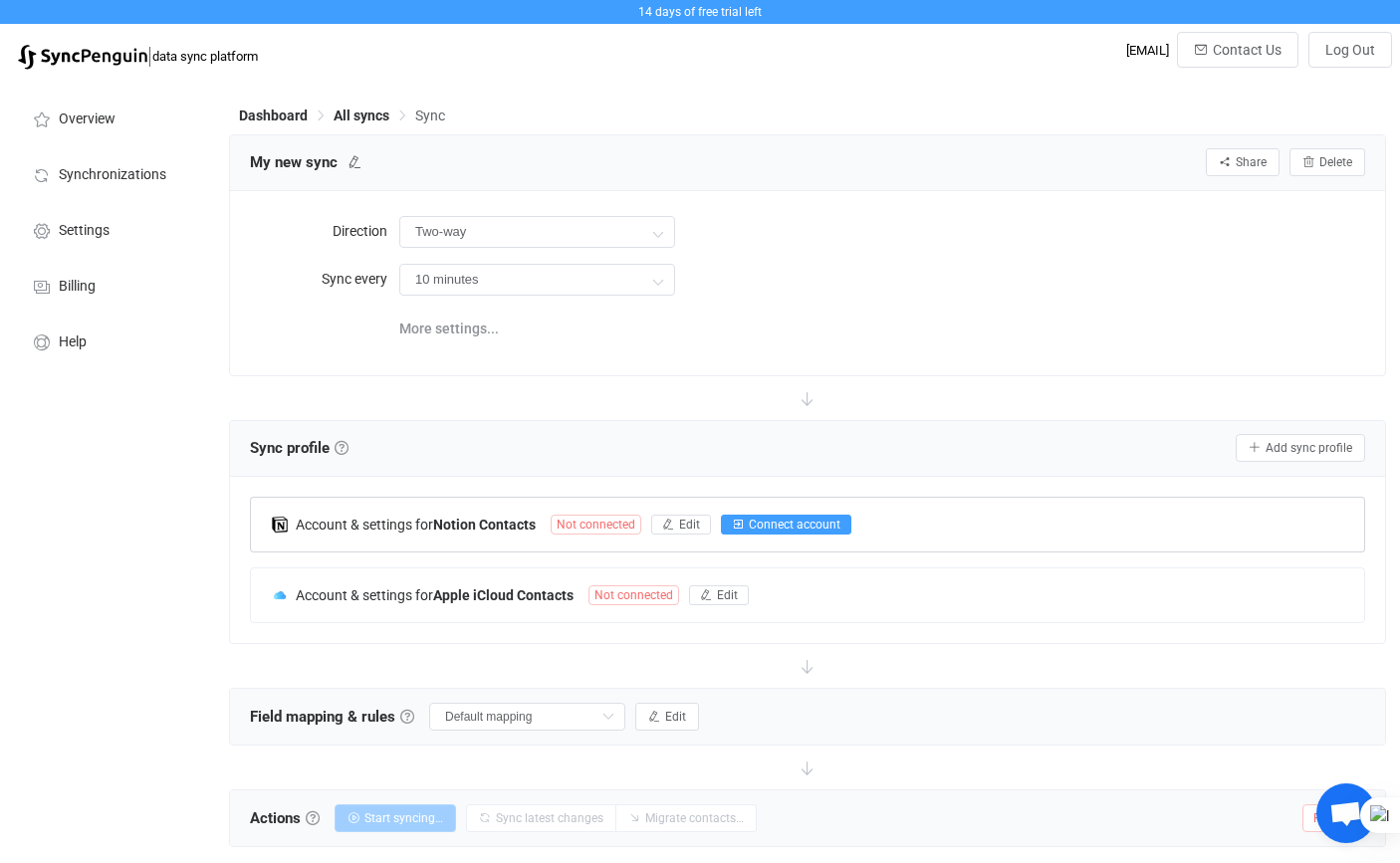 click on "Connect account" at bounding box center [795, 525] 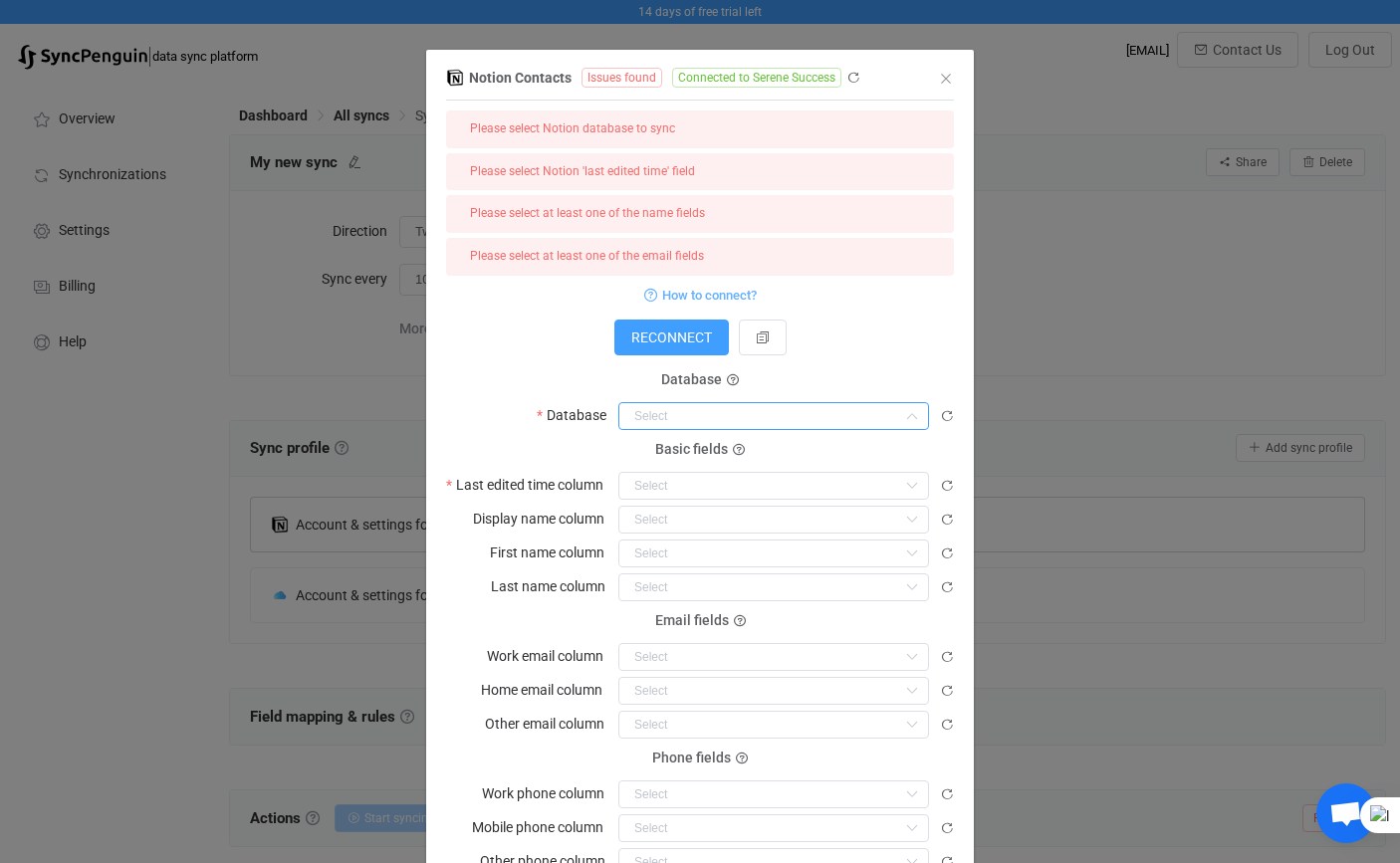 click at bounding box center (774, 416) 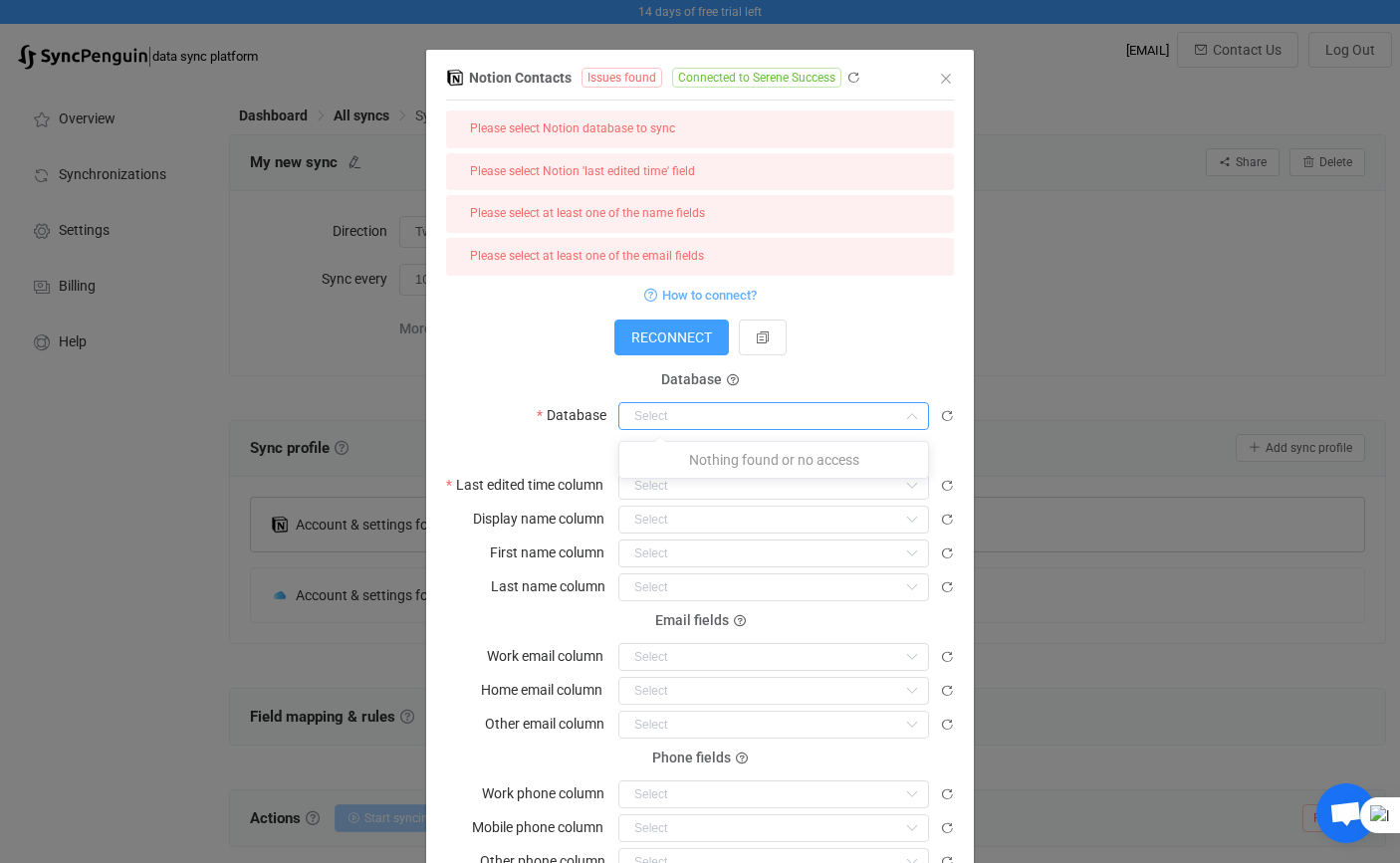 paste on "Build A Village - Relationshop Management System" 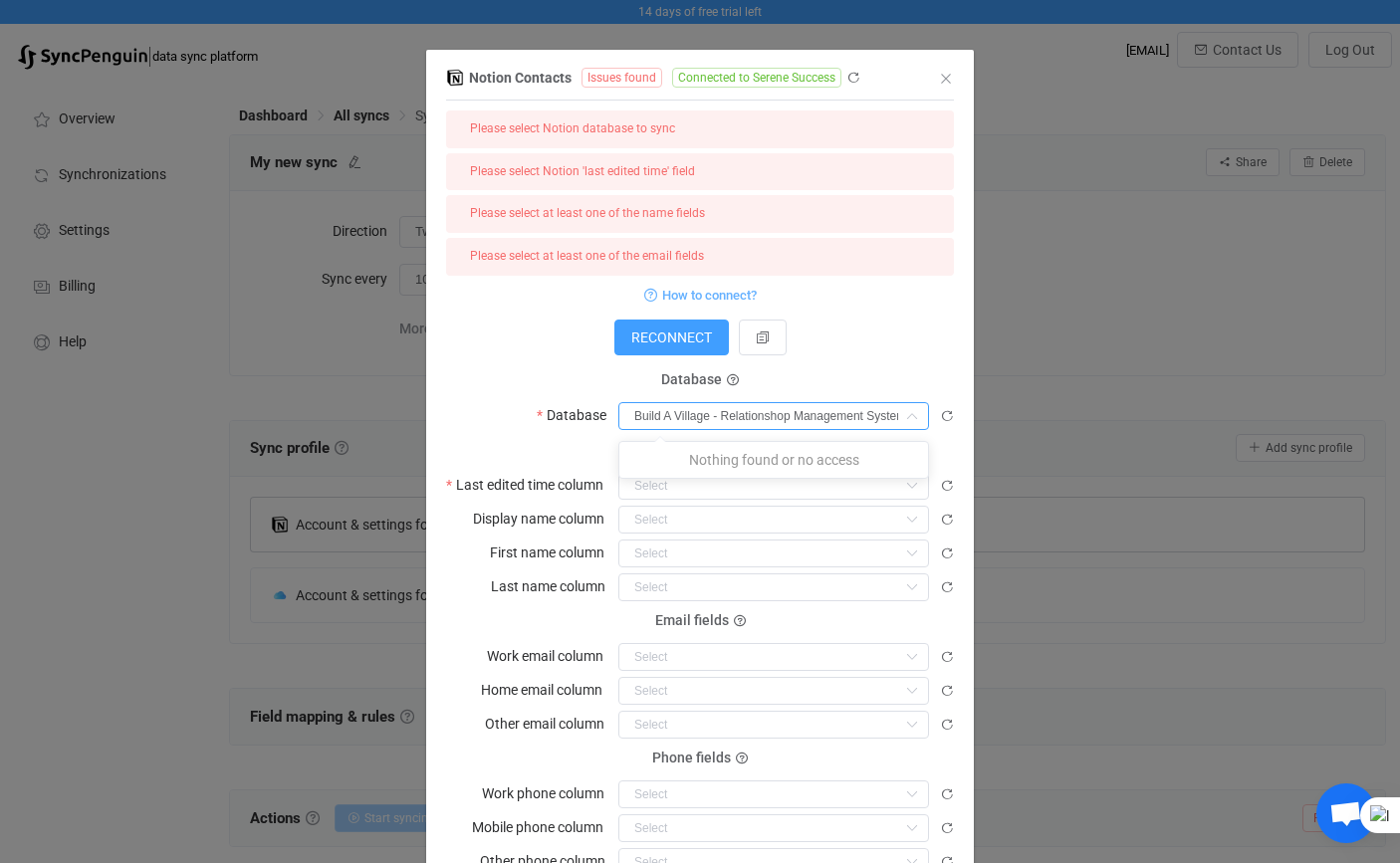 scroll, scrollTop: 0, scrollLeft: 8, axis: horizontal 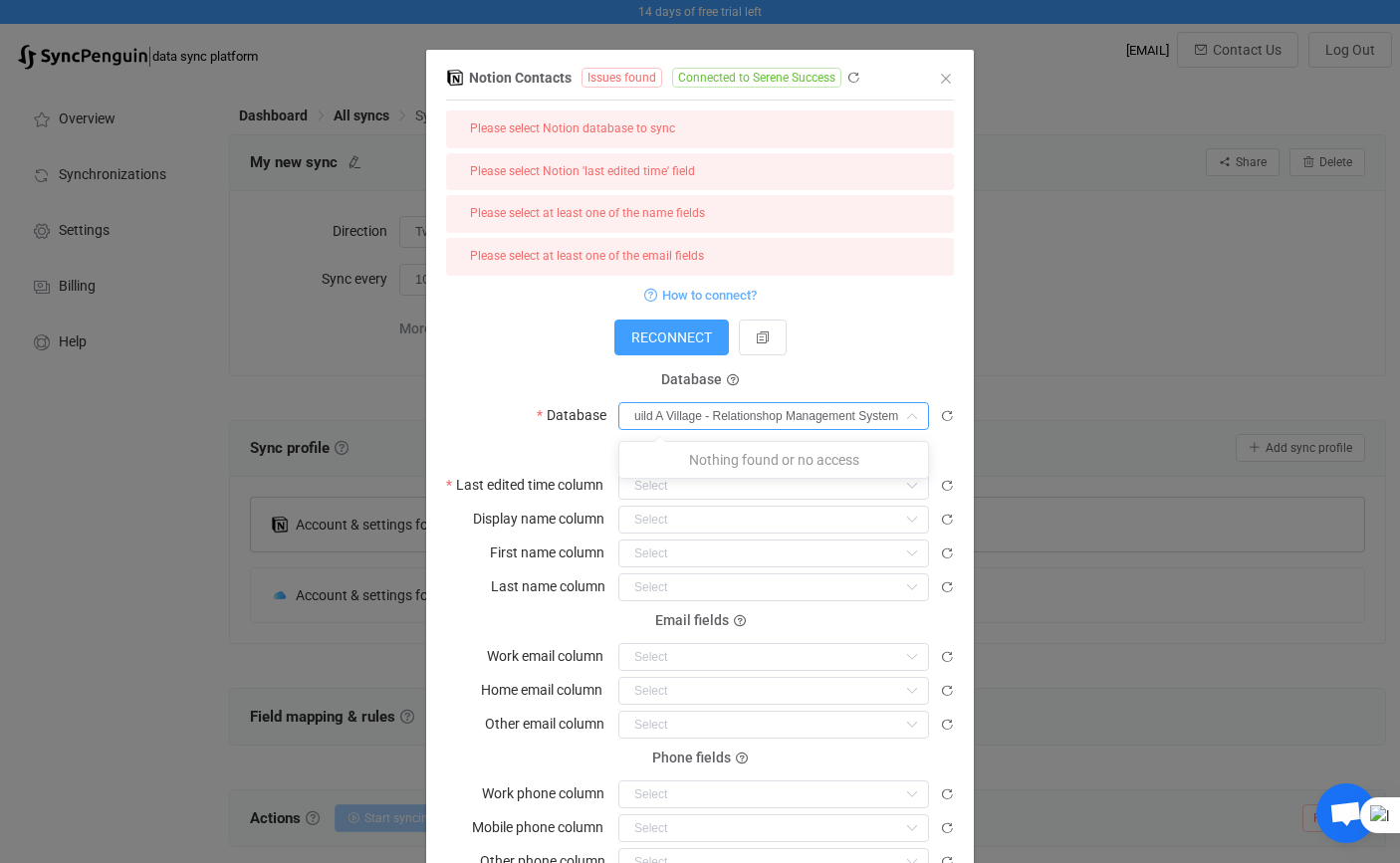type on "Build A Village - Relationshop Management System" 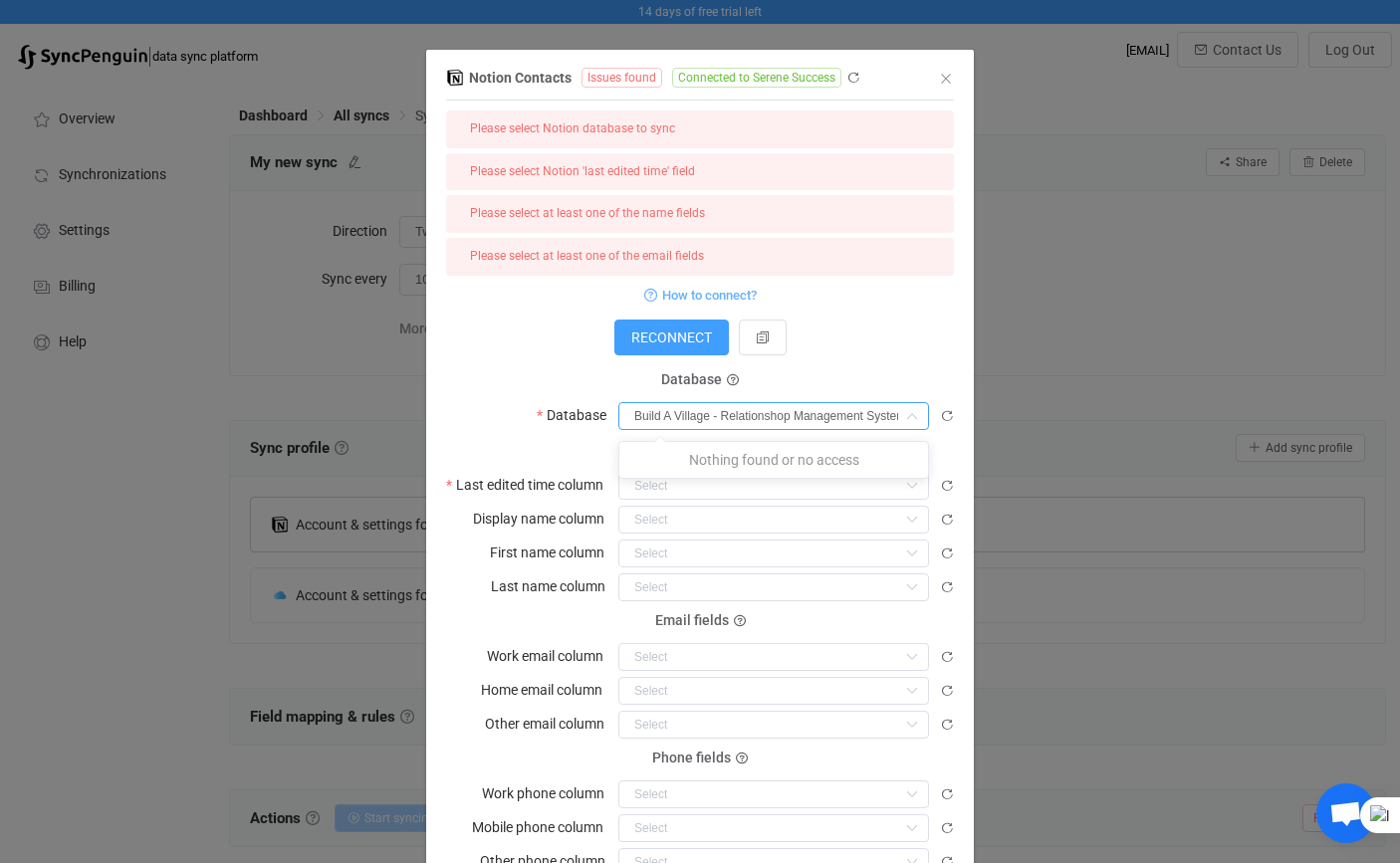 click on "Please select Notion database to sync Please select Notion 'last edited time' field Please select at least one of the name fields Please select at least one of the email fields
How to connect?
RECONNECT Database Database Build A Village - Relationshop Management System Basic fields Last edited time column
Nothing found or no access
Display name column
Nothing found or no access
First name column
Nothing found or no access
Last name column
Nothing found or no access
Email fields Work email column
Nothing found or no access
Home email column
Nothing found or no access
Other email column
Nothing found or no access
Phone fields Work phone column
Nothing found or no access
Mobile phone column
Nothing found or no access
Other phone column
Nothing found or no access" at bounding box center [700, 493] 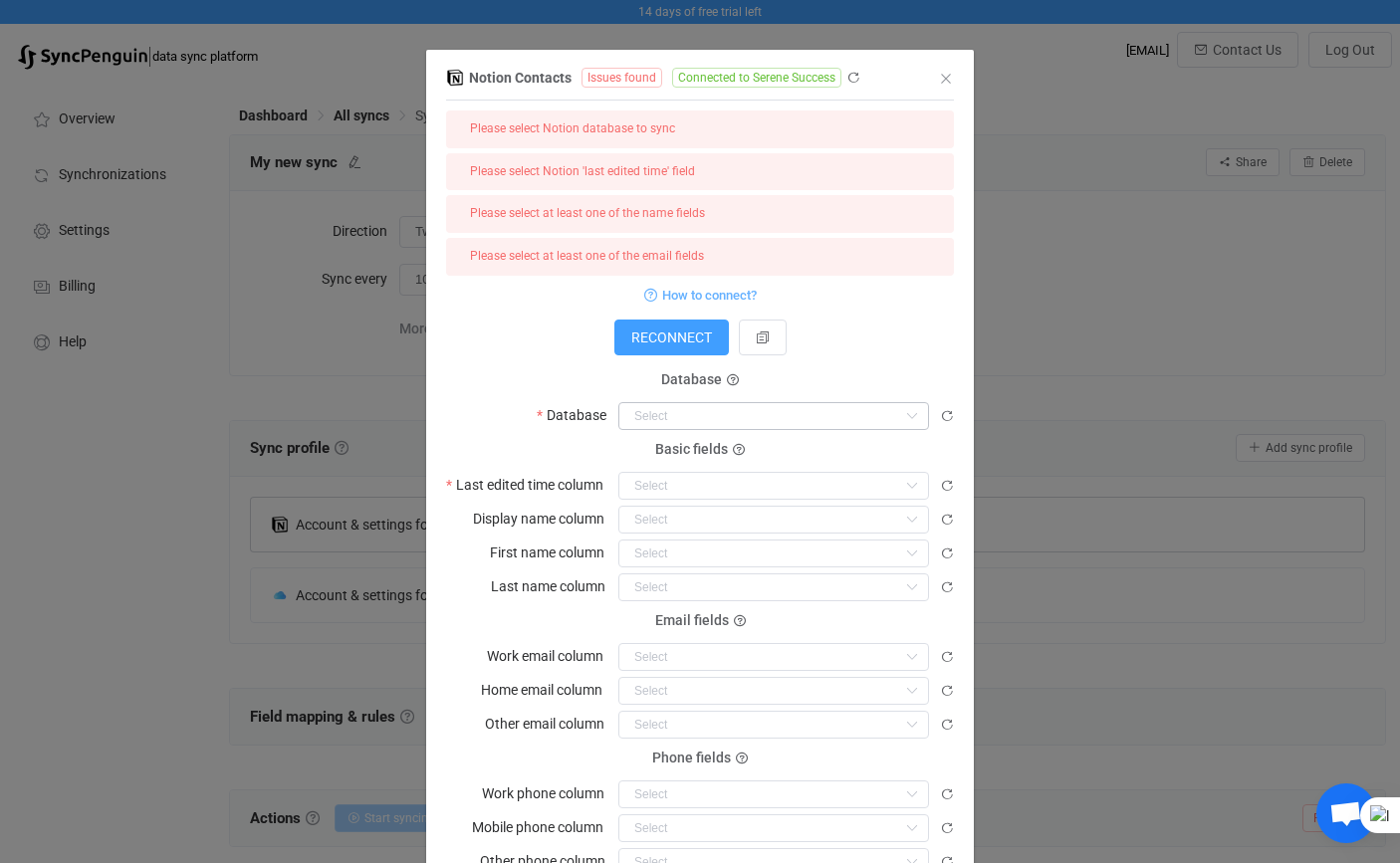 click at bounding box center [911, 416] 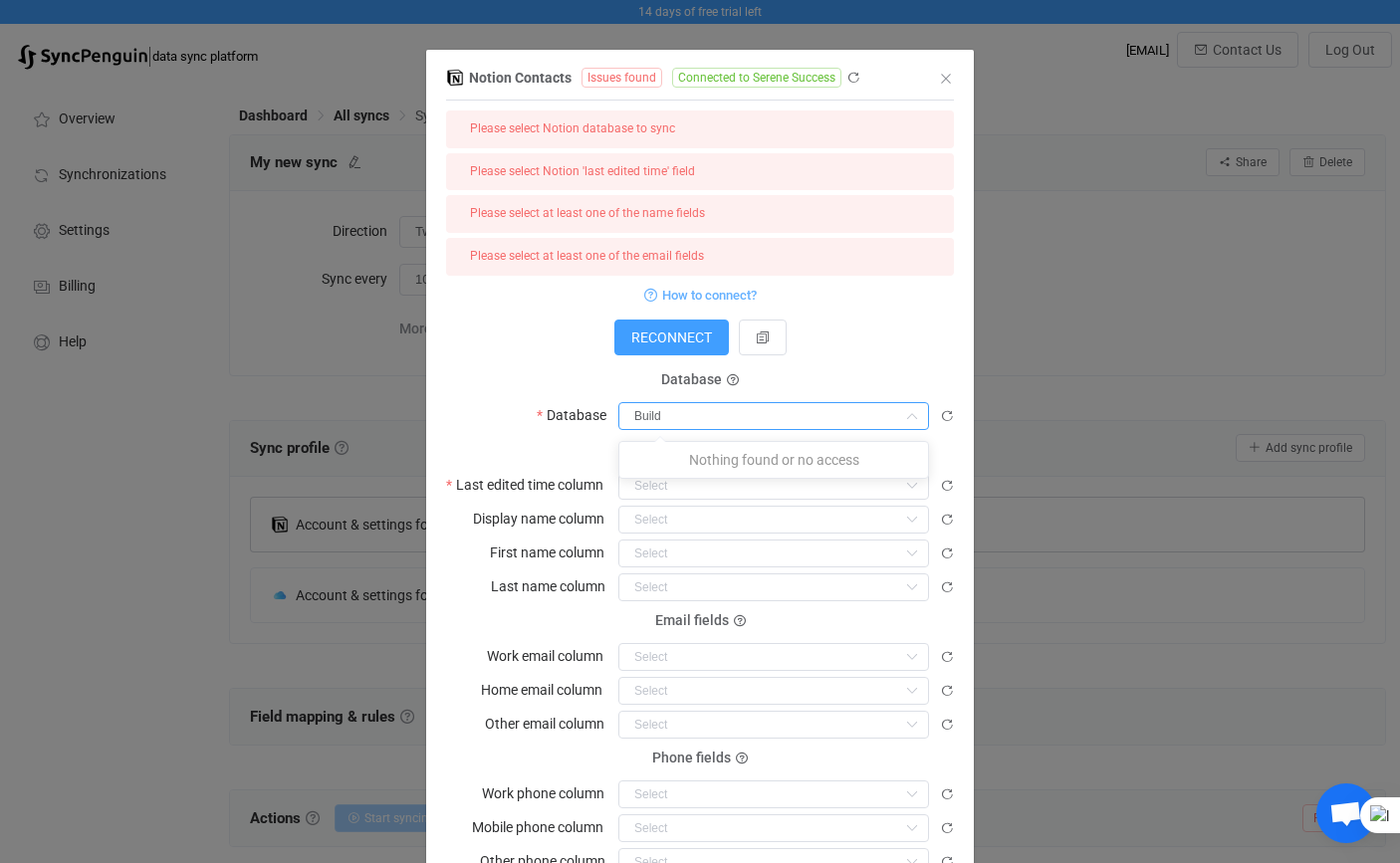 type on "Build A" 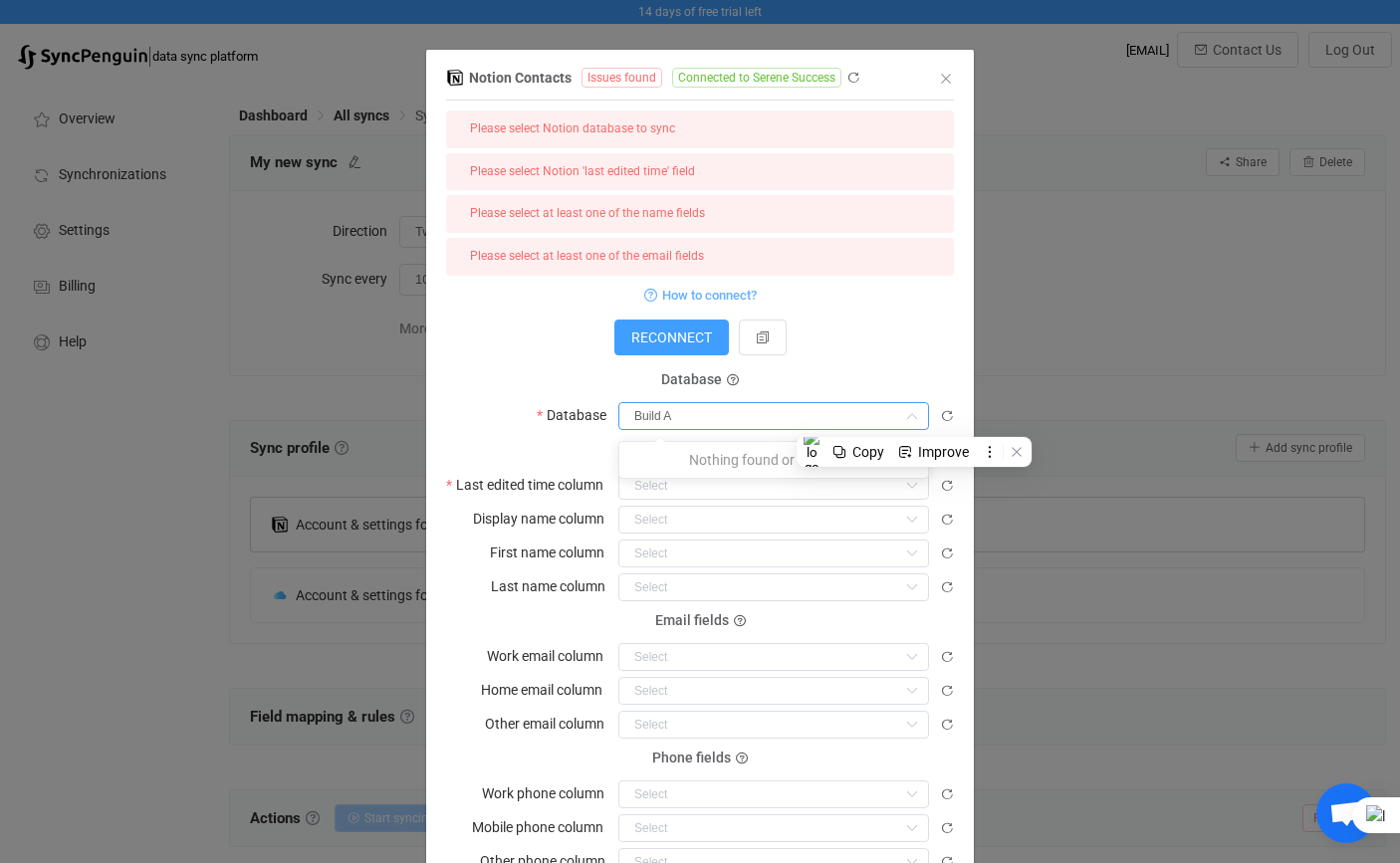 type 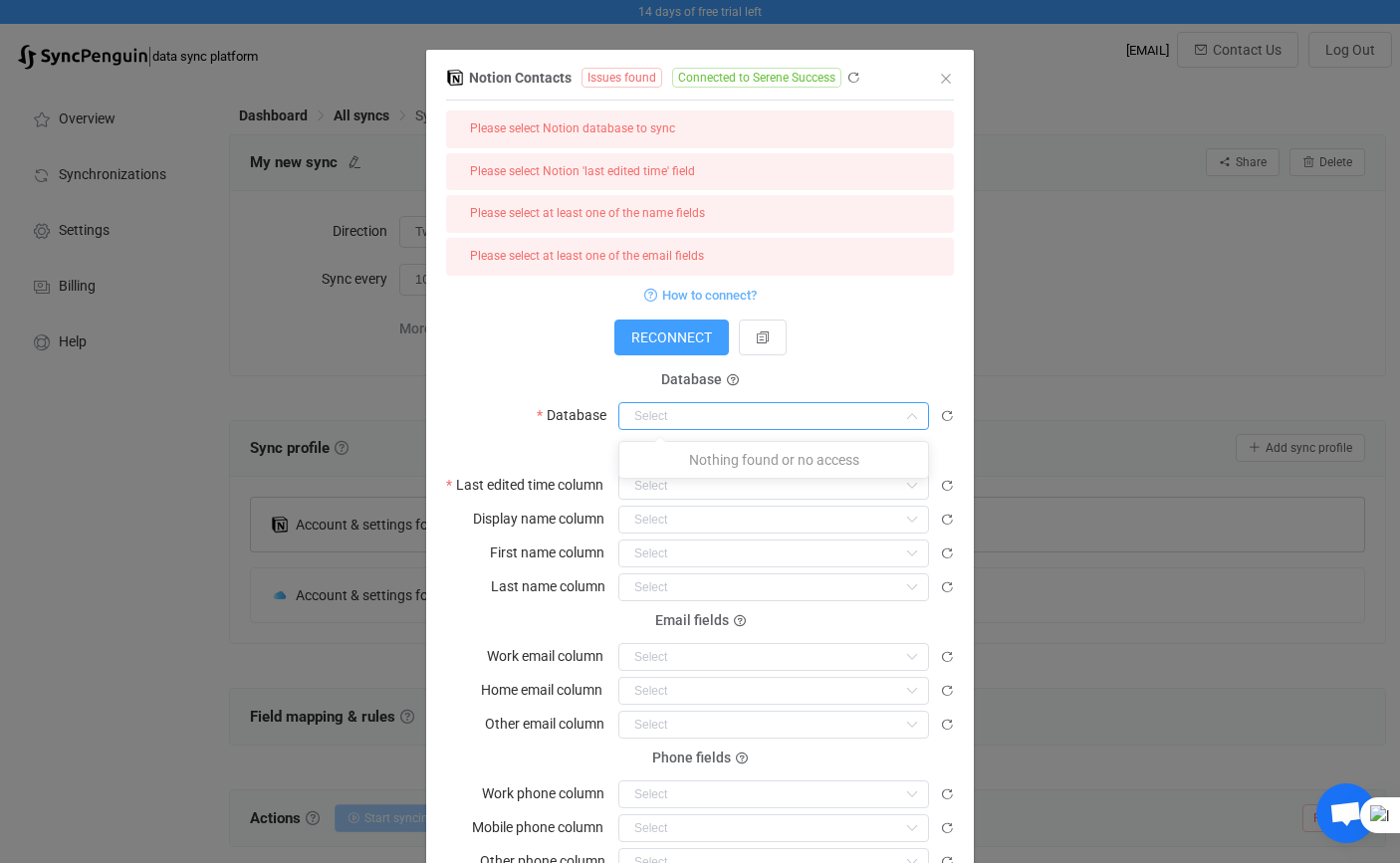 drag, startPoint x: 957, startPoint y: 368, endPoint x: 940, endPoint y: 372, distance: 17.464249 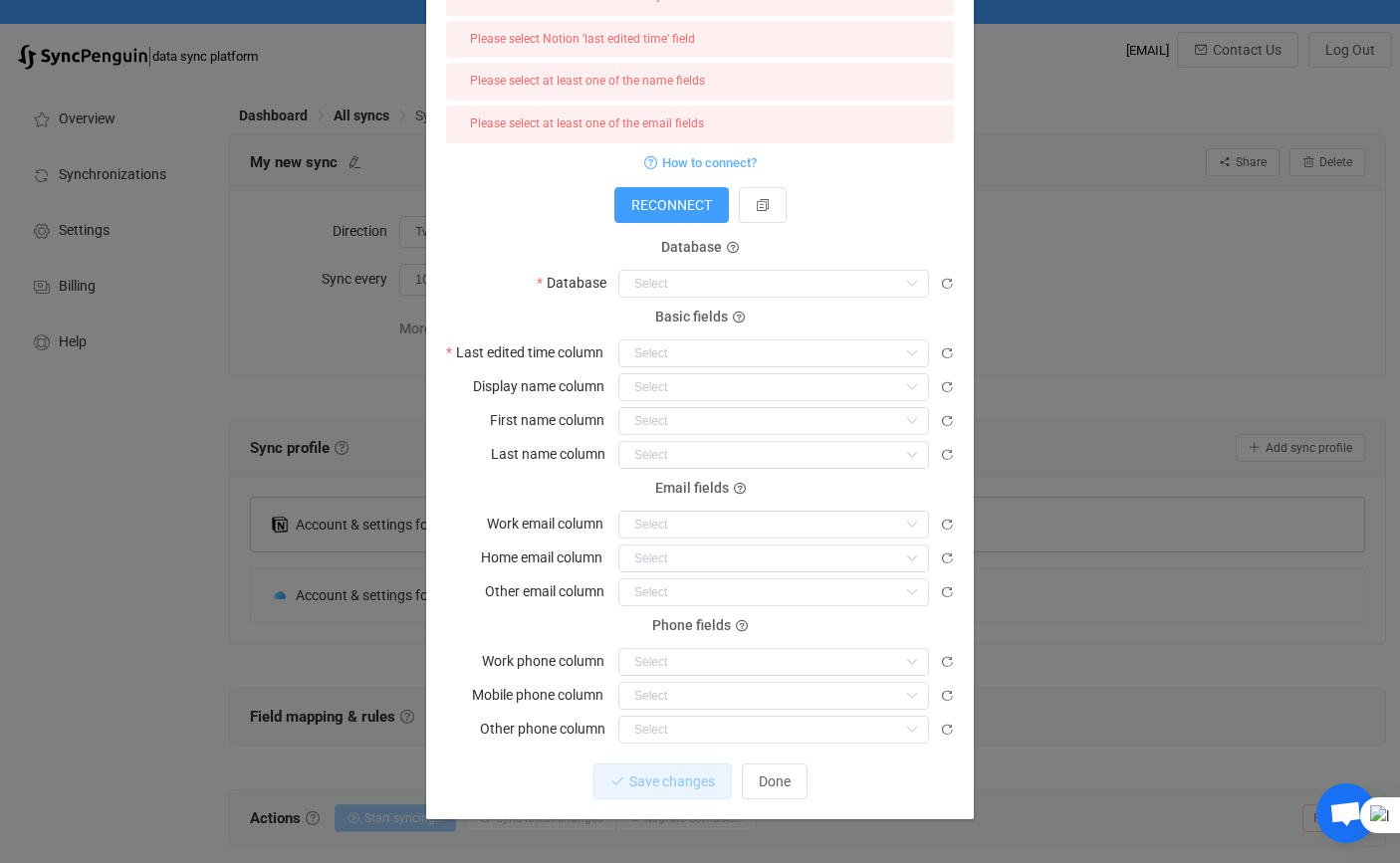 scroll, scrollTop: 0, scrollLeft: 0, axis: both 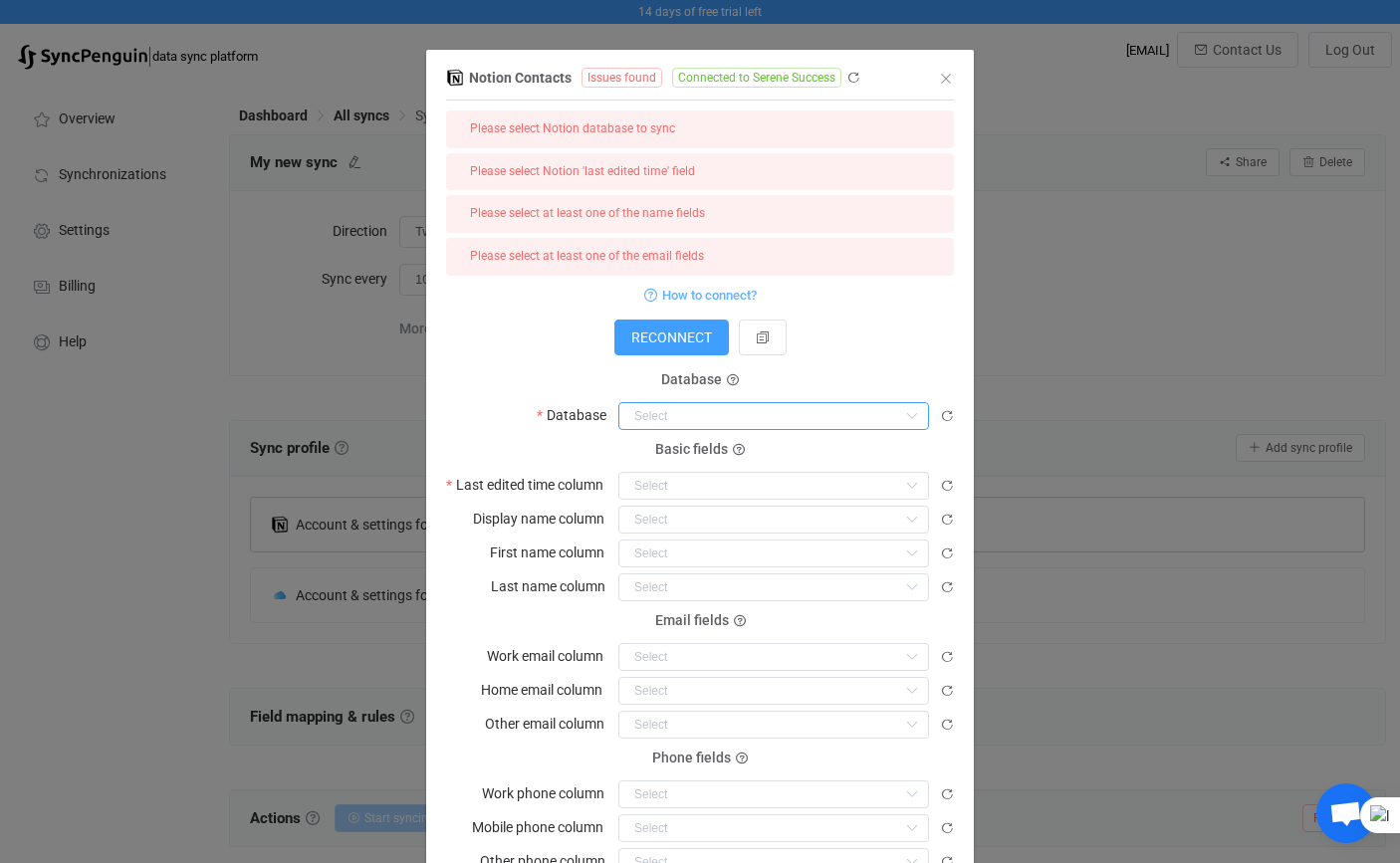 click at bounding box center [774, 416] 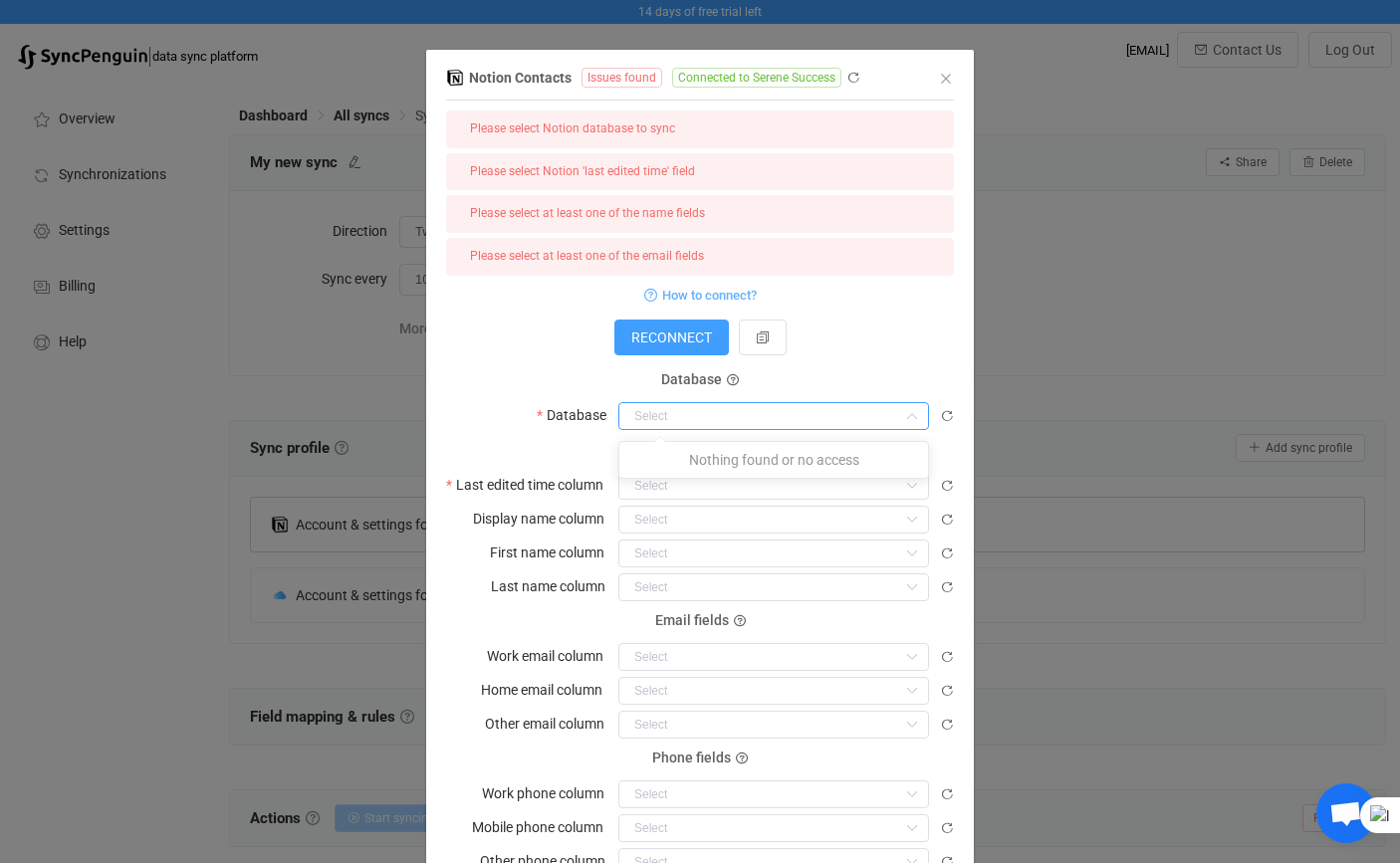 click at bounding box center (774, 416) 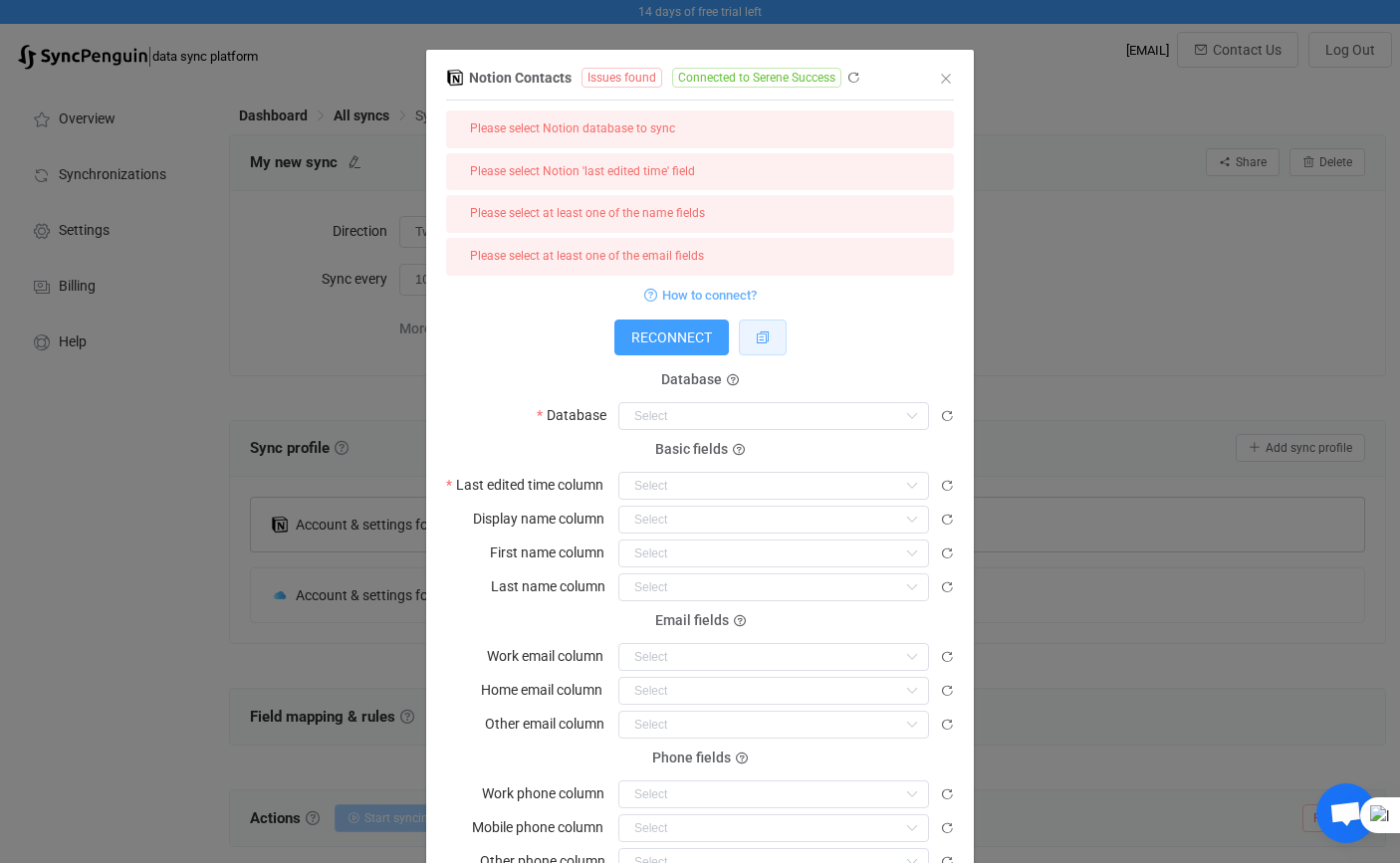 drag, startPoint x: 767, startPoint y: 343, endPoint x: 732, endPoint y: 379, distance: 50.20956 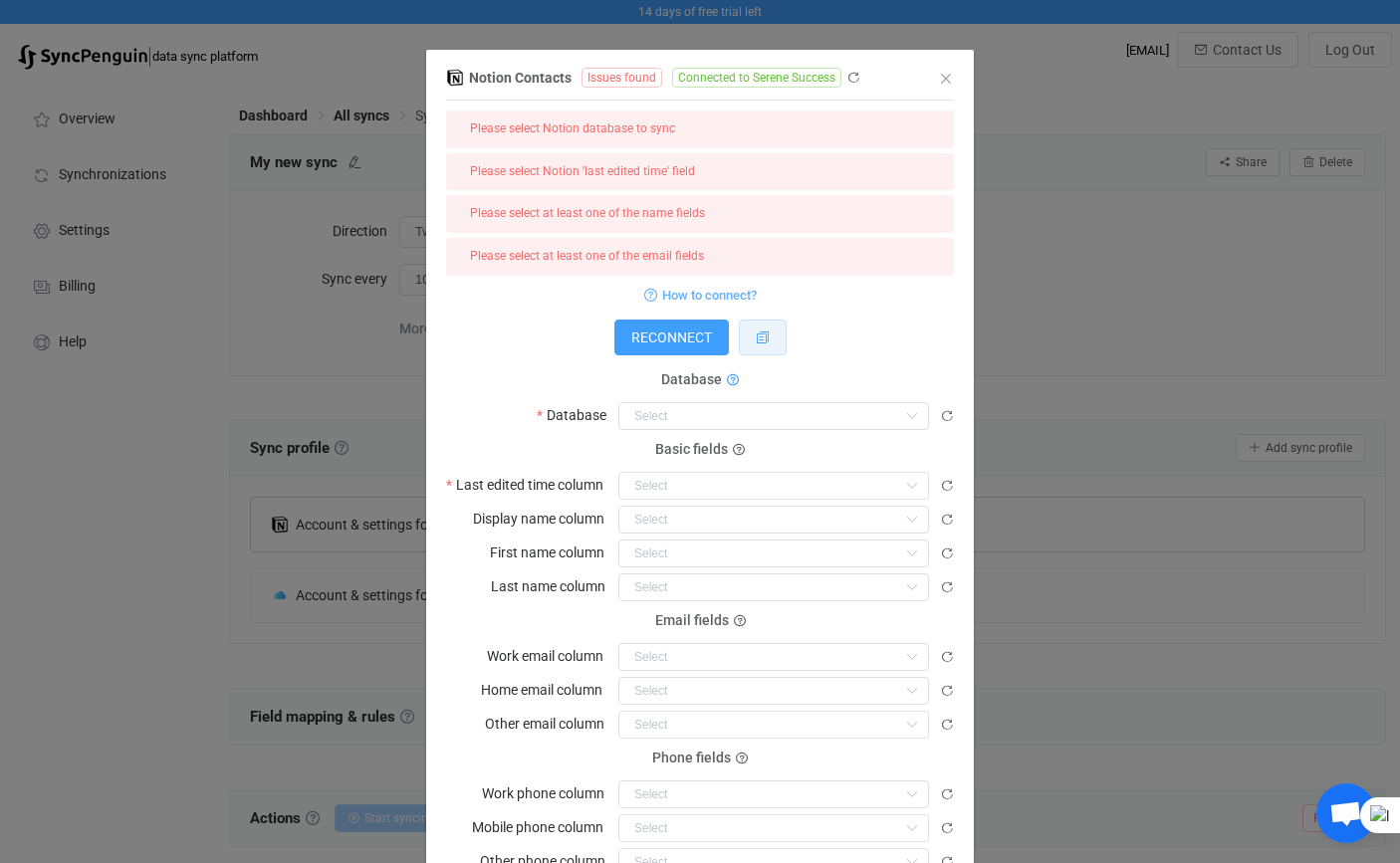 click on "Please select Notion database to sync Please select Notion 'last edited time' field Please select at least one of the name fields Please select at least one of the email fields
How to connect?
RECONNECT Database Database Basic fields Last edited time column
Nothing found or no access
Display name column
Nothing found or no access
First name column
Nothing found or no access
Last name column
Nothing found or no access
Email fields Work email column
Nothing found or no access
Home email column
Nothing found or no access
Other email column
Nothing found or no access
Phone fields Work phone column
Nothing found or no access
Mobile phone column
Nothing found or no access
Other phone column
Nothing found or no access" at bounding box center [700, 493] 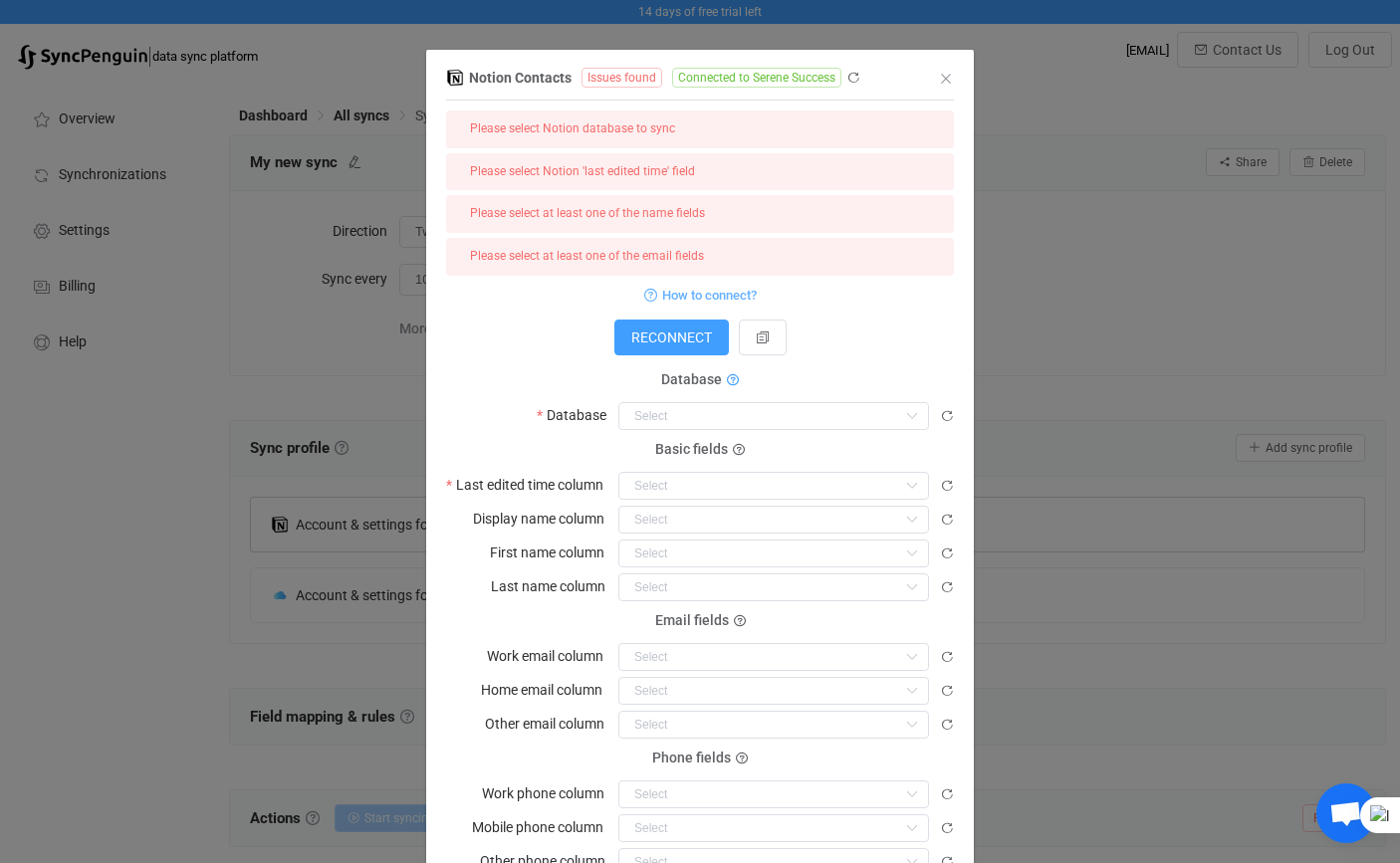 click at bounding box center [733, 380] 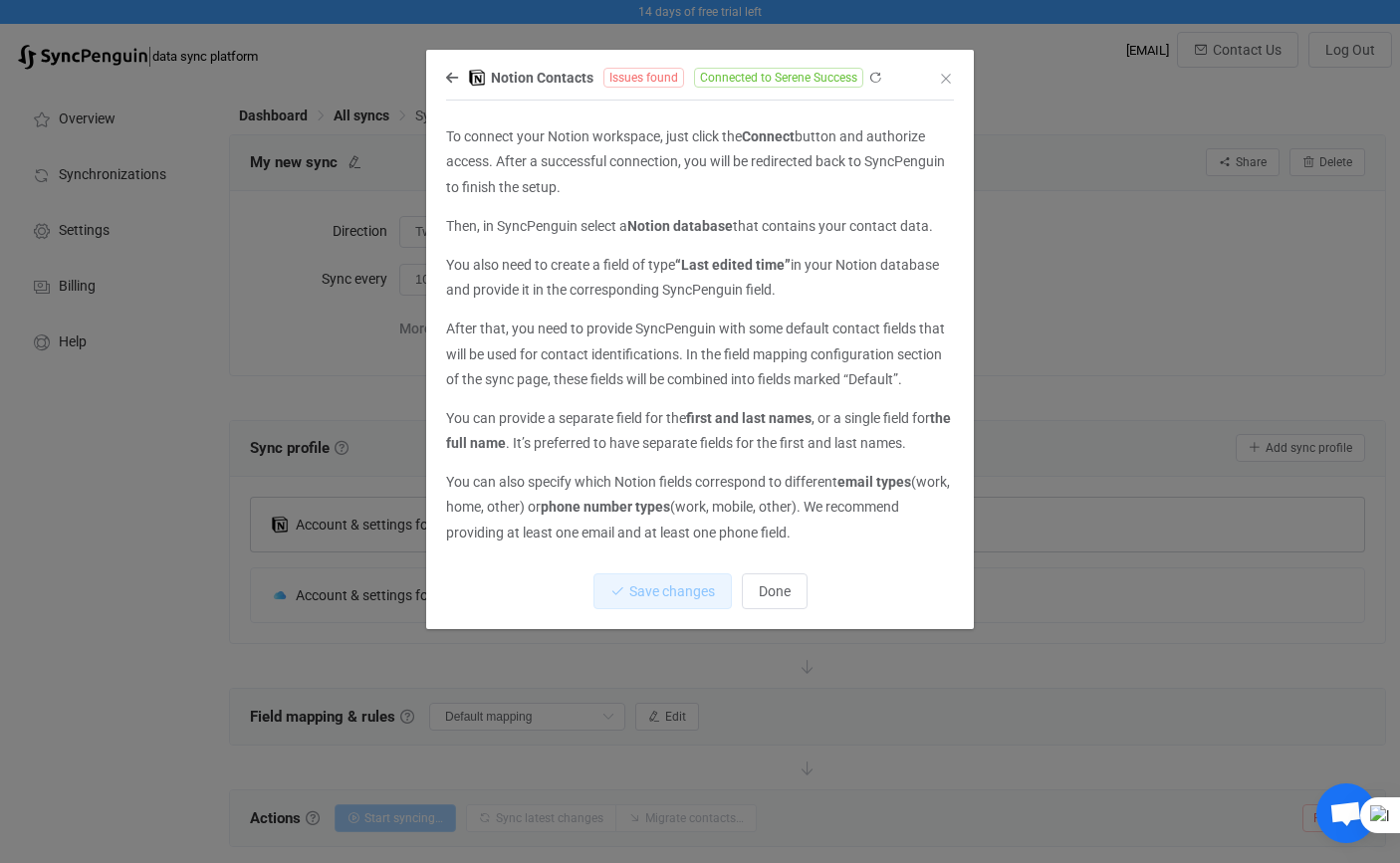 click at bounding box center (452, 78) 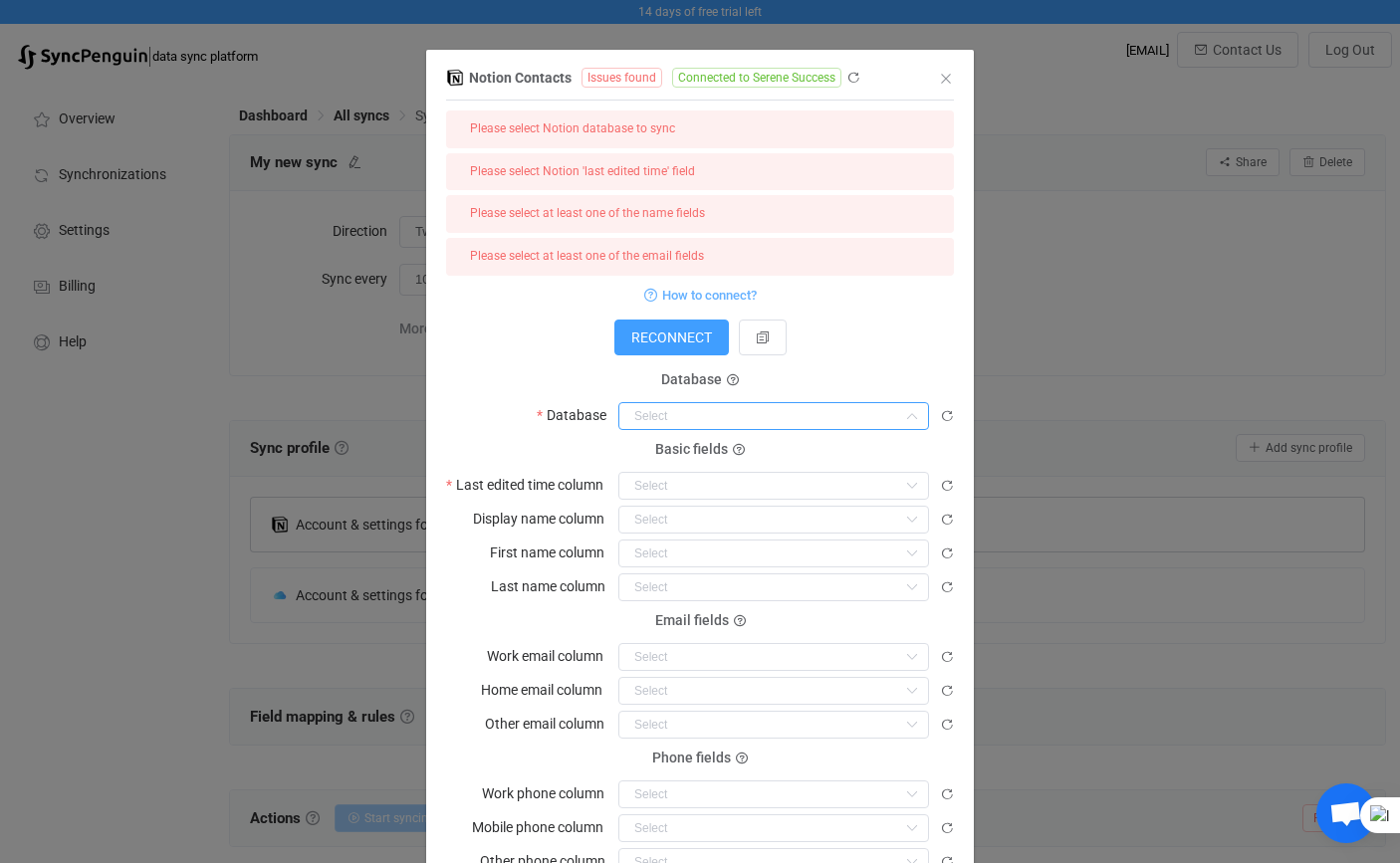 click at bounding box center (774, 416) 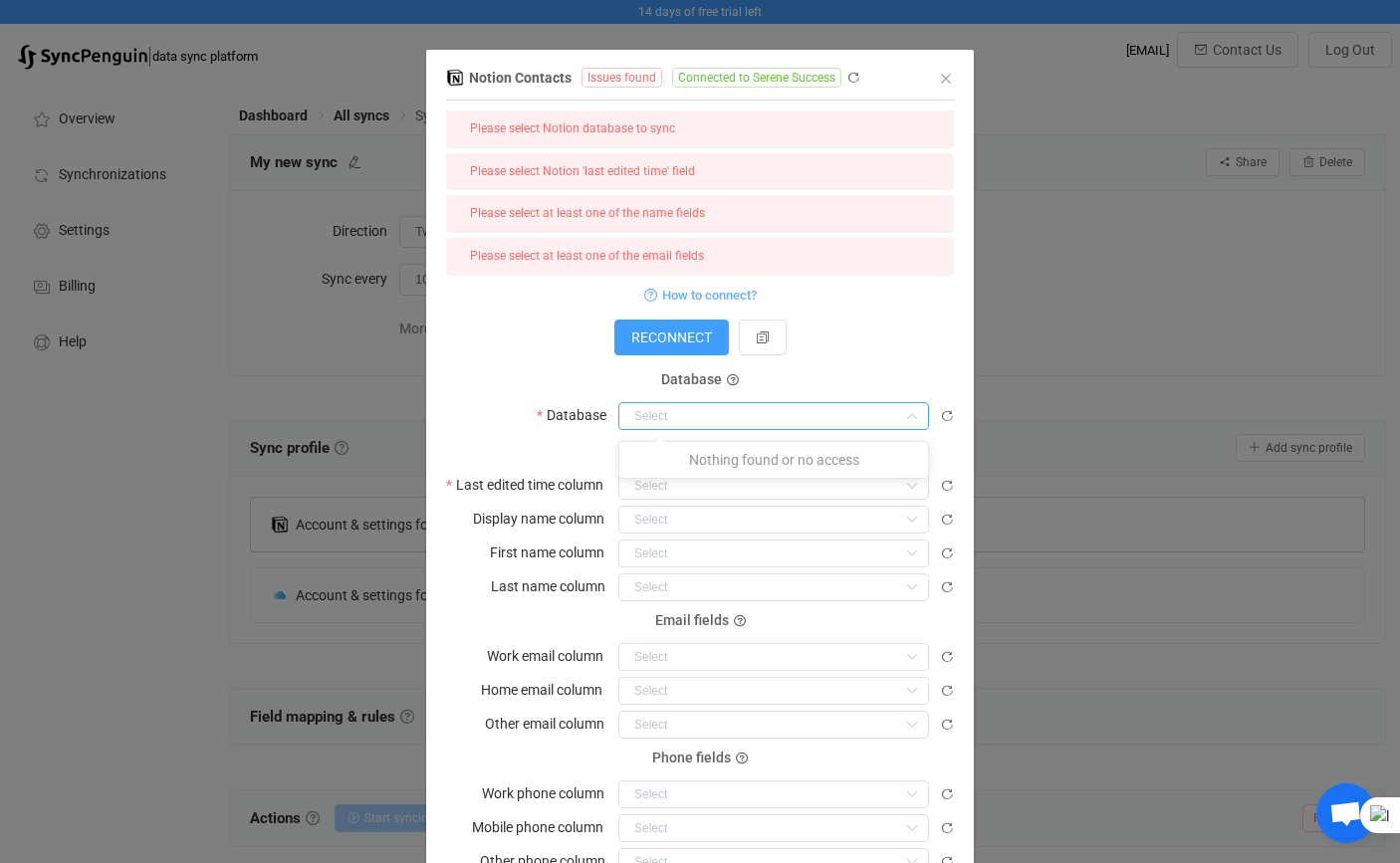 click at bounding box center (774, 416) 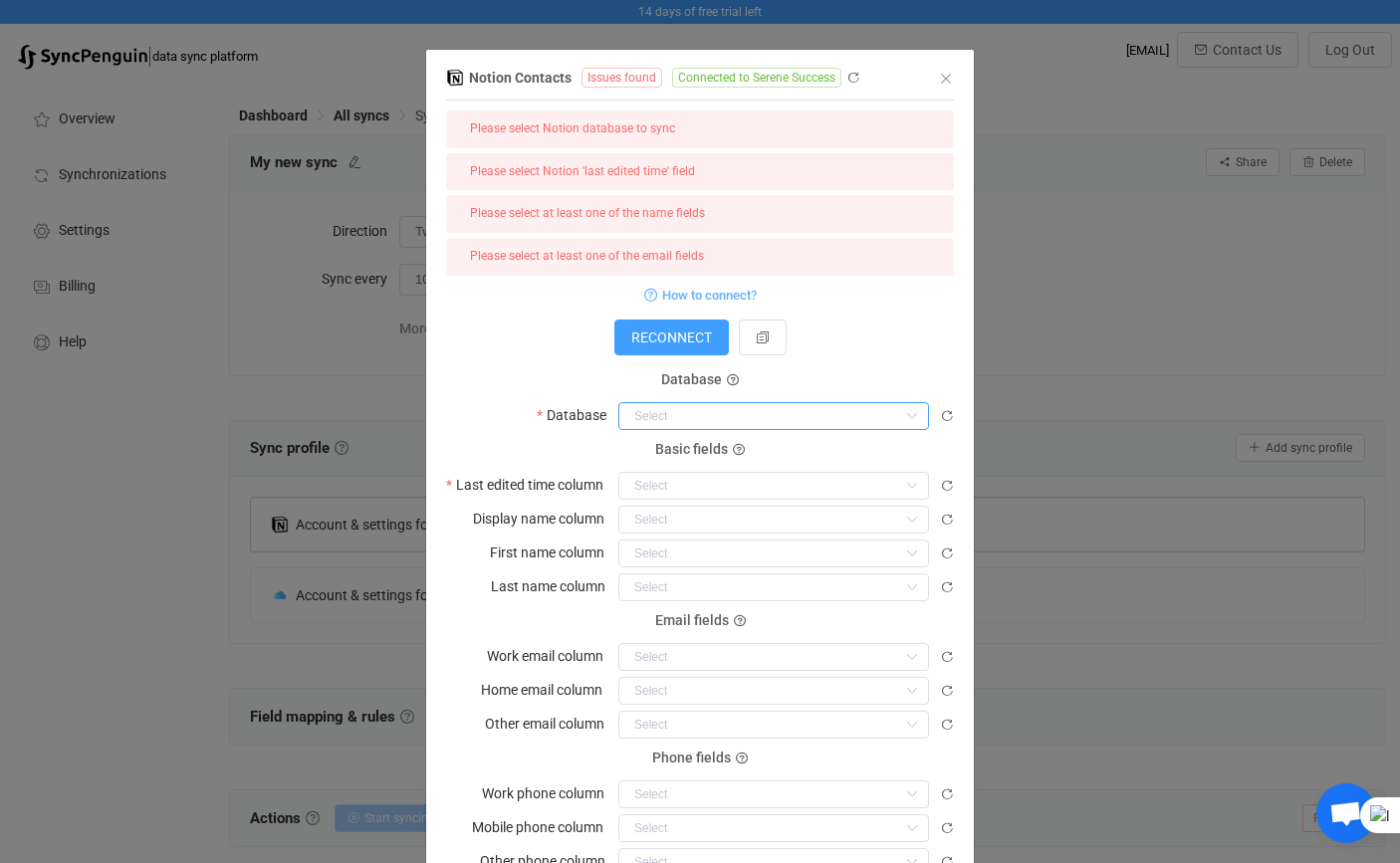 click at bounding box center (774, 416) 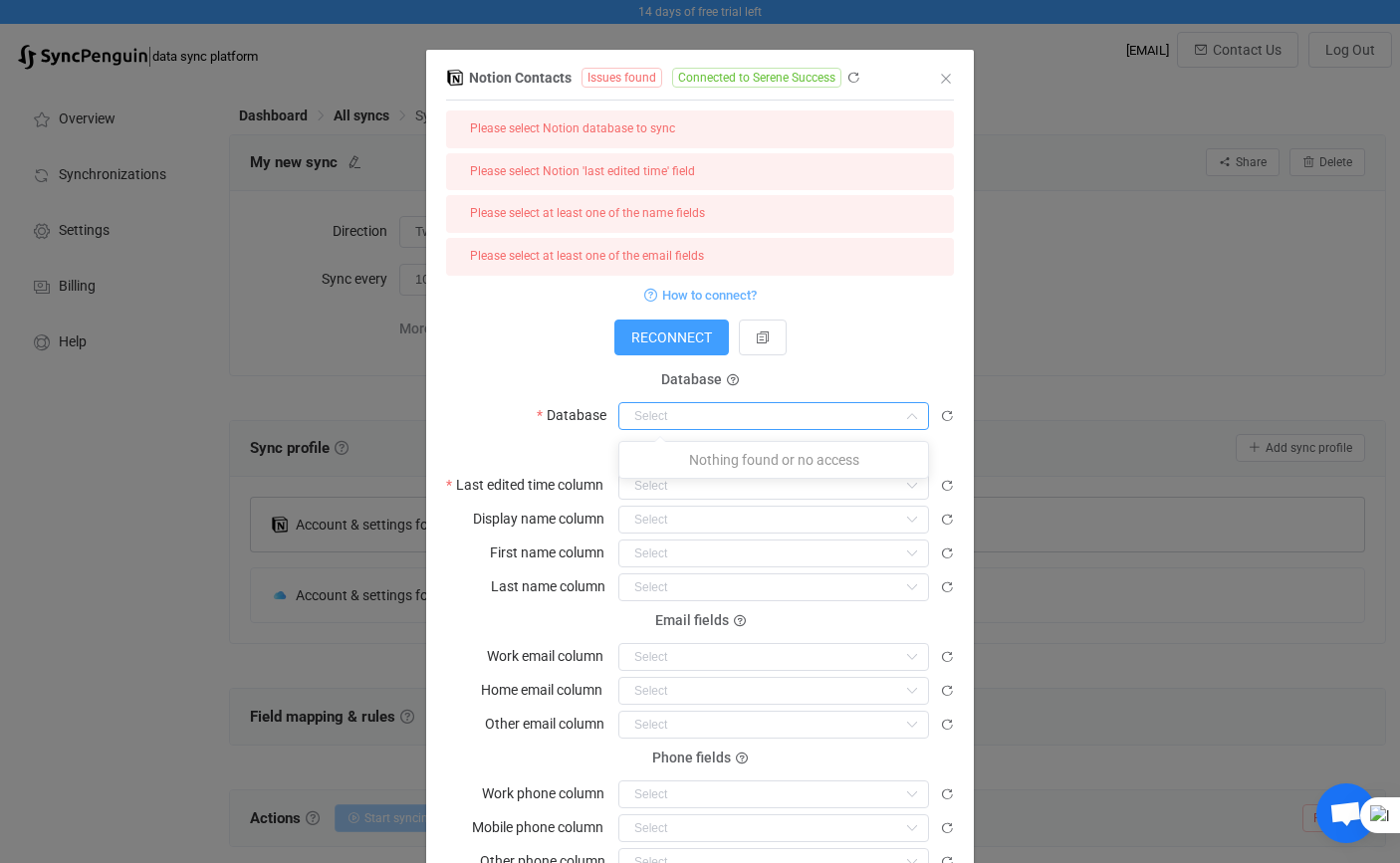 click at bounding box center (947, 416) 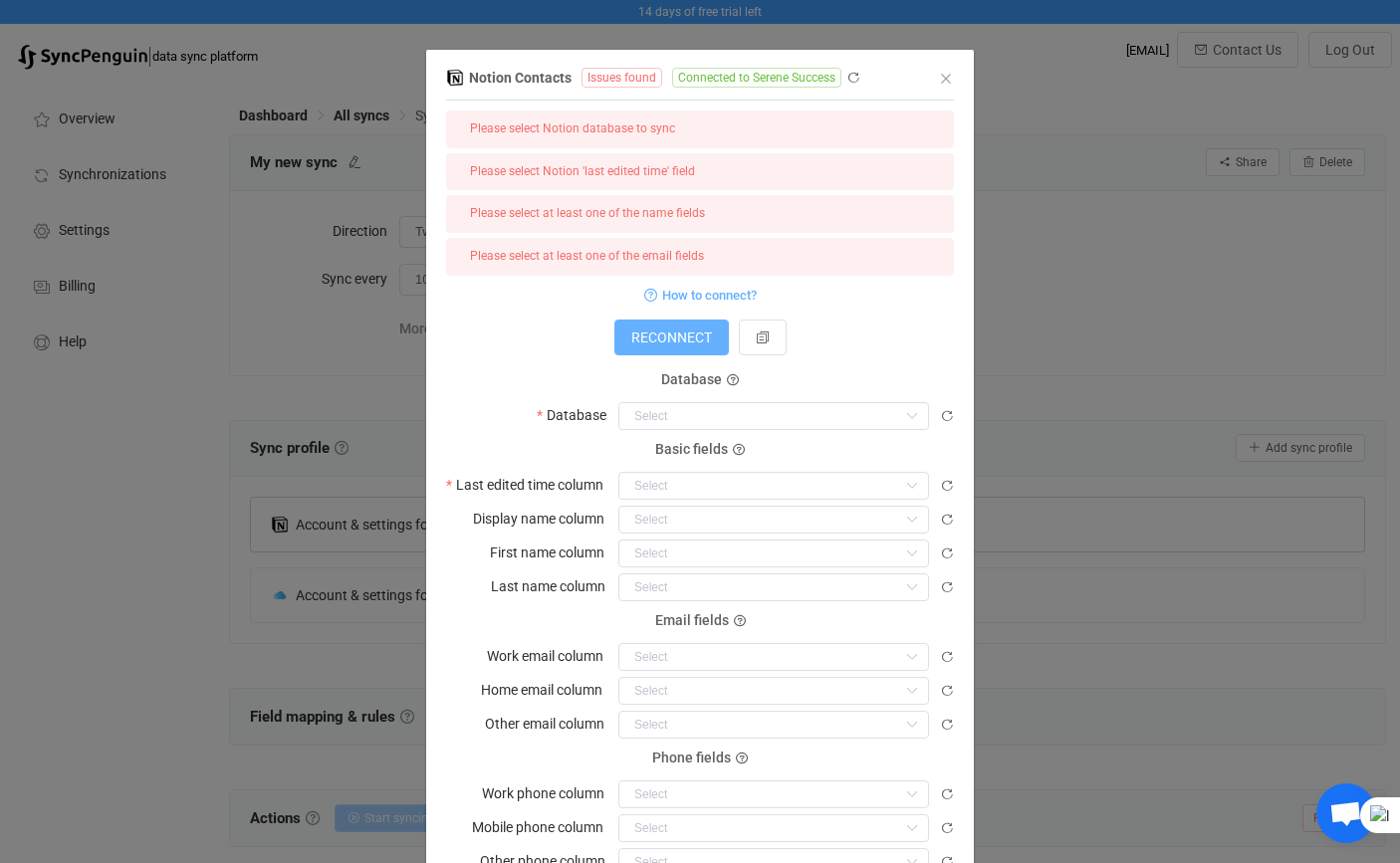 click on "RECONNECT" at bounding box center (671, 337) 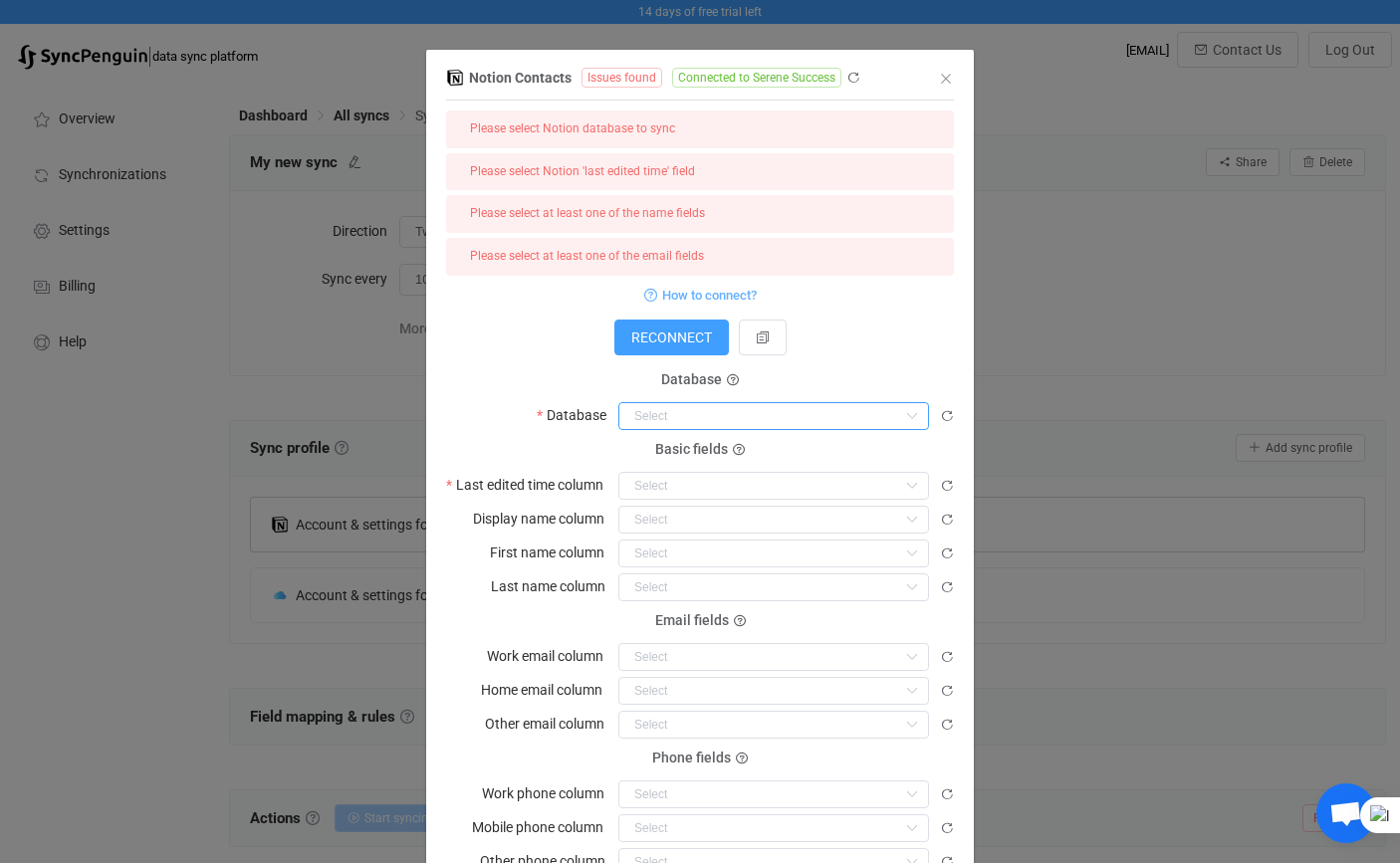 click at bounding box center (774, 416) 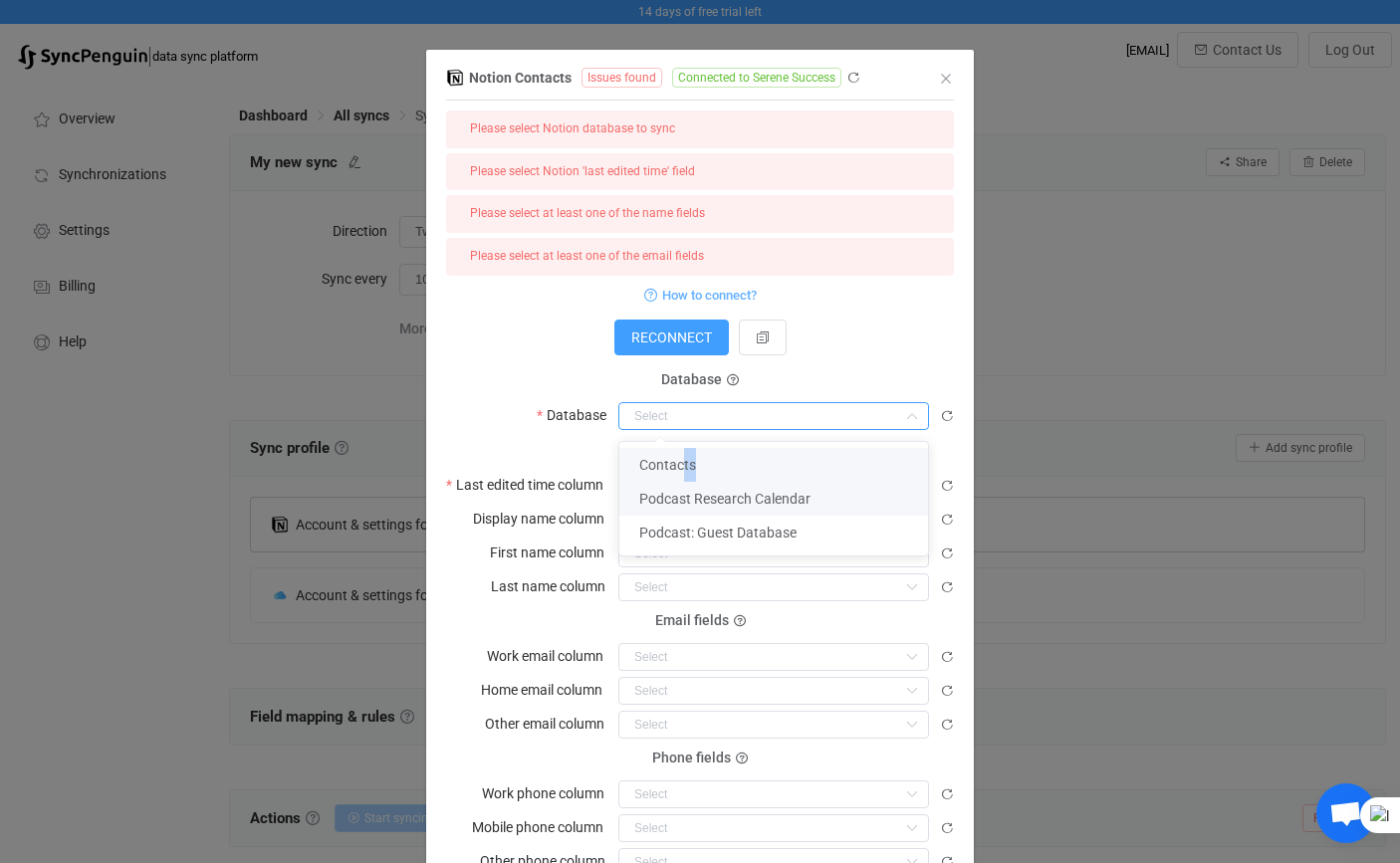 drag, startPoint x: 694, startPoint y: 477, endPoint x: 680, endPoint y: 463, distance: 19.79899 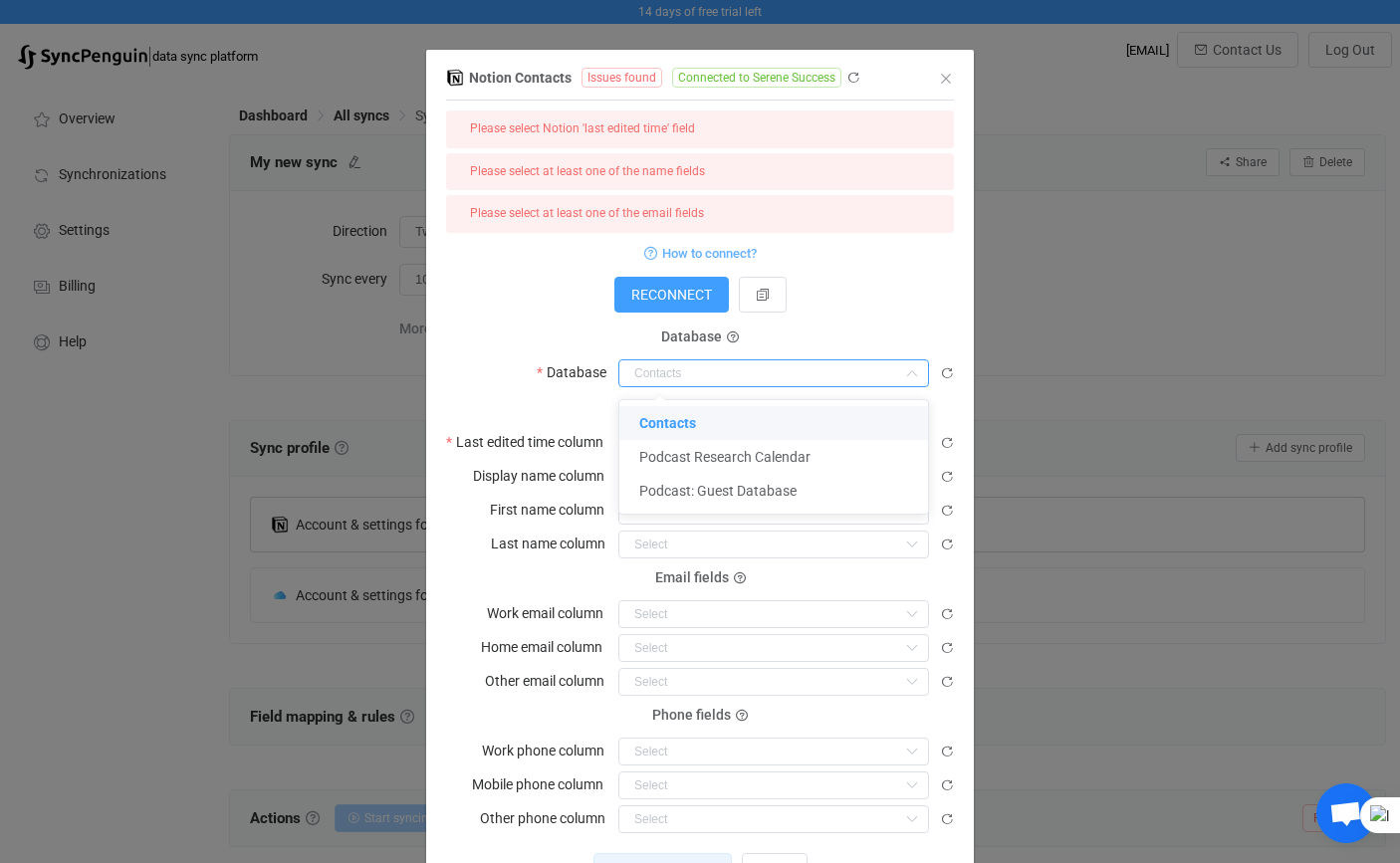 click on "Contacts" at bounding box center [774, 423] 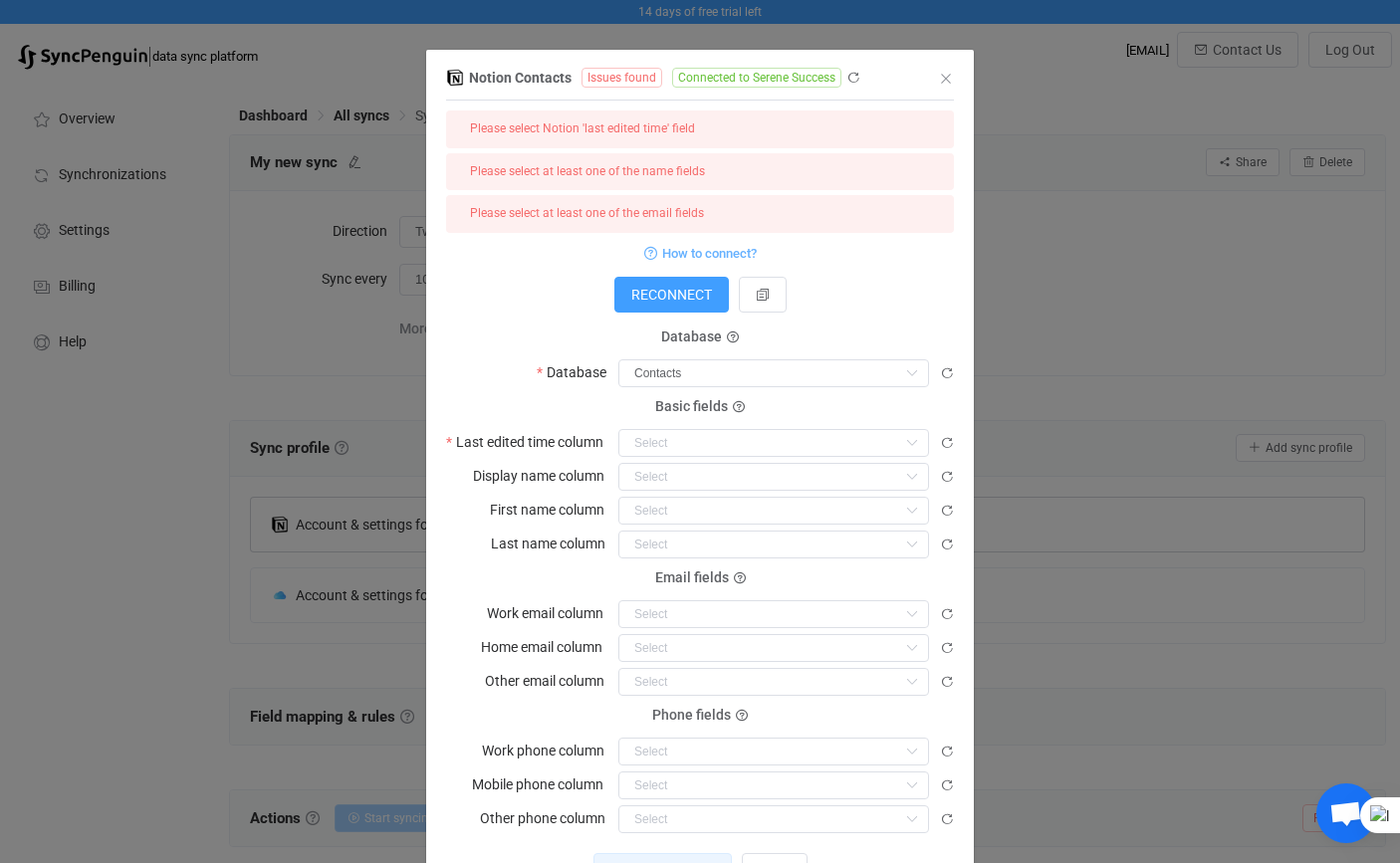 click on "Basic fields Last edited time column
Nothing found or no access" at bounding box center [700, 432] 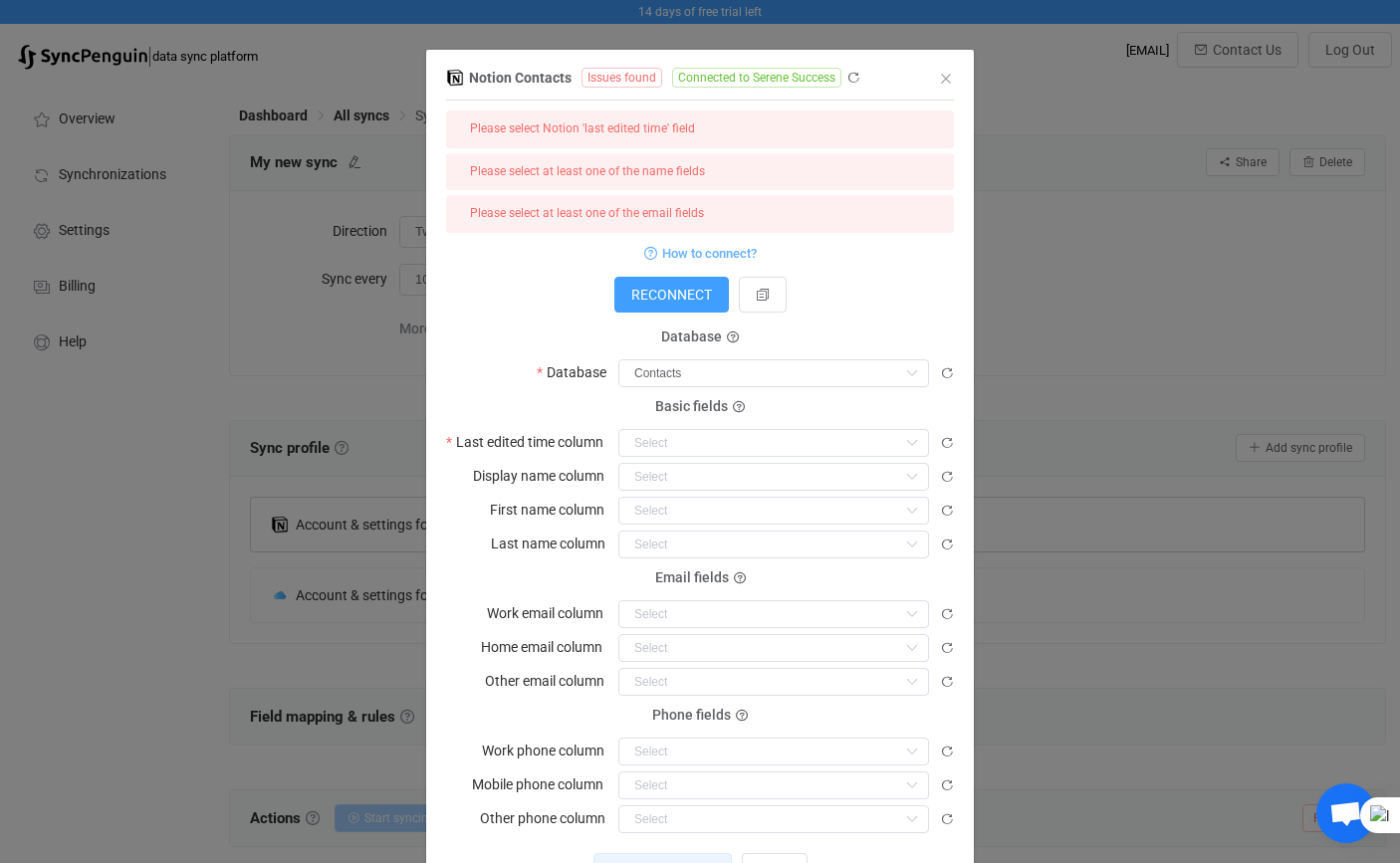 scroll, scrollTop: 96, scrollLeft: 0, axis: vertical 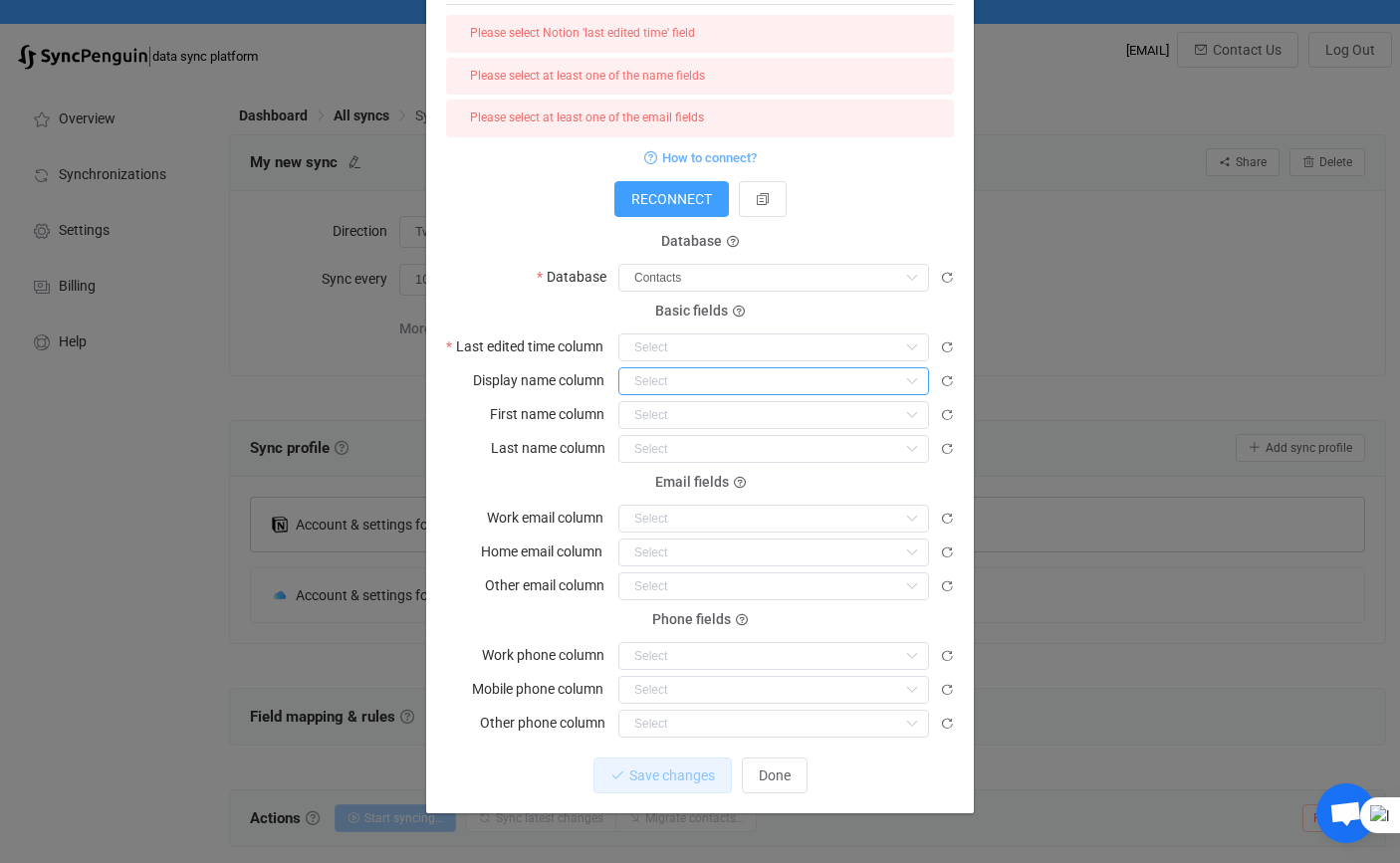 click at bounding box center (774, 381) 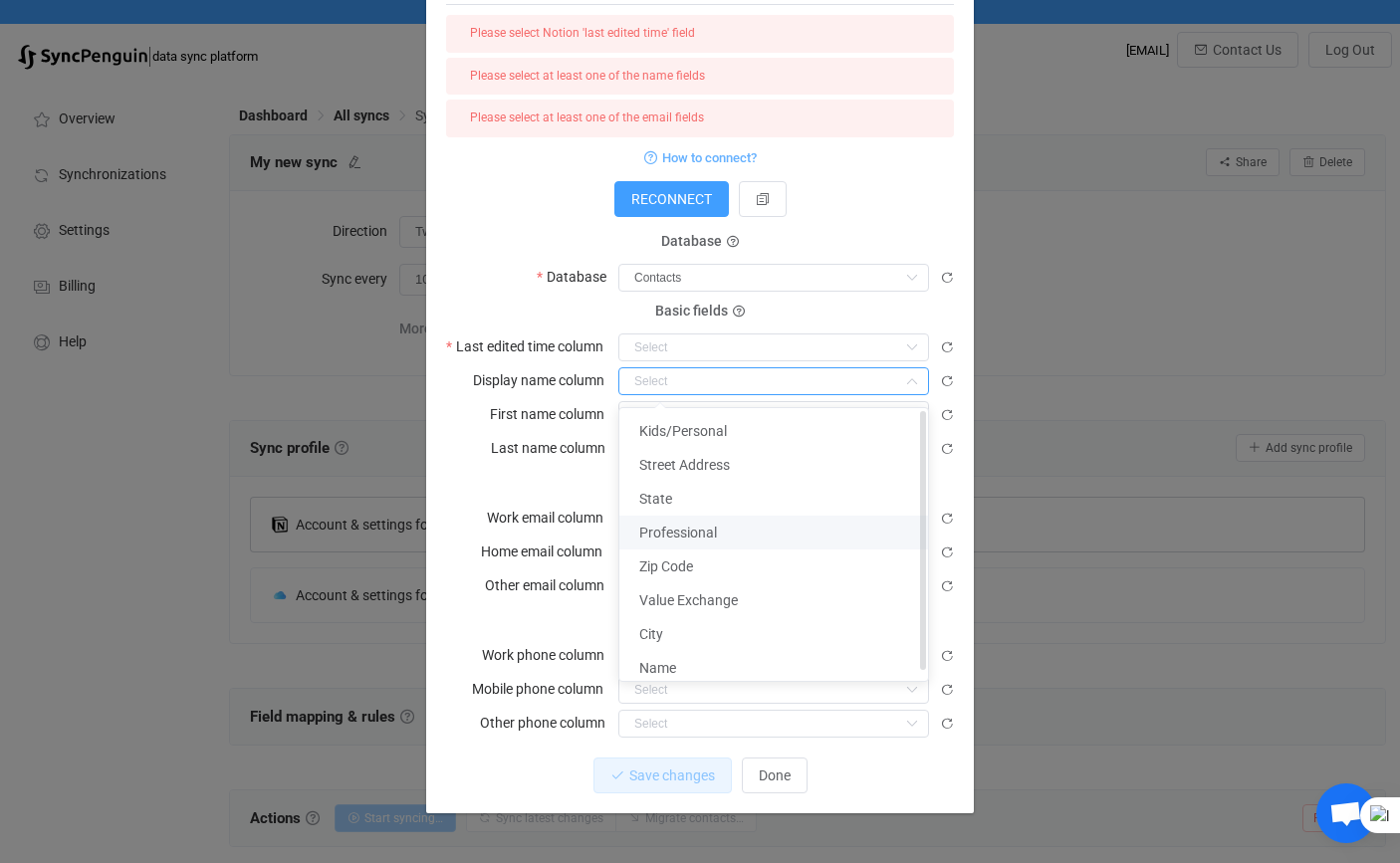 scroll, scrollTop: 10, scrollLeft: 0, axis: vertical 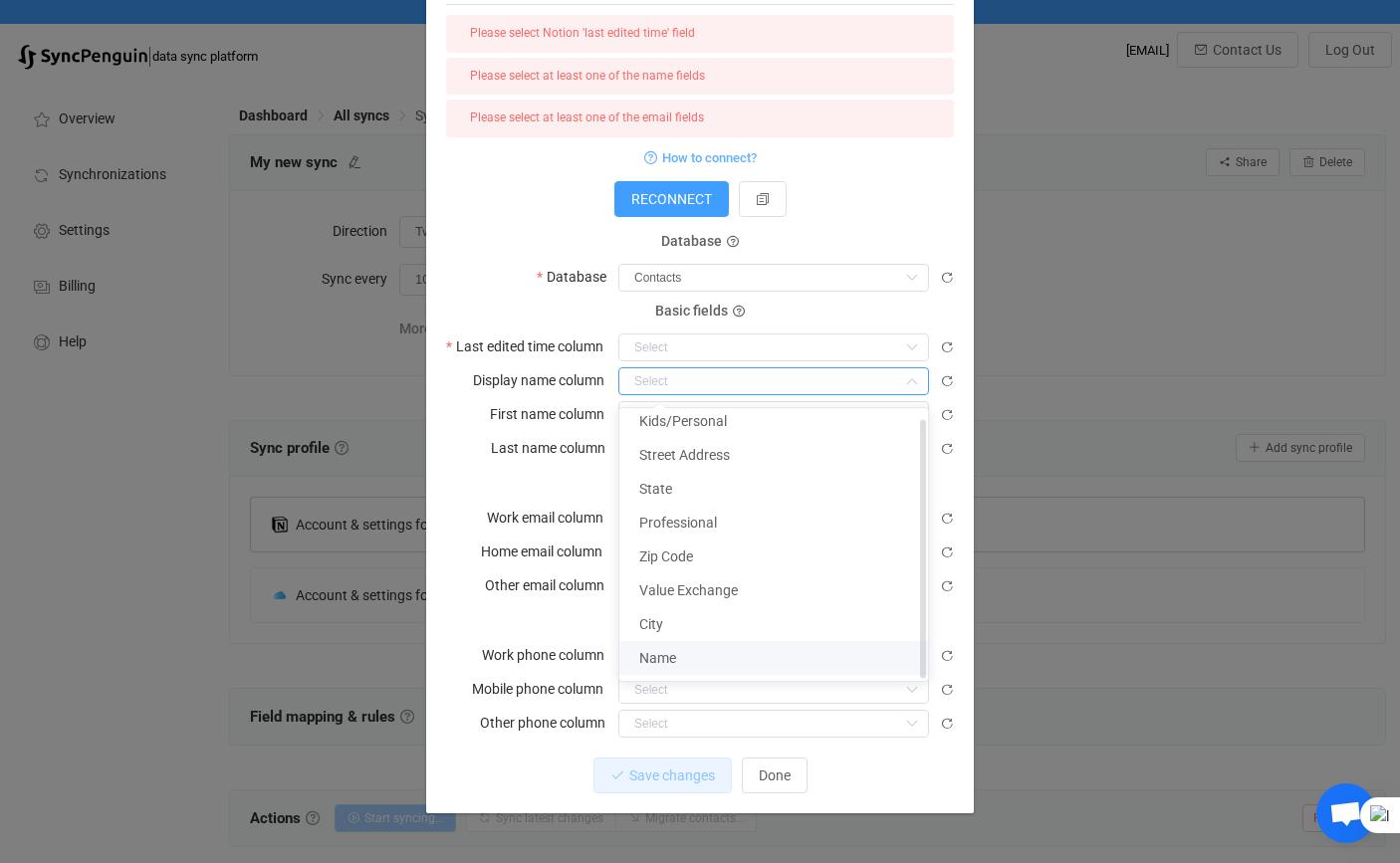 click on "Name" at bounding box center (774, 658) 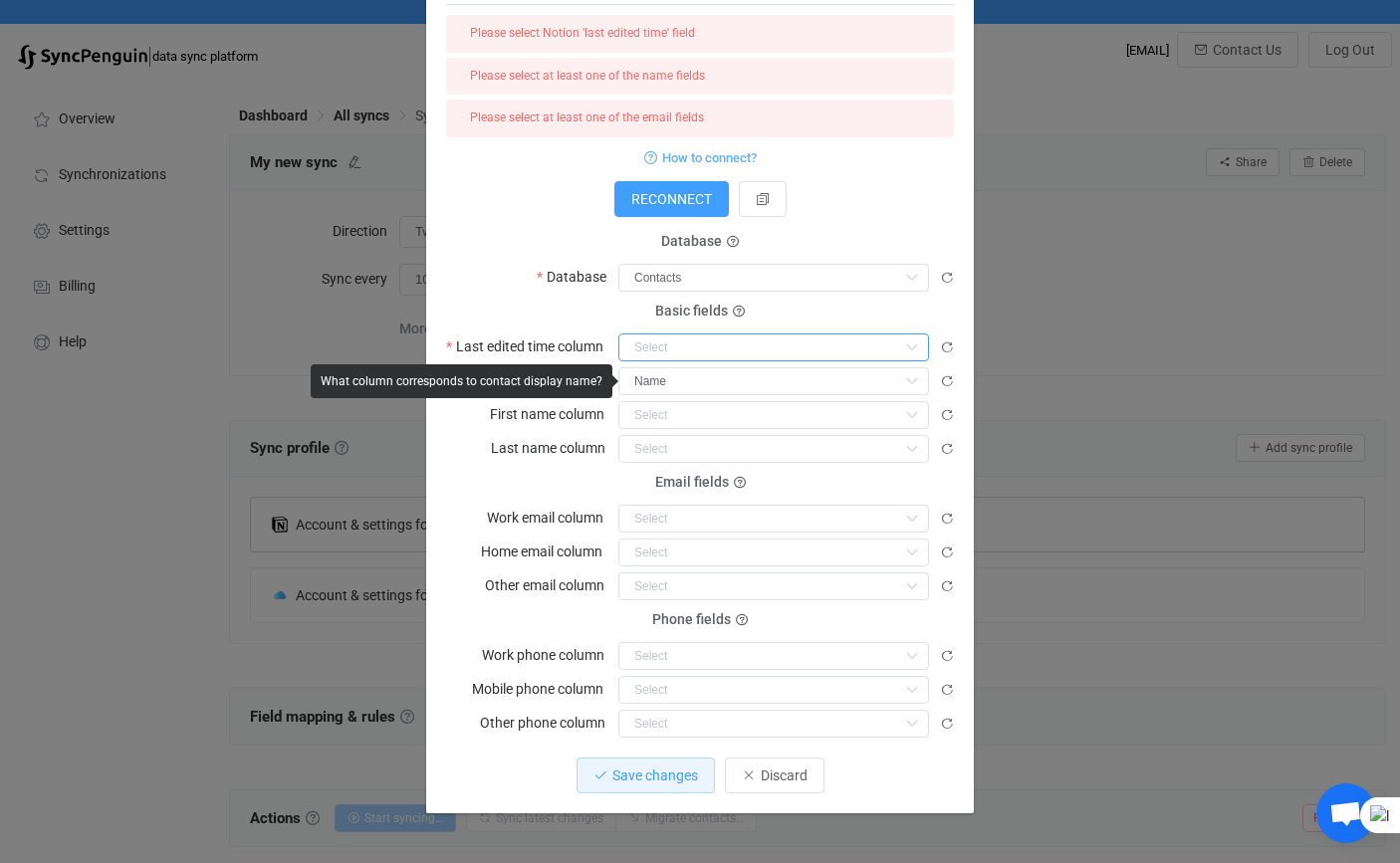 click at bounding box center [774, 347] 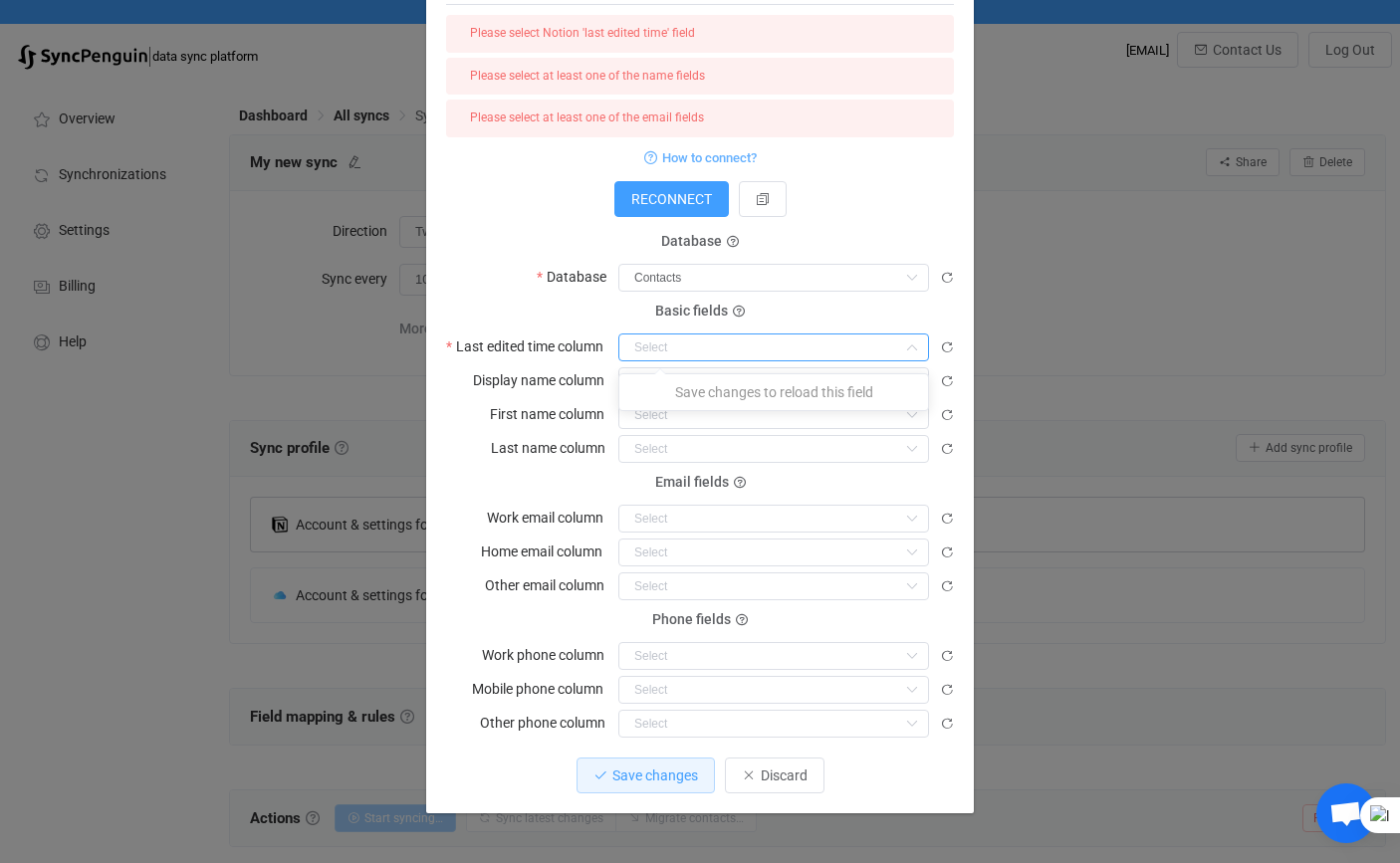 click on "Save changes to reload this field" at bounding box center [774, 392] 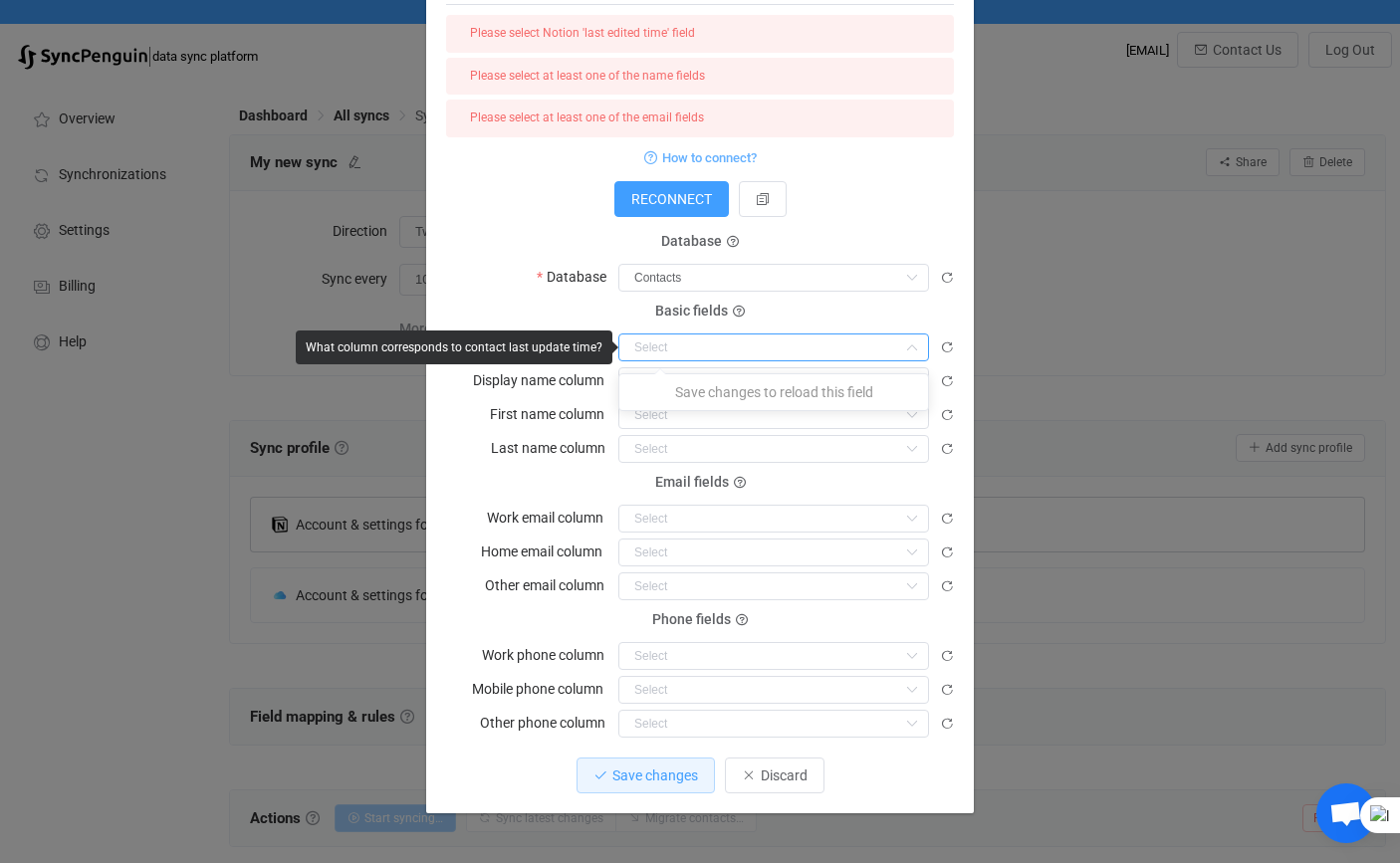 click at bounding box center [911, 347] 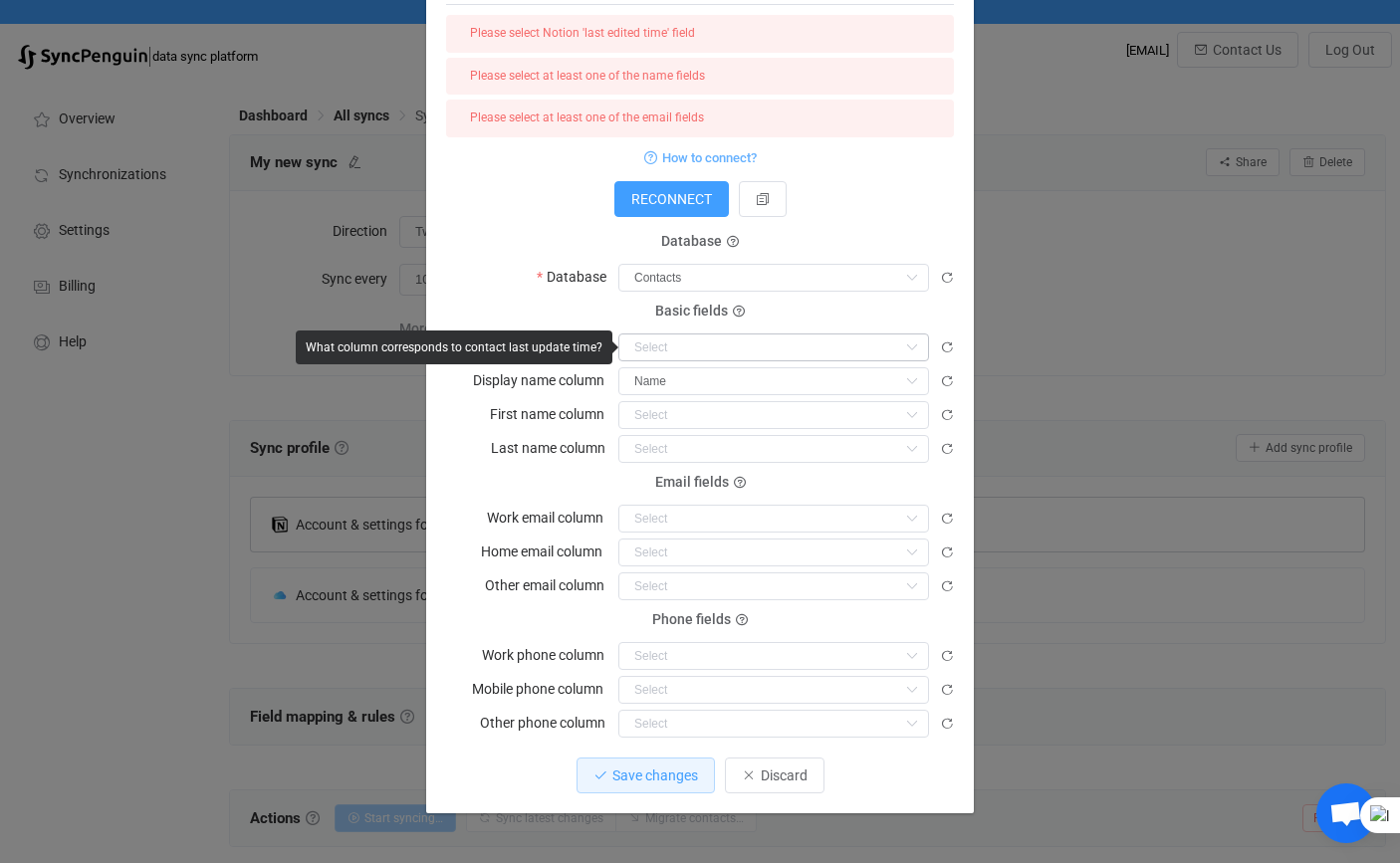 click at bounding box center [911, 347] 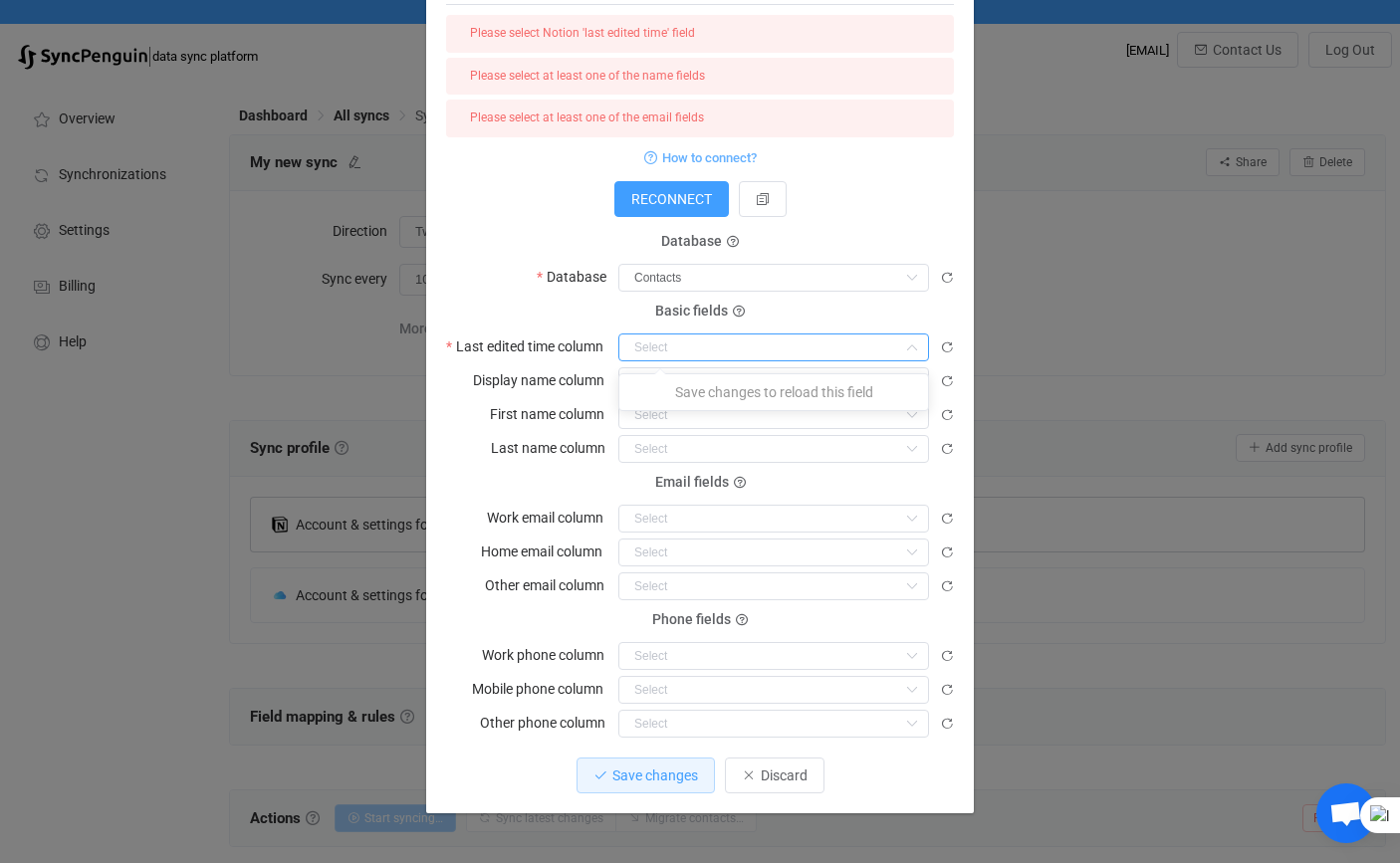click on "Save changes to reload this field" at bounding box center (774, 392) 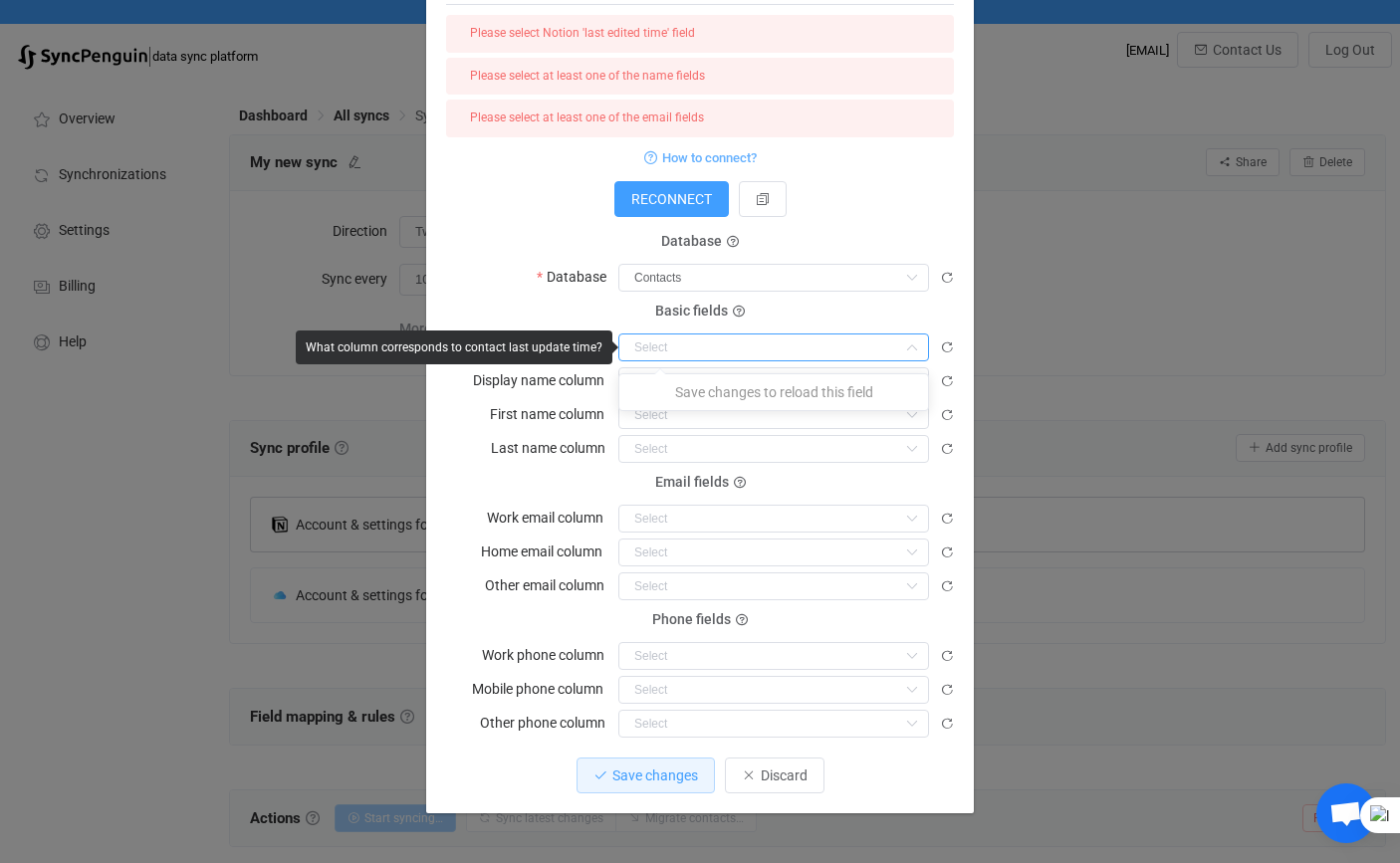 click at bounding box center [774, 347] 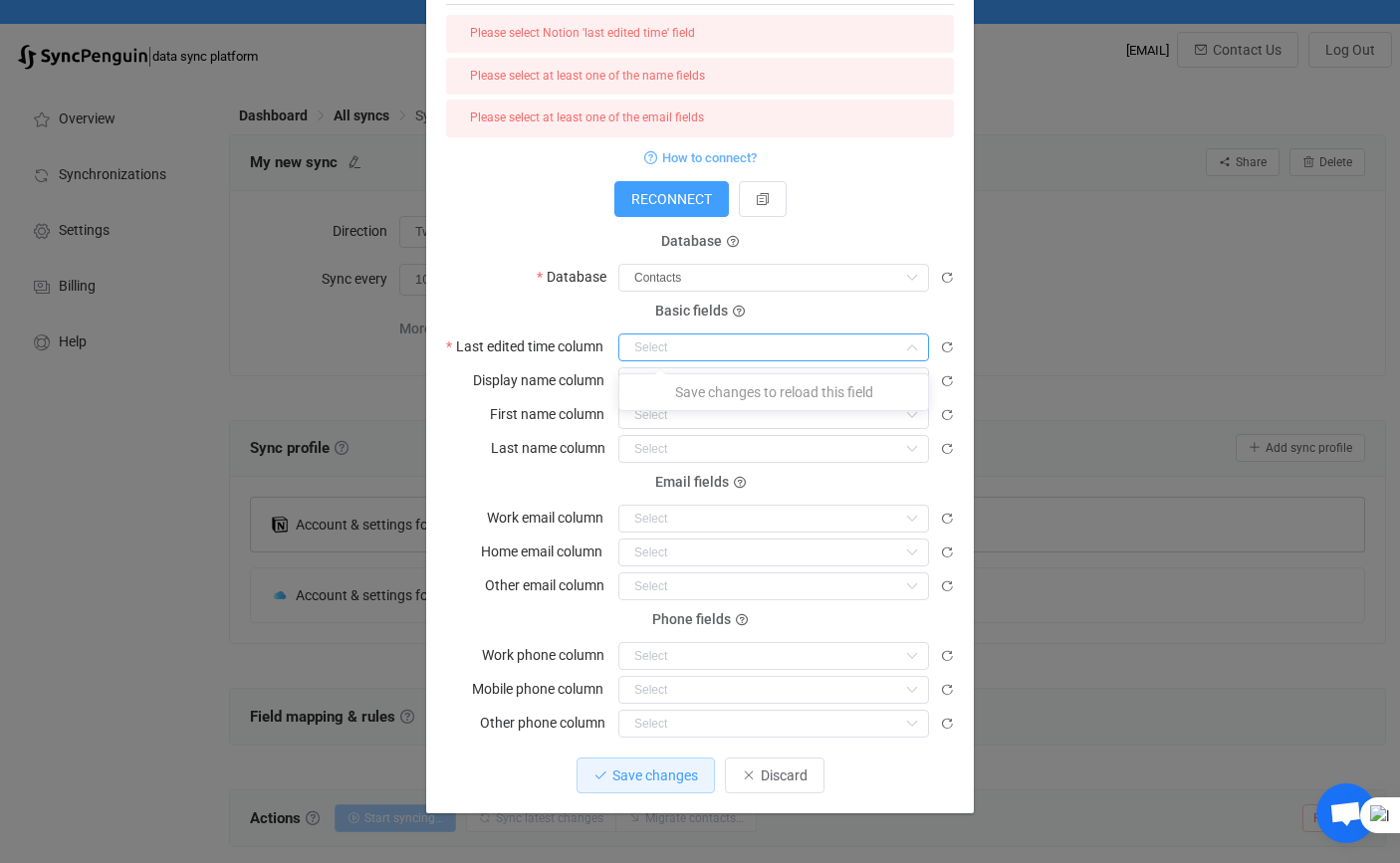 click at bounding box center [774, 347] 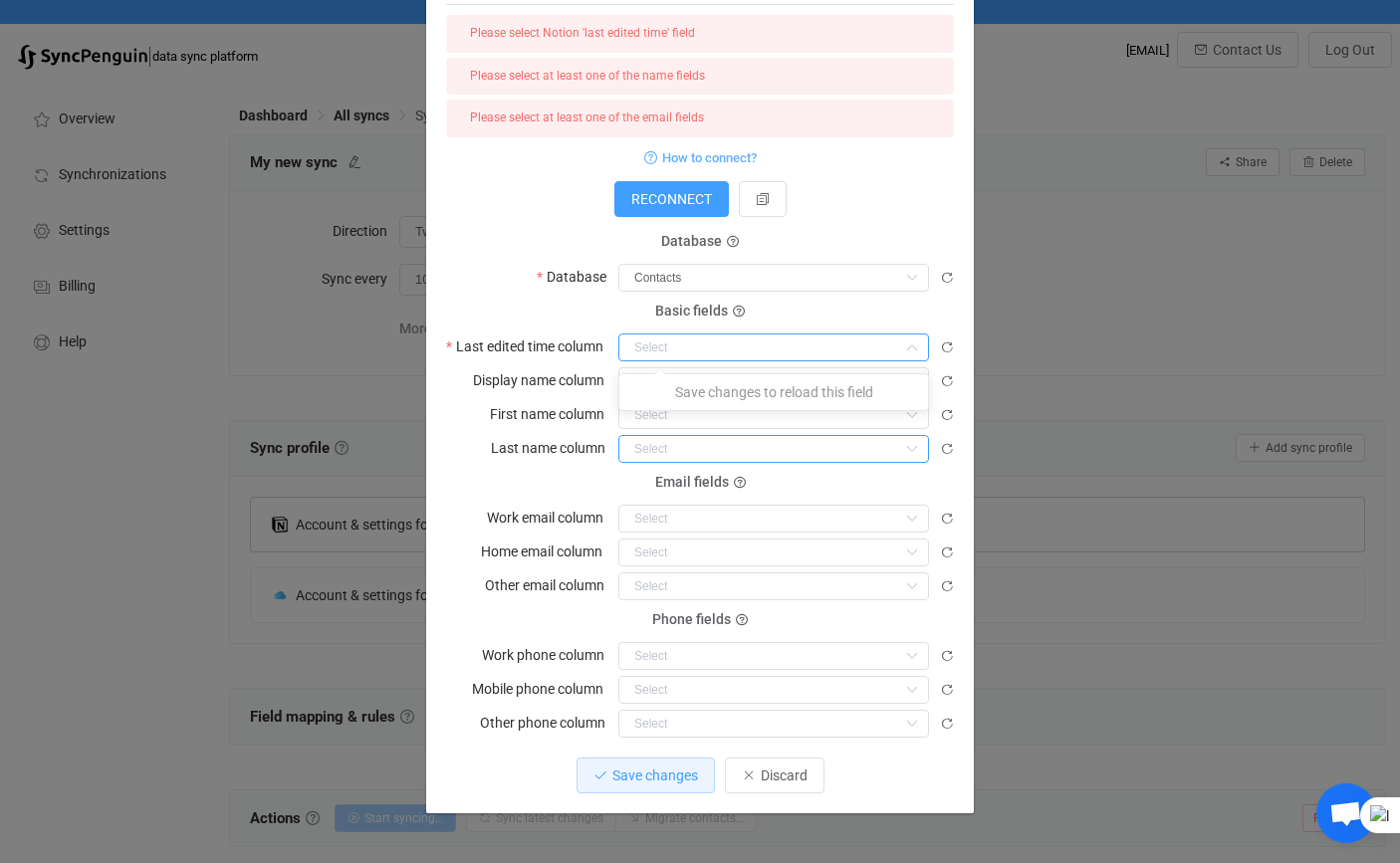 click at bounding box center (774, 449) 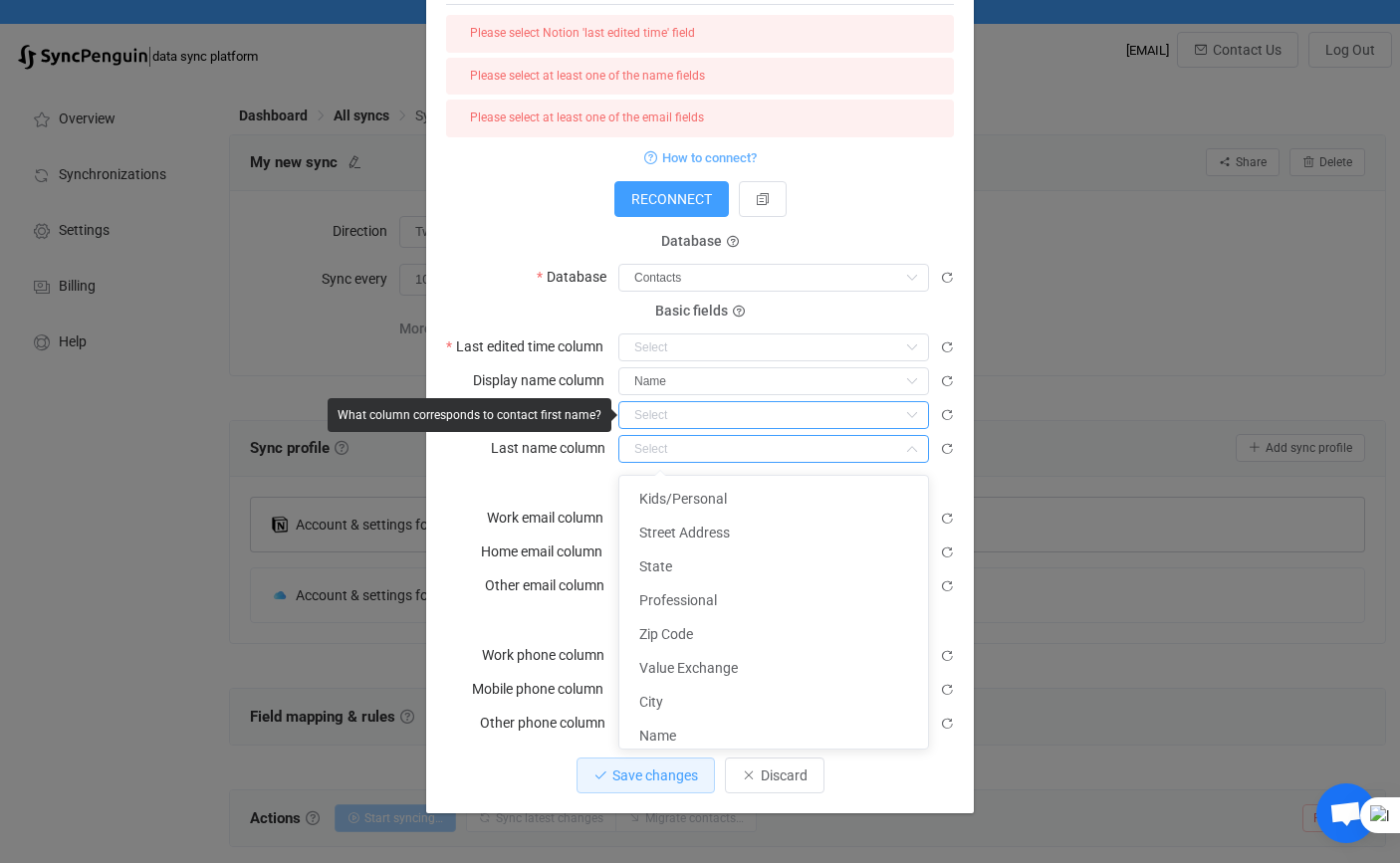 click at bounding box center (774, 415) 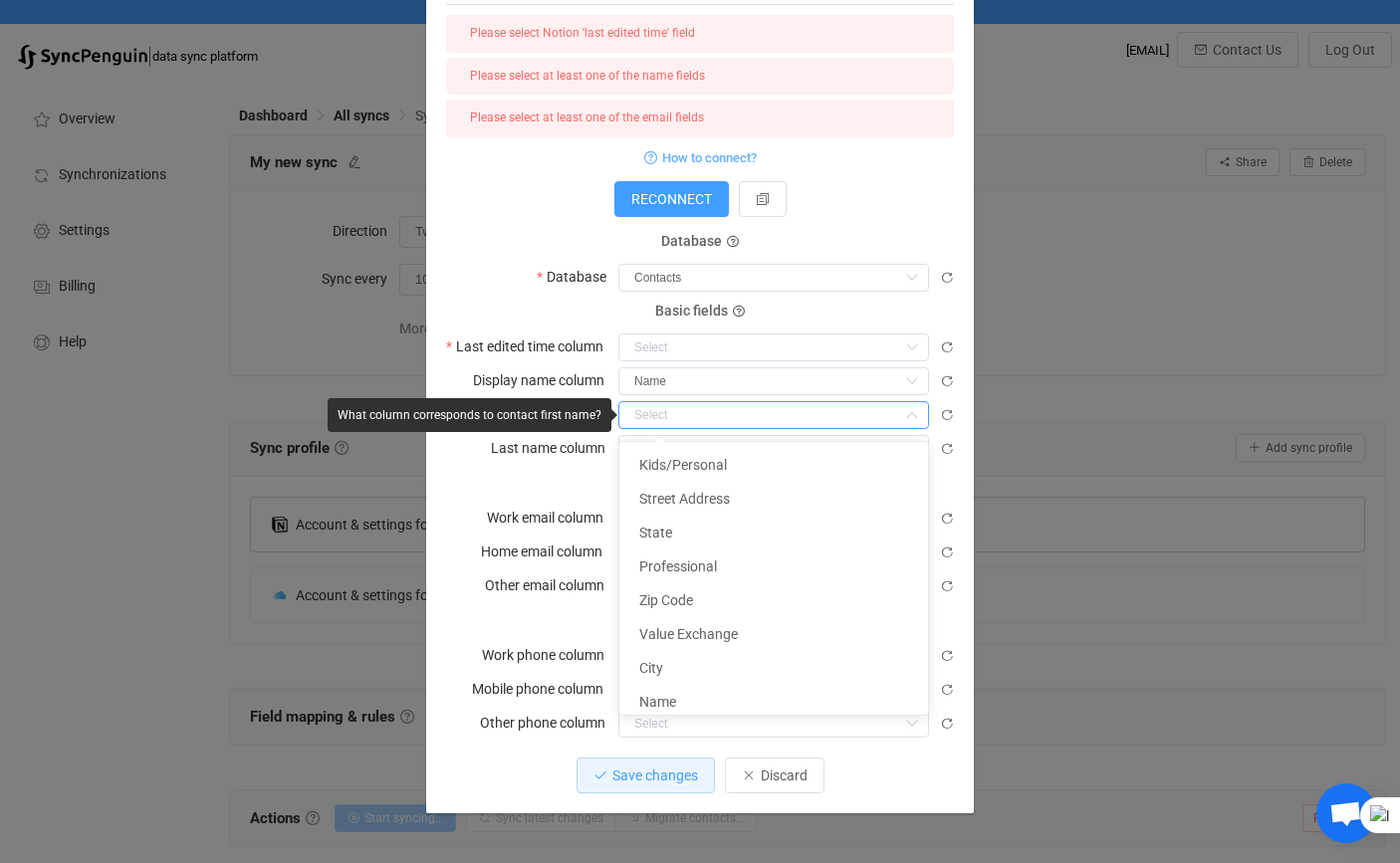 click at bounding box center [774, 415] 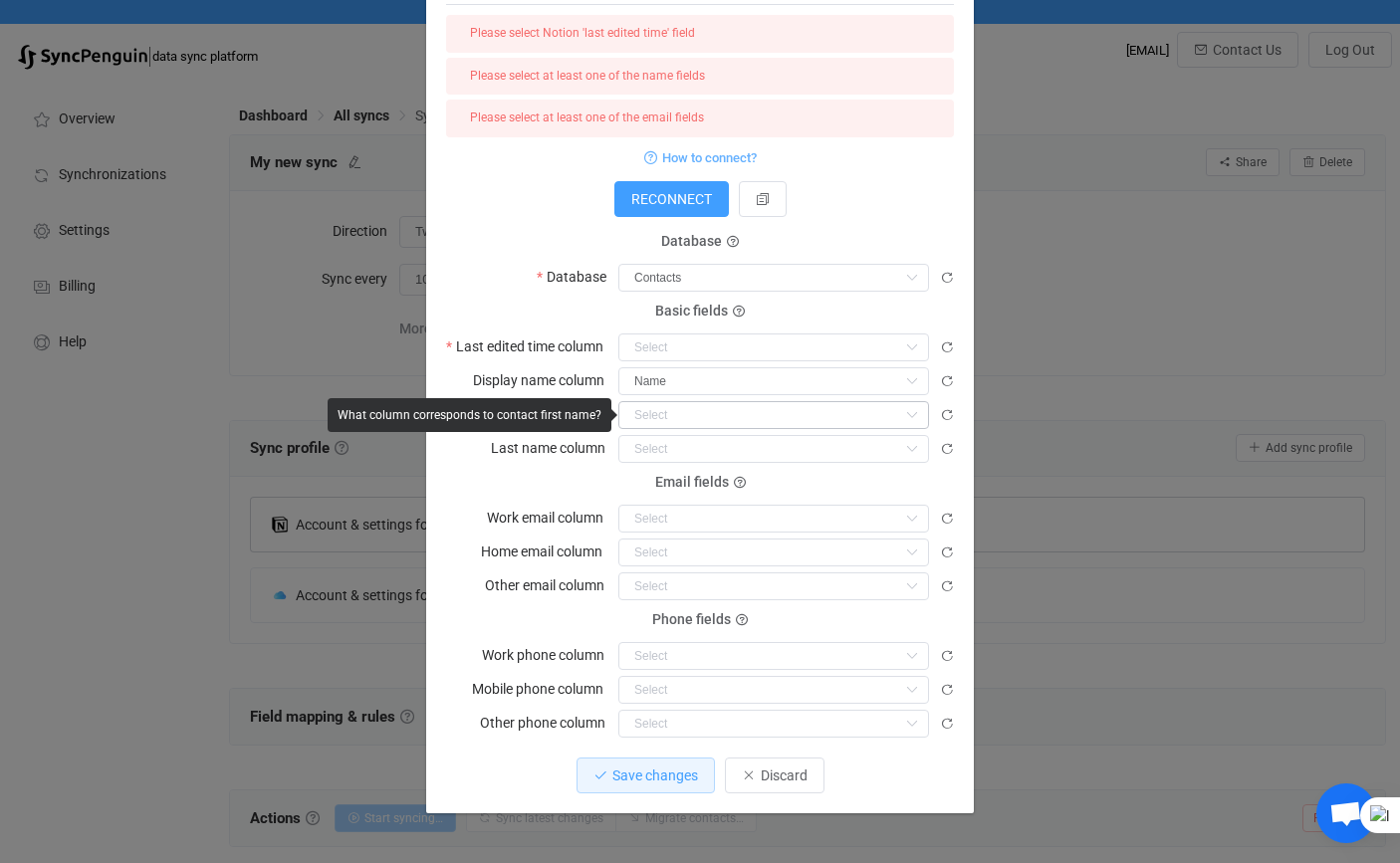 click at bounding box center (911, 415) 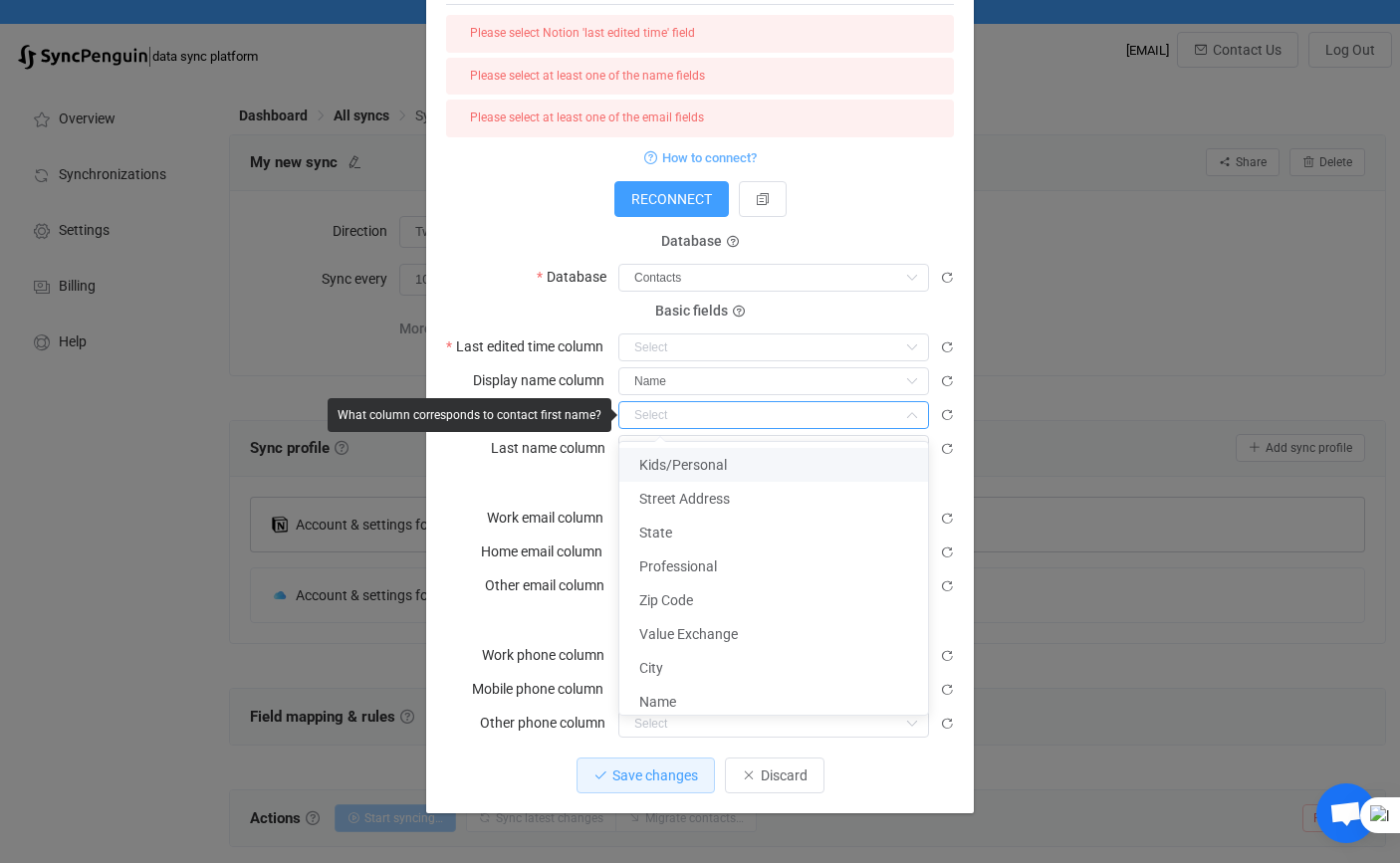 click at bounding box center [774, 415] 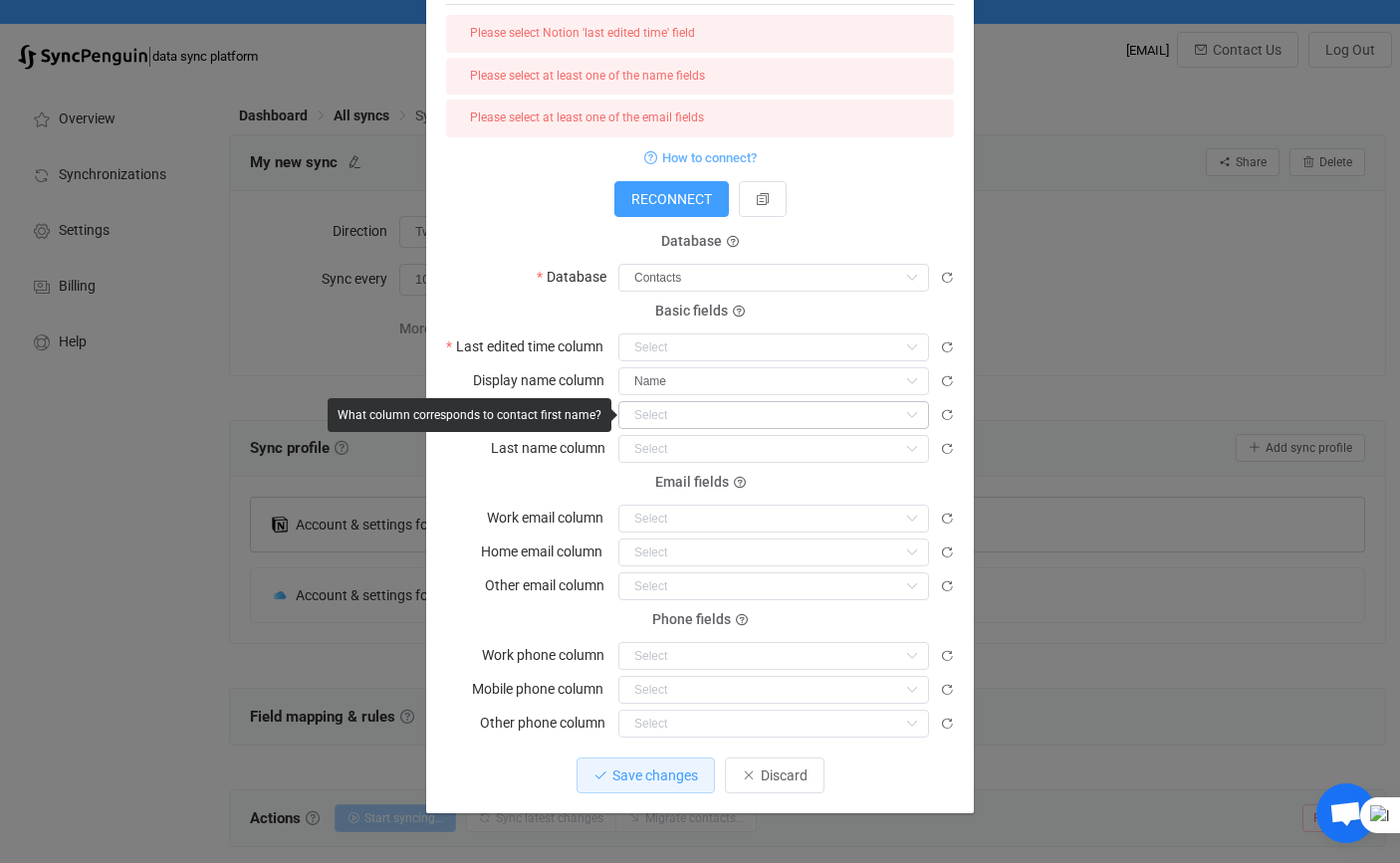 click at bounding box center (911, 415) 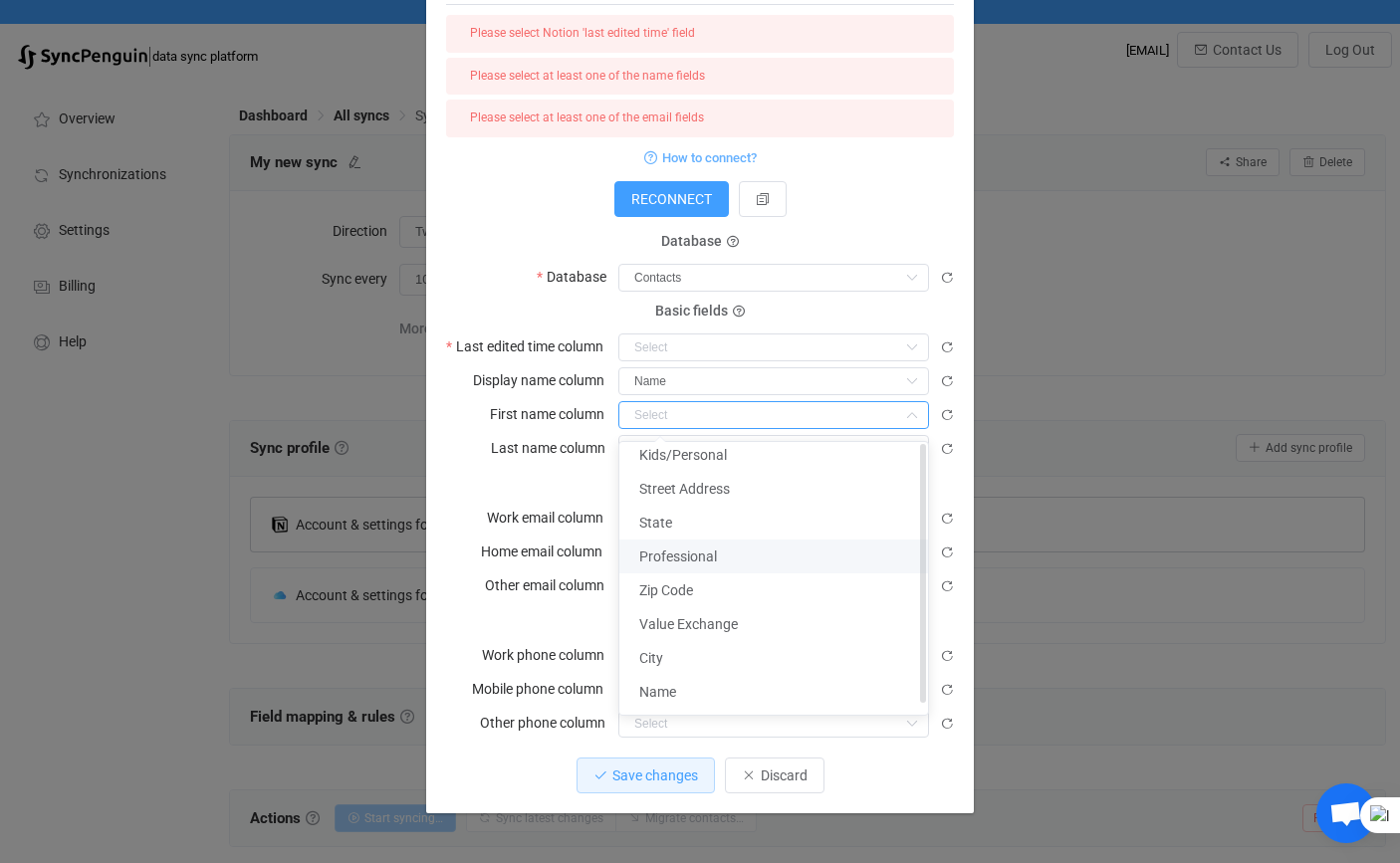 scroll, scrollTop: 0, scrollLeft: 0, axis: both 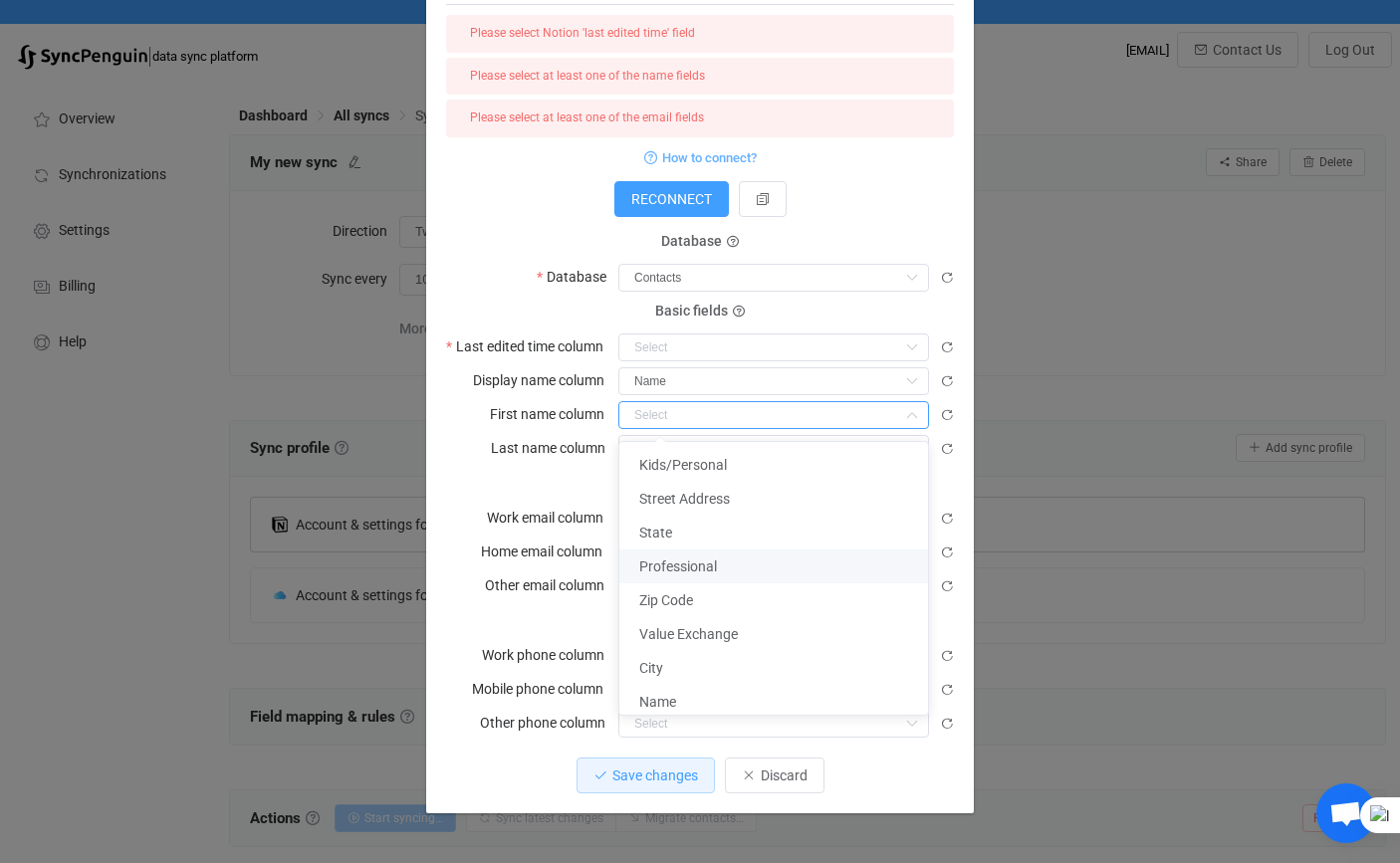 click on "Email fields Work email column Email" at bounding box center (700, 508) 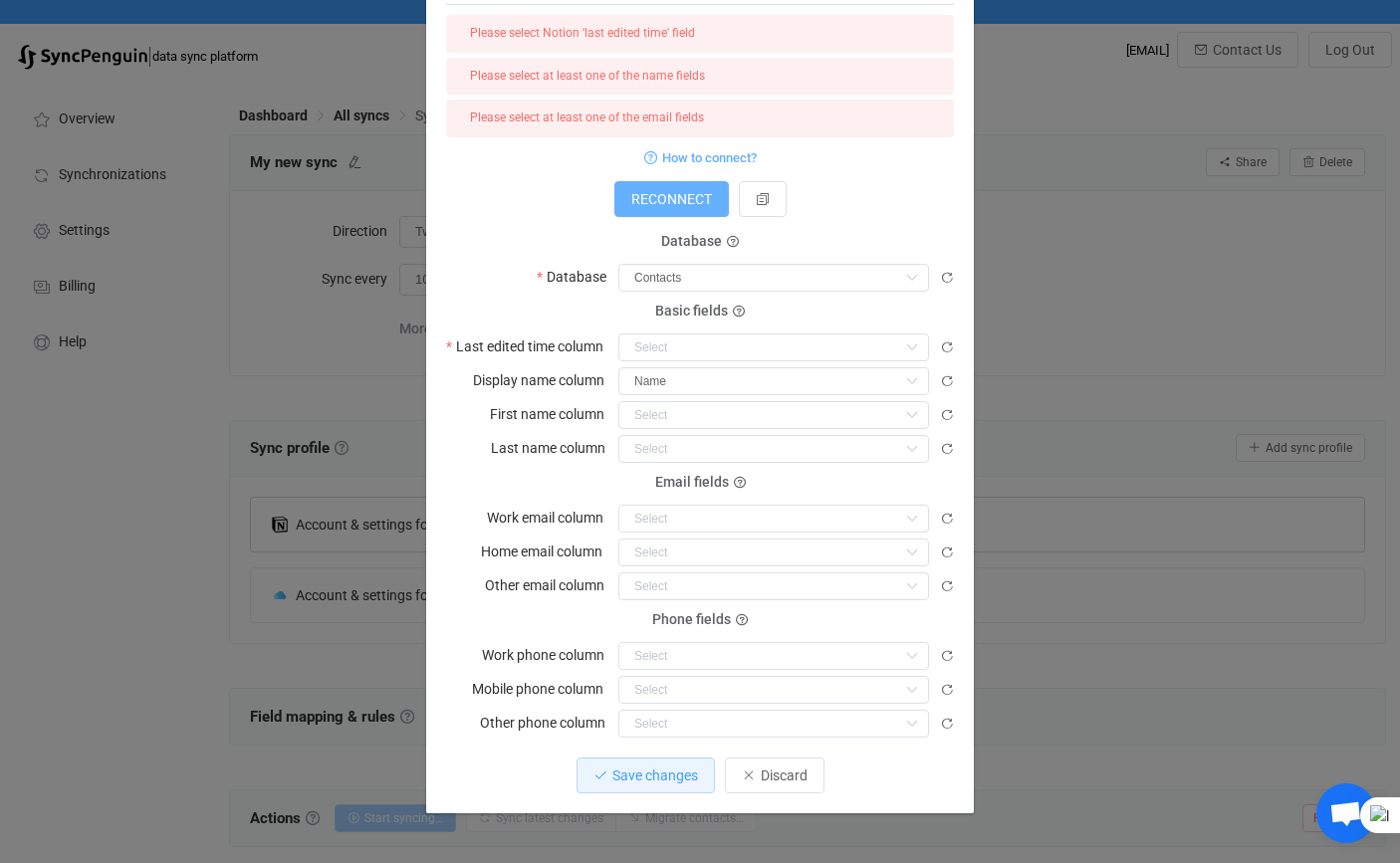 click on "RECONNECT" at bounding box center (671, 199) 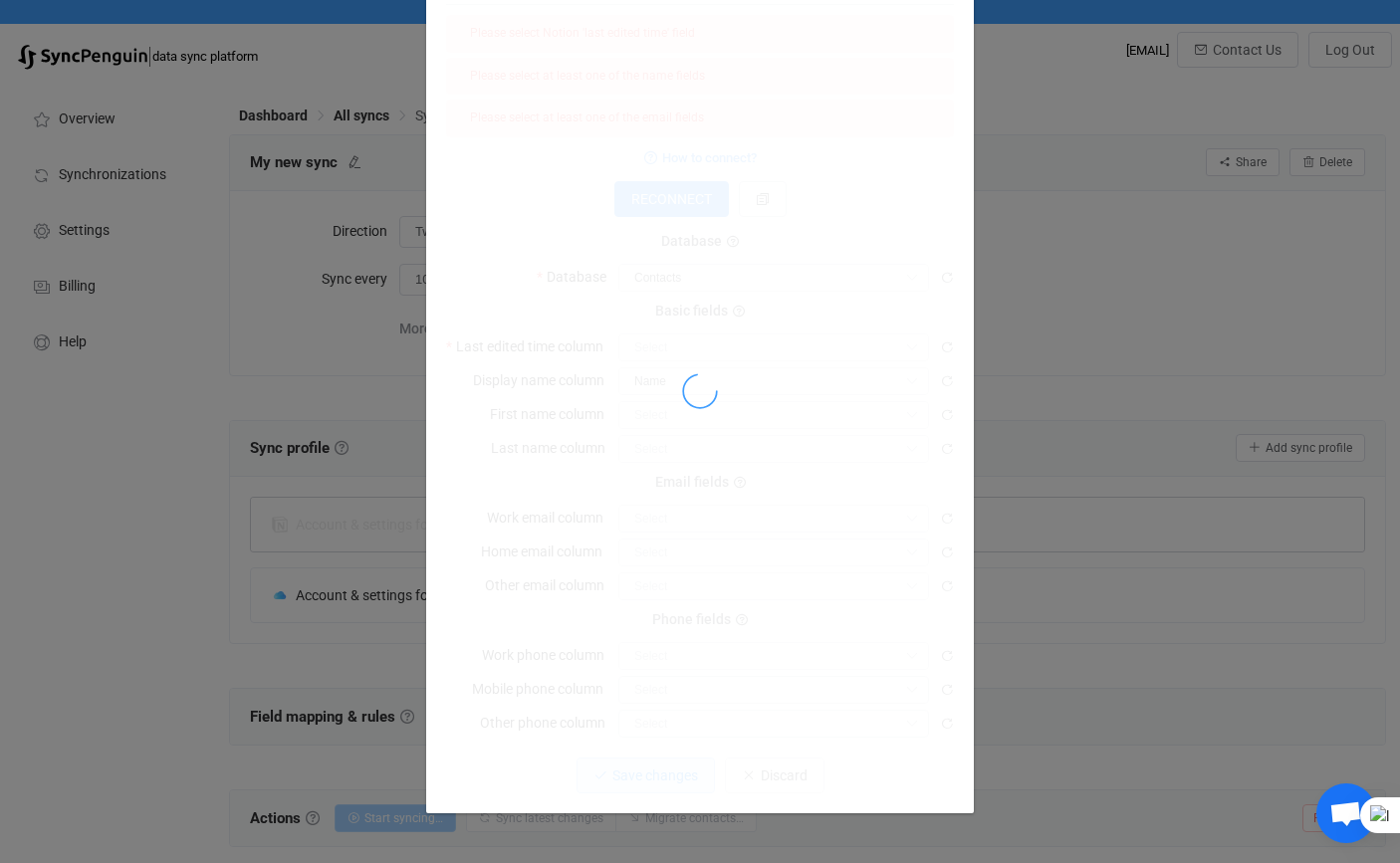 type 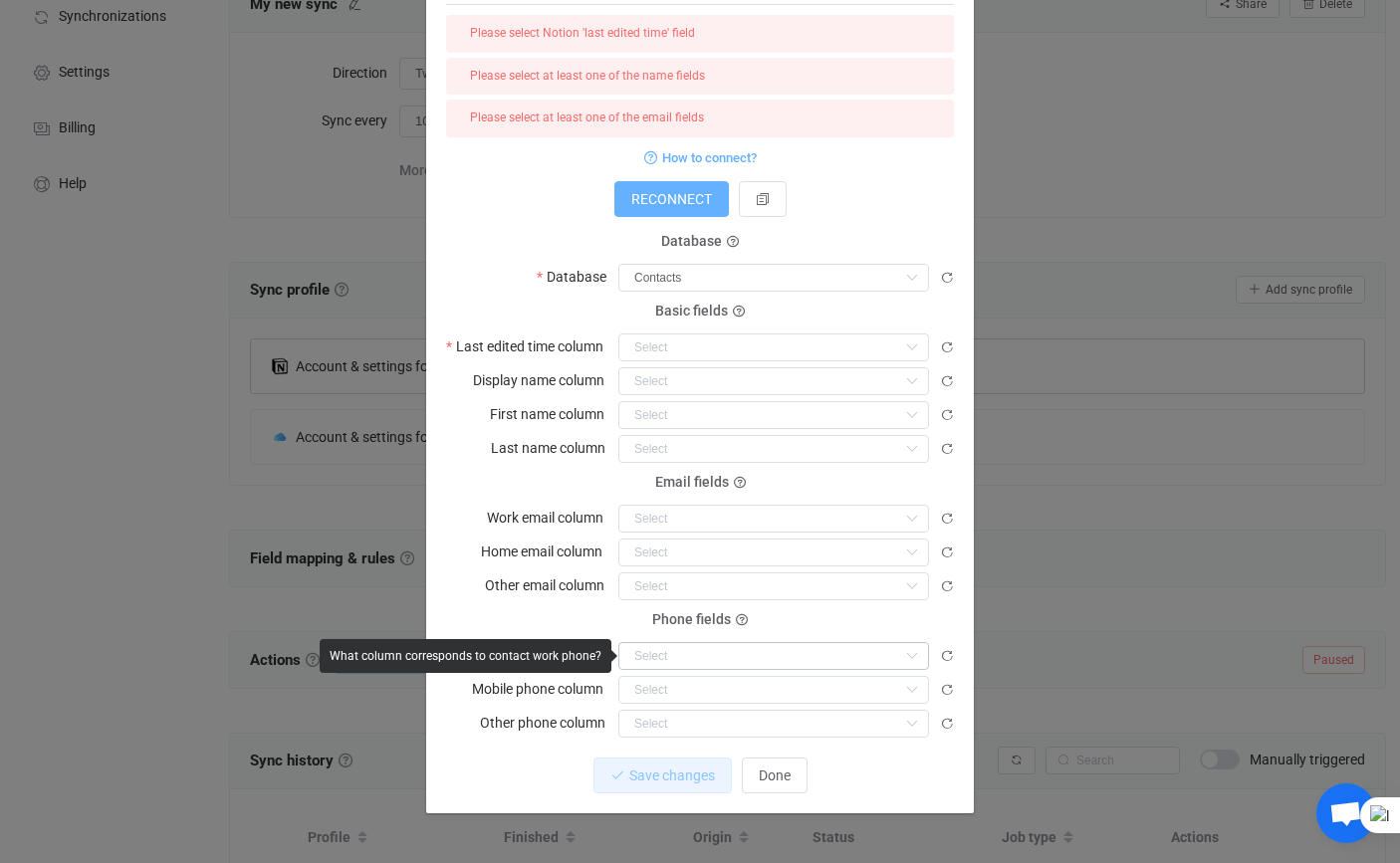 scroll, scrollTop: 157, scrollLeft: 0, axis: vertical 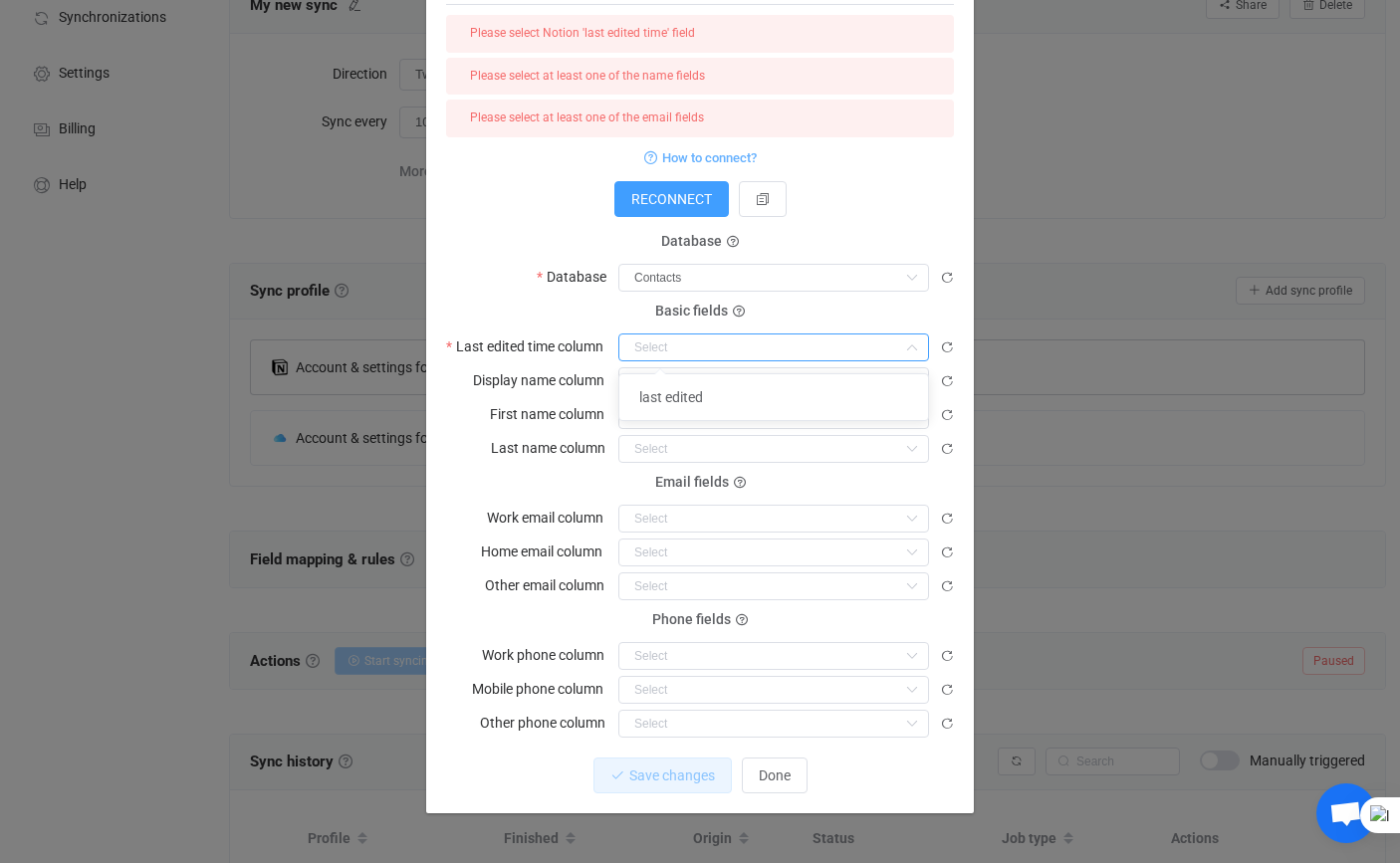 click at bounding box center [774, 347] 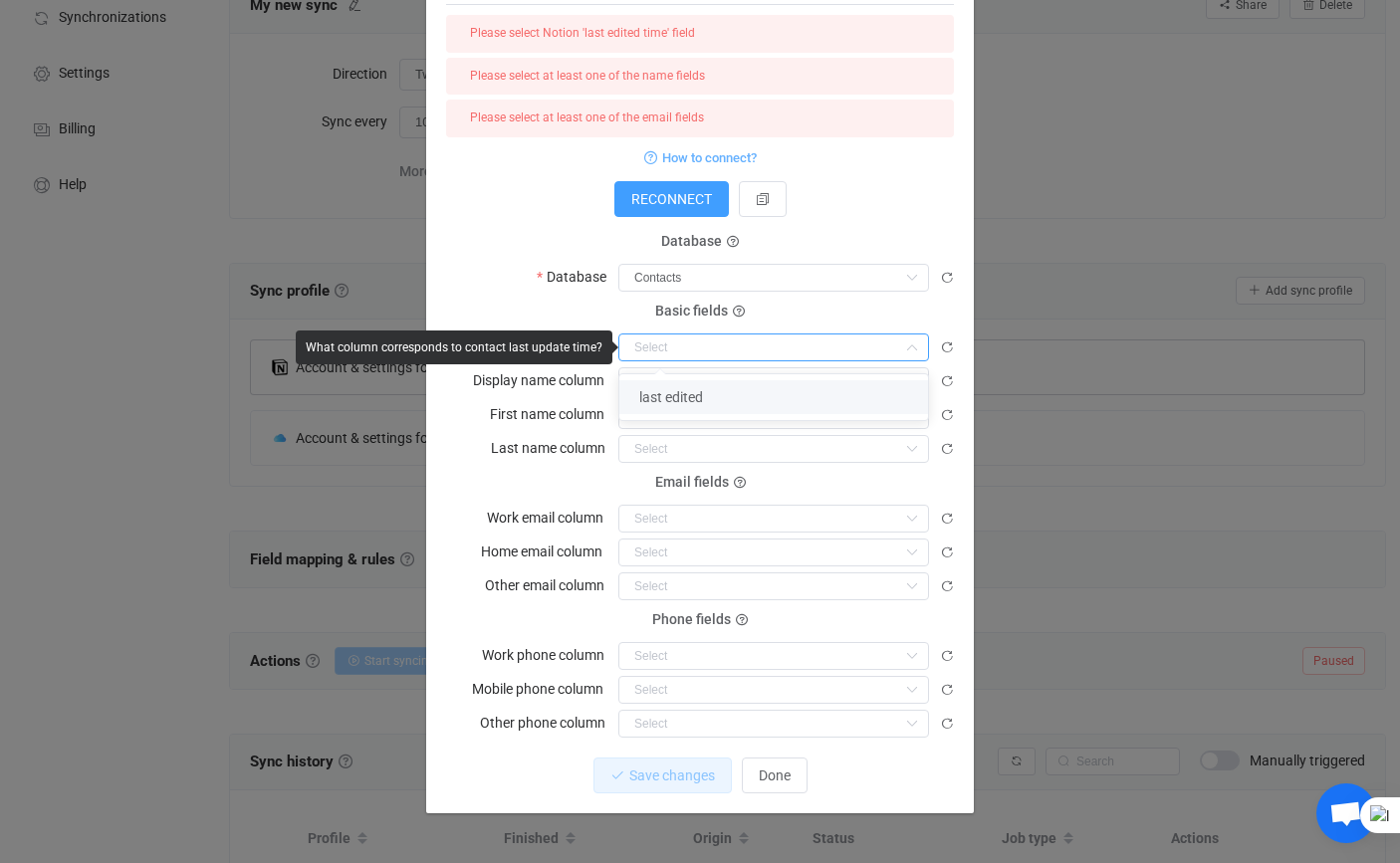 click on "last edited" at bounding box center [774, 397] 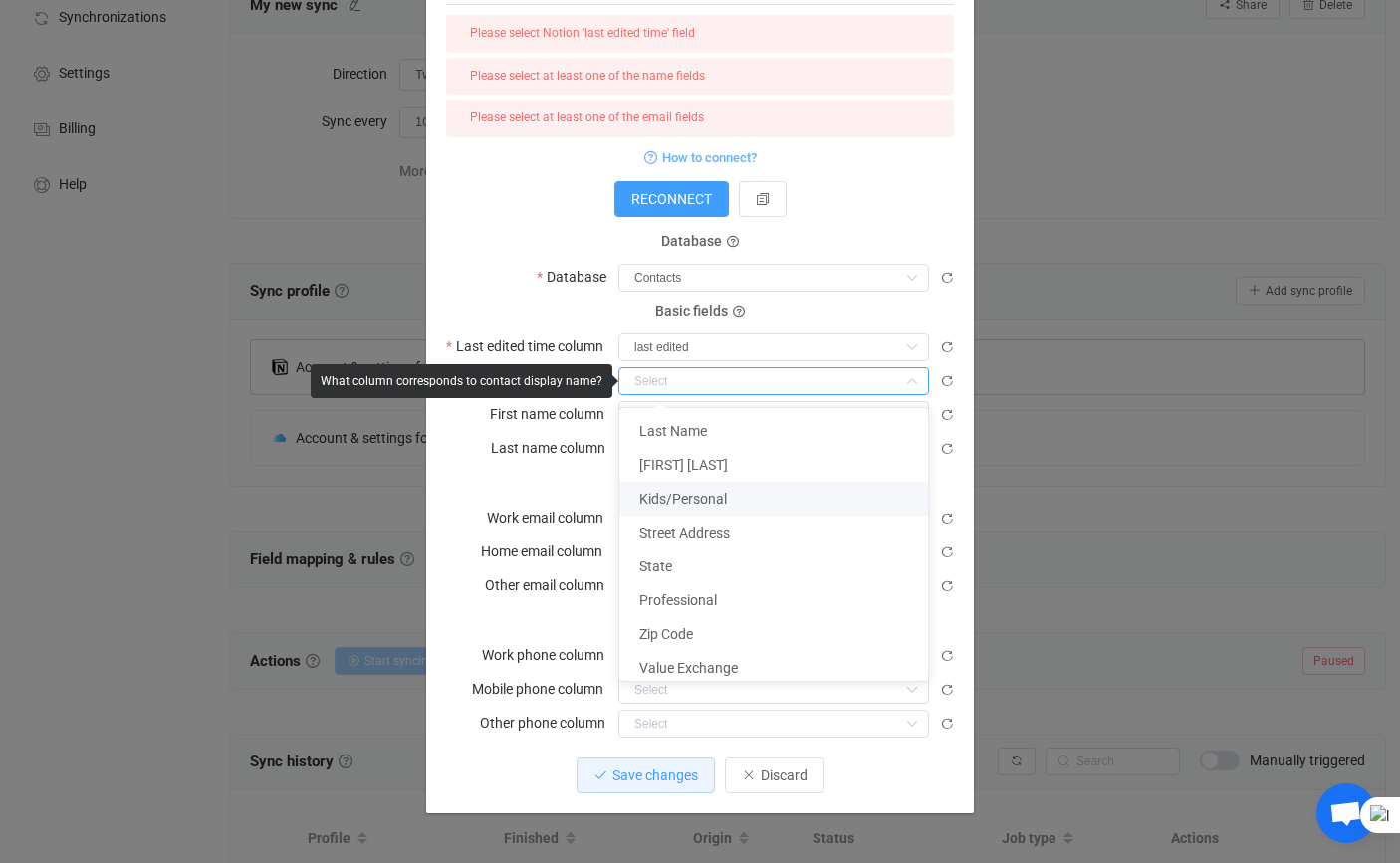 click at bounding box center (774, 381) 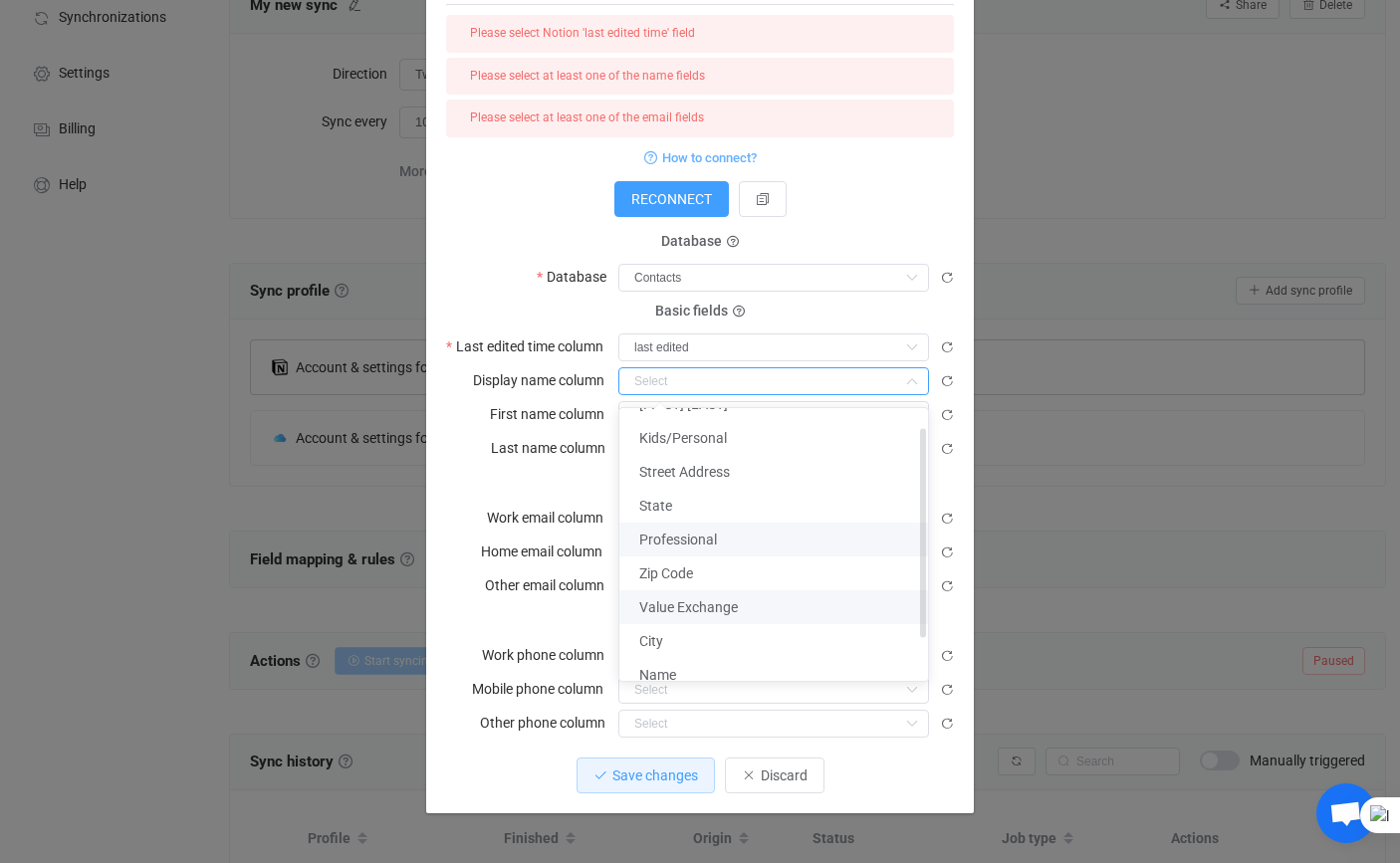 scroll, scrollTop: 78, scrollLeft: 0, axis: vertical 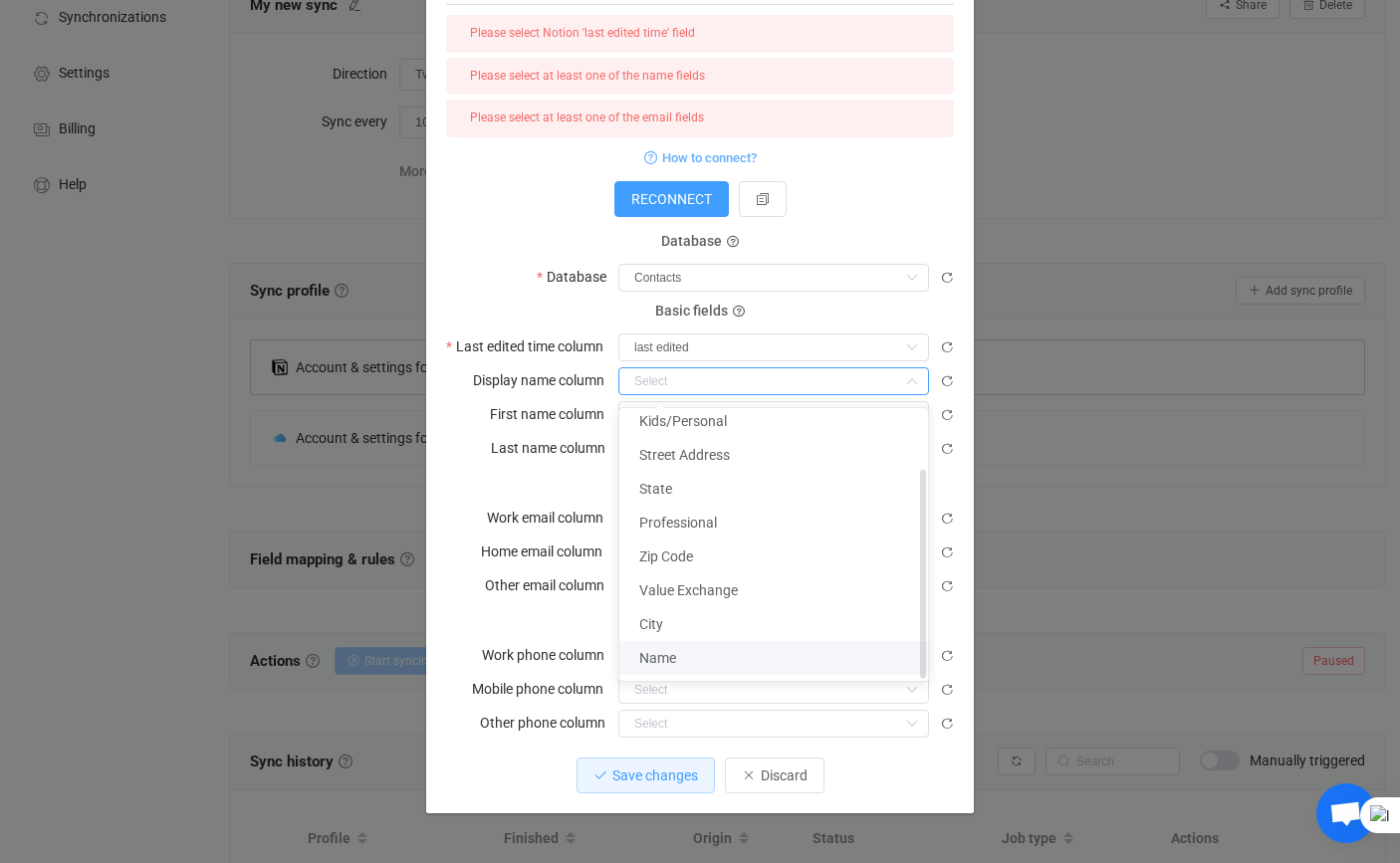 click on "Name" at bounding box center (774, 658) 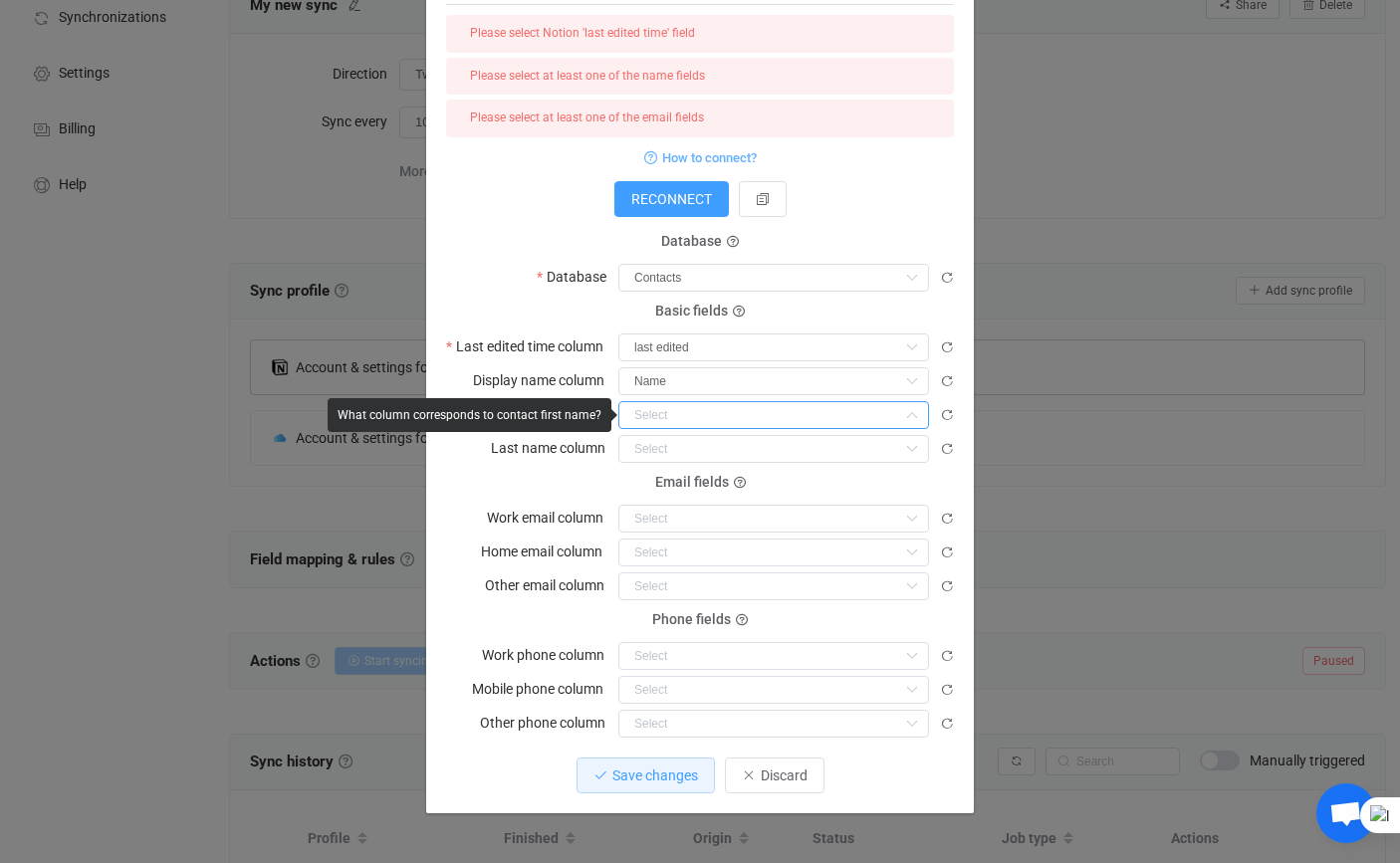 click at bounding box center (774, 415) 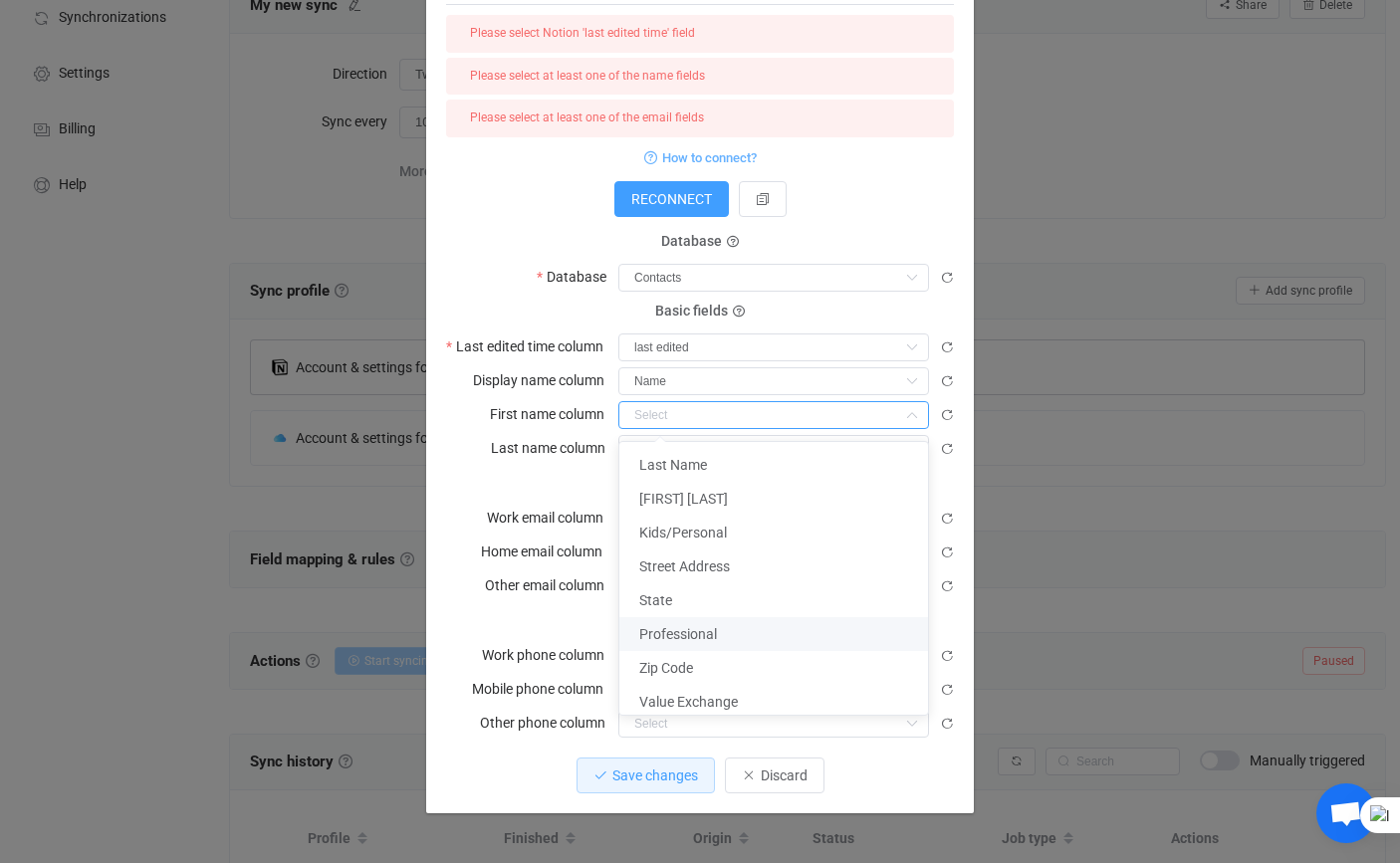 click at bounding box center [911, 415] 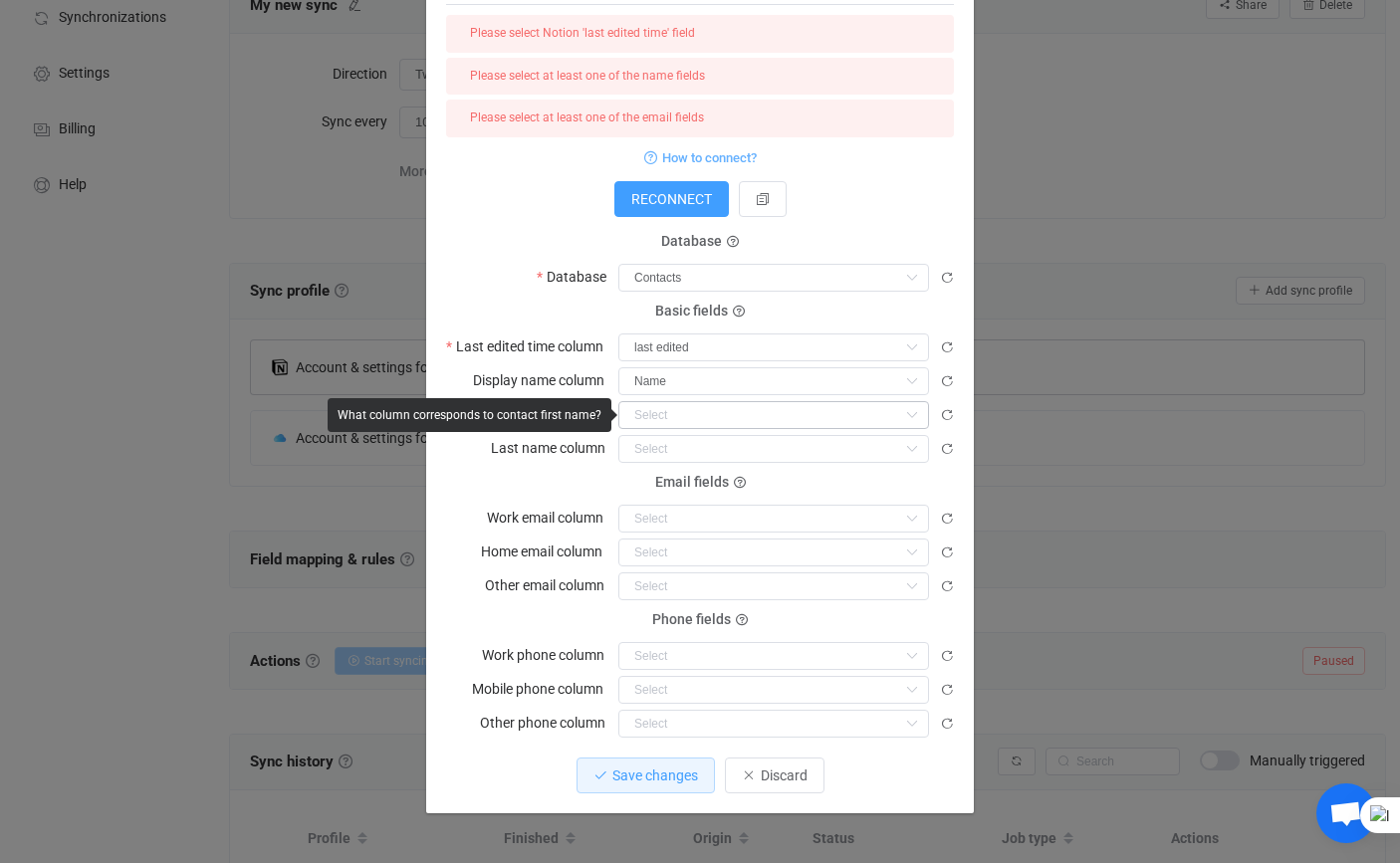 click at bounding box center [911, 415] 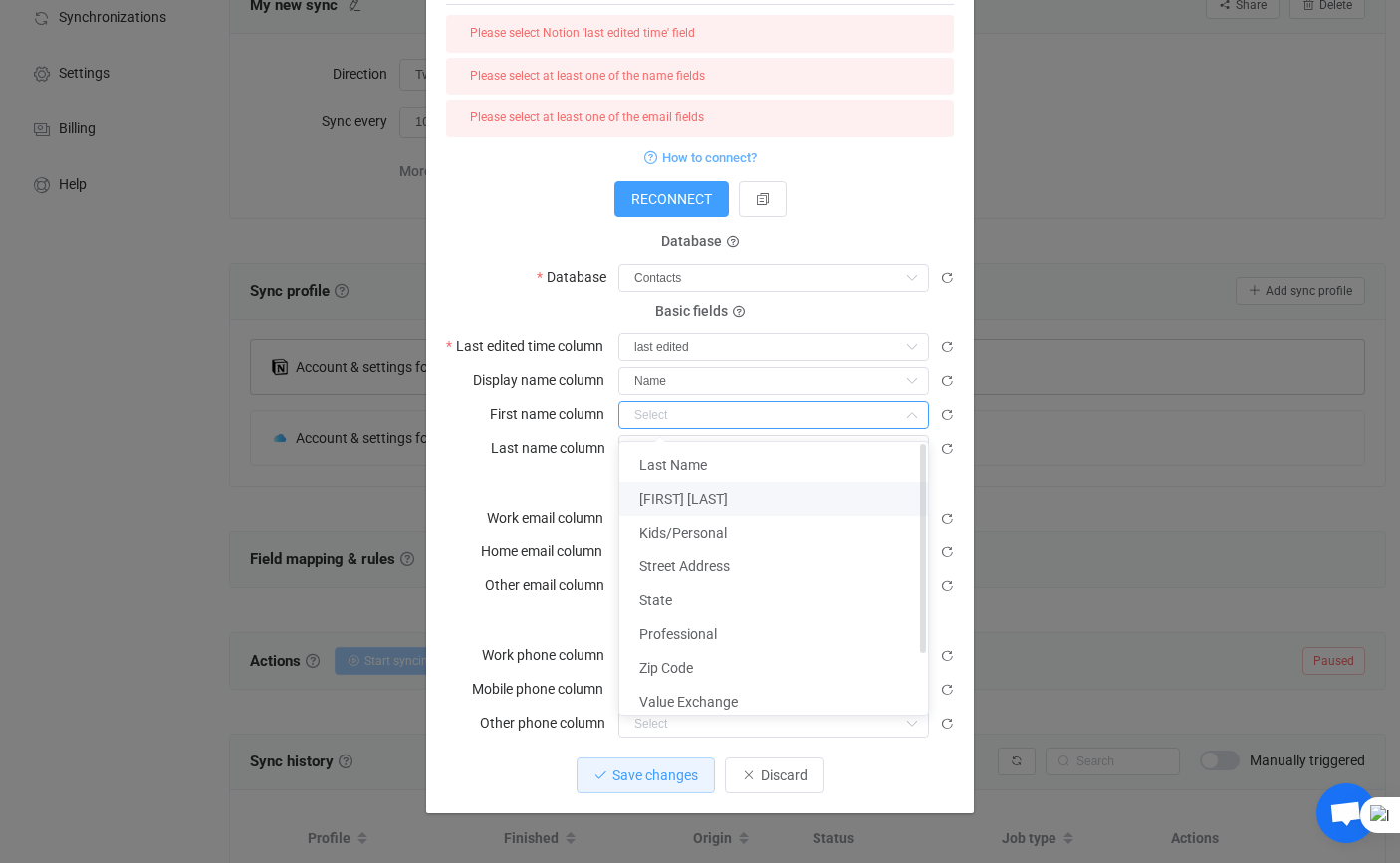click on "[FIRST] [LAST]" at bounding box center (774, 499) 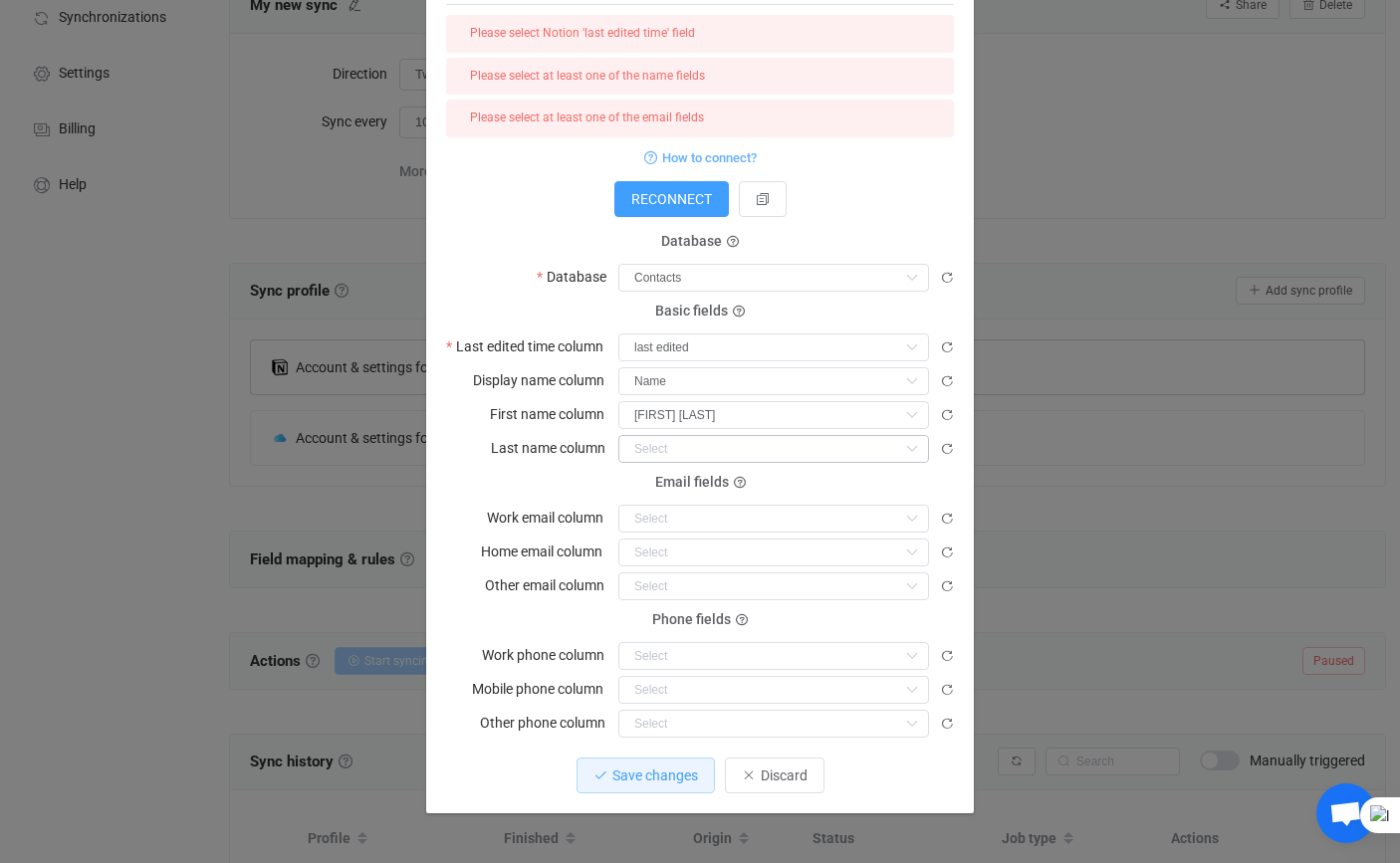 click at bounding box center [911, 449] 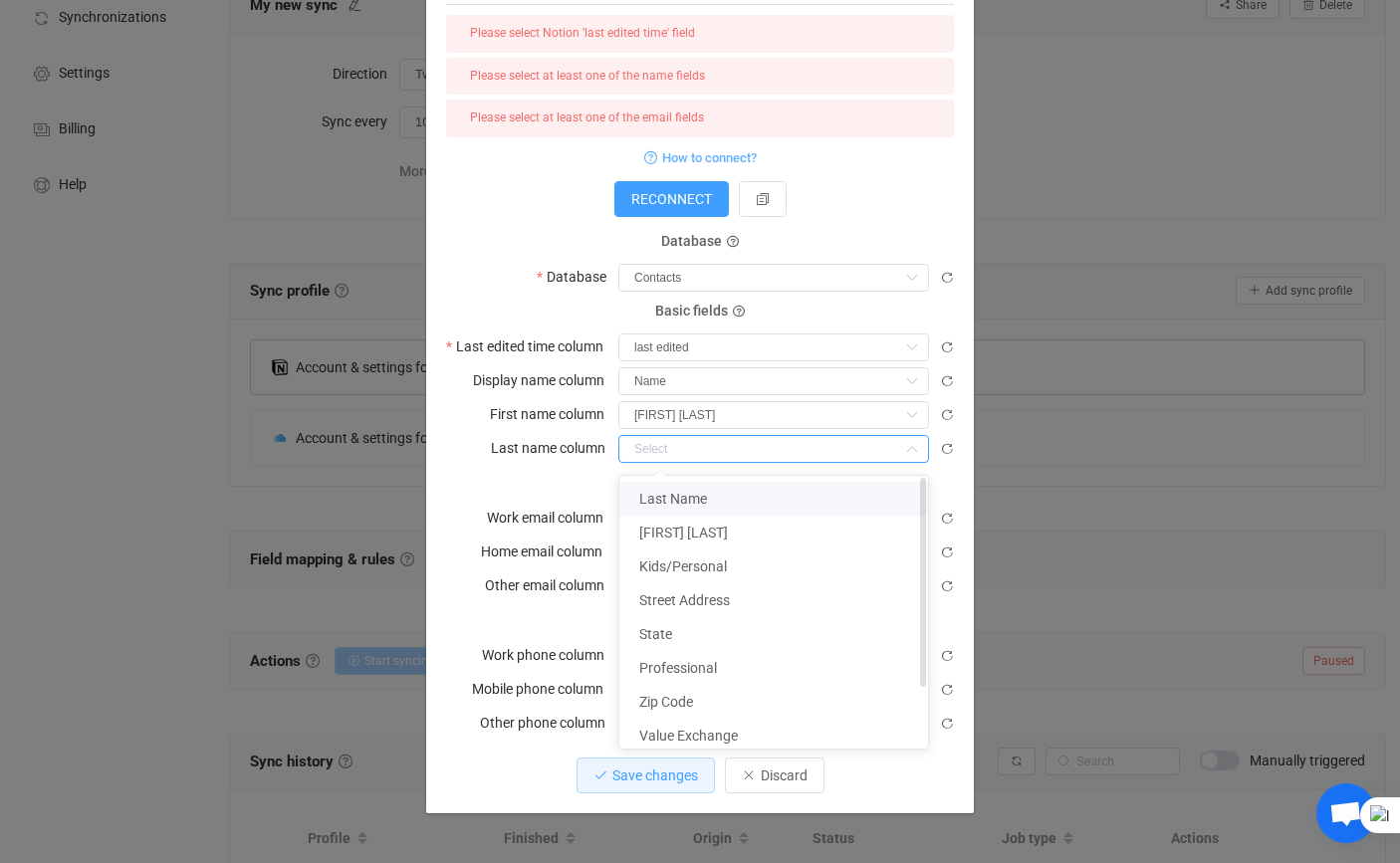 click on "Last Name" at bounding box center [774, 499] 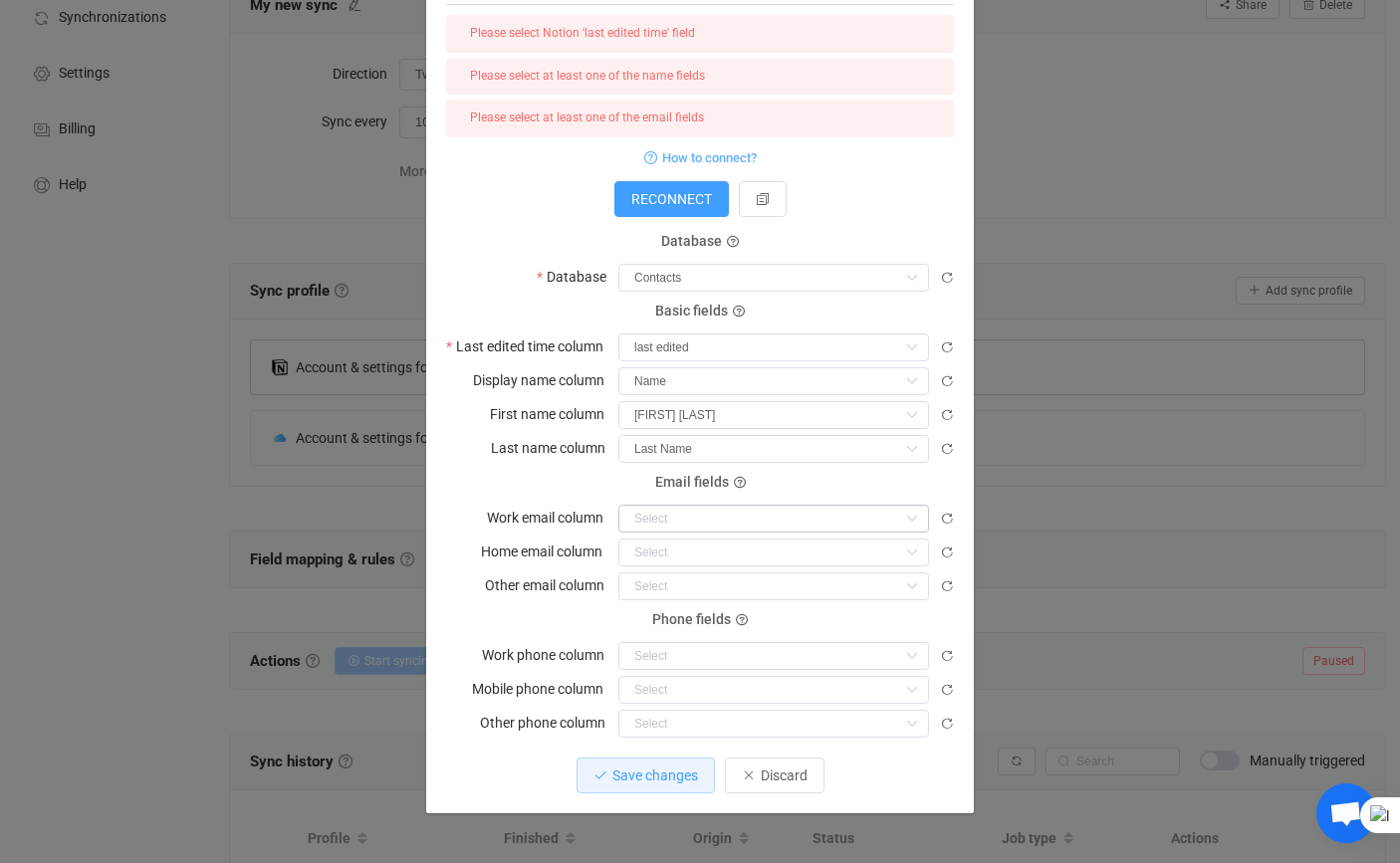 click at bounding box center (911, 519) 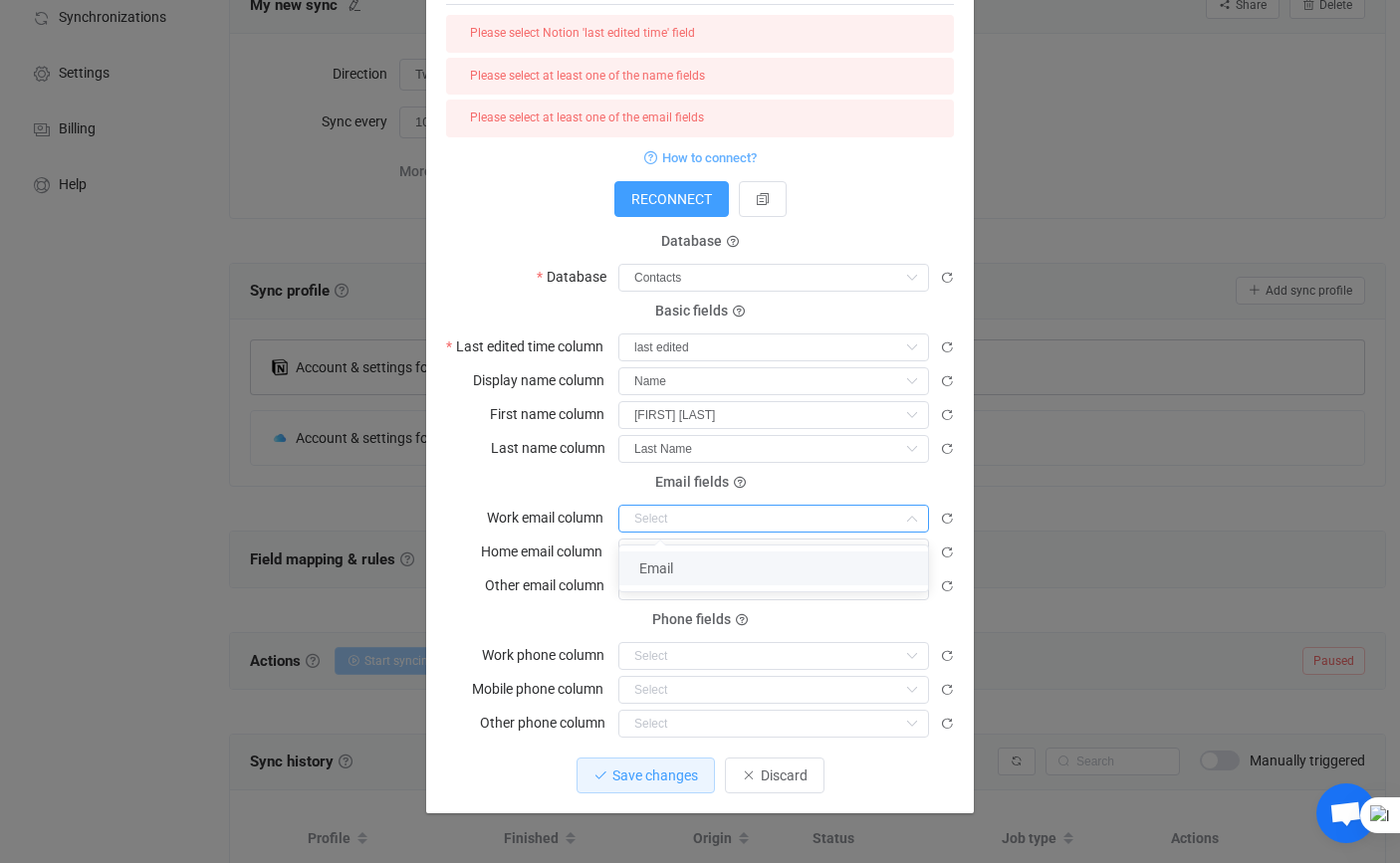 click on "Email" at bounding box center [774, 568] 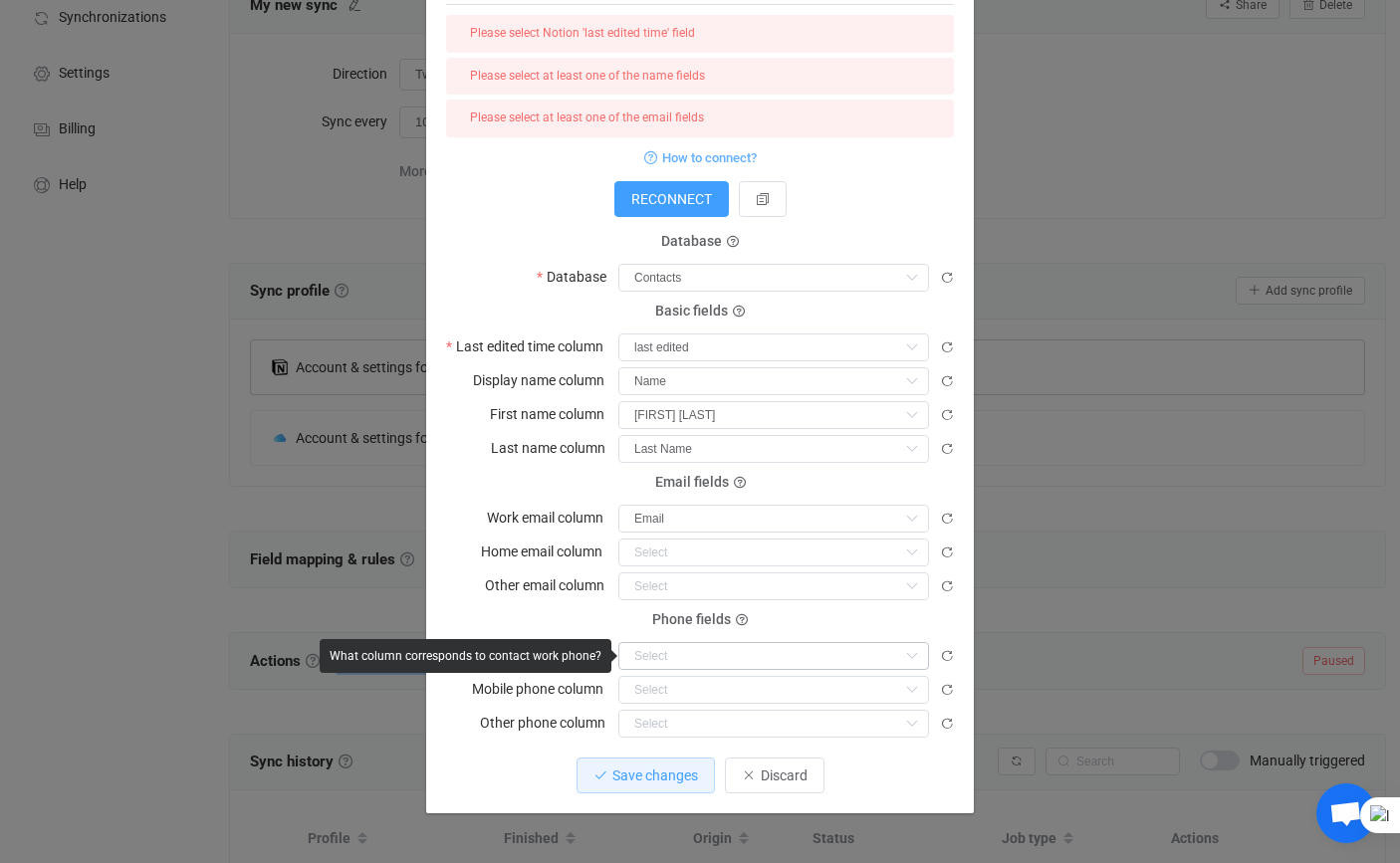 click at bounding box center (911, 656) 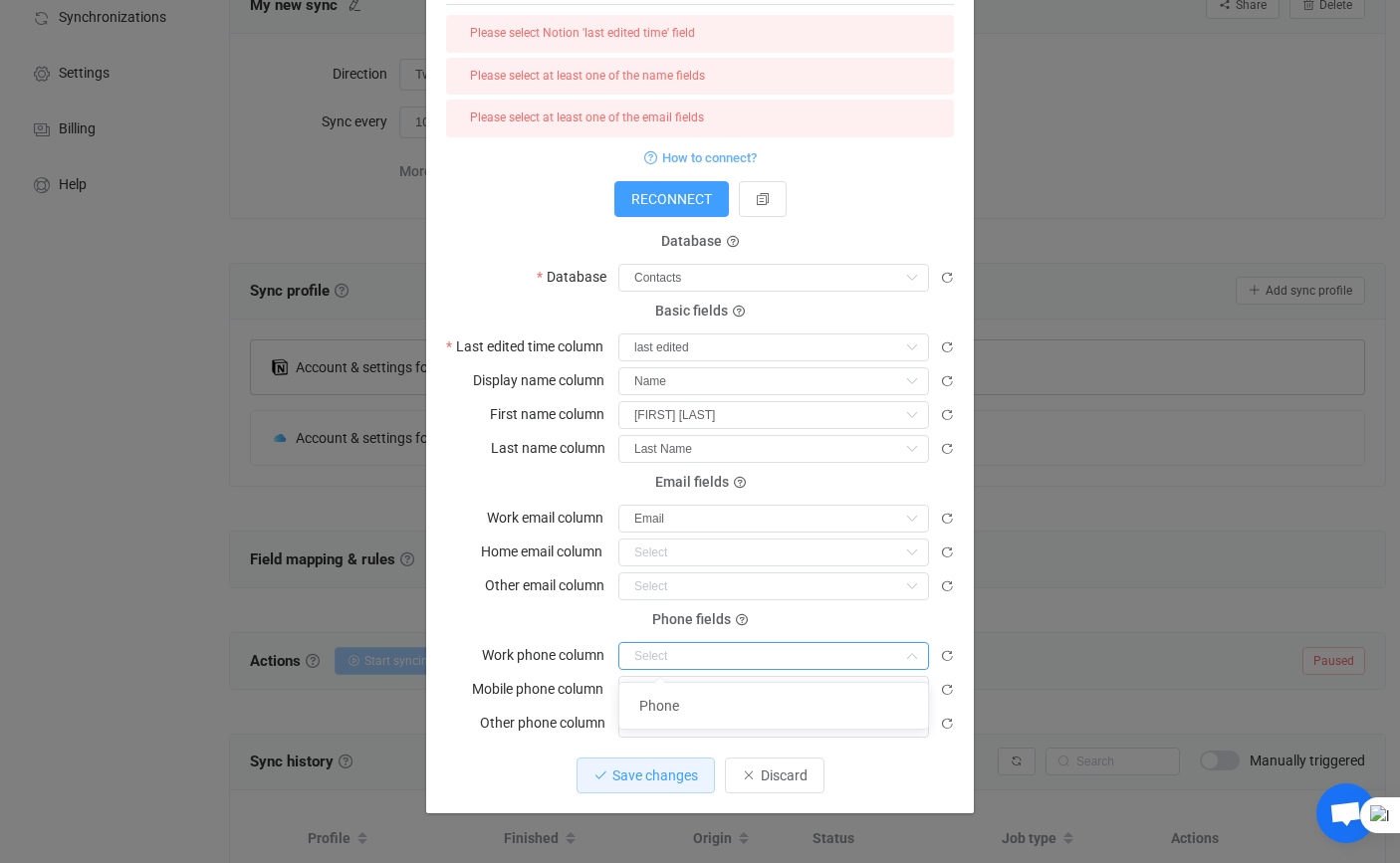 click at bounding box center (911, 656) 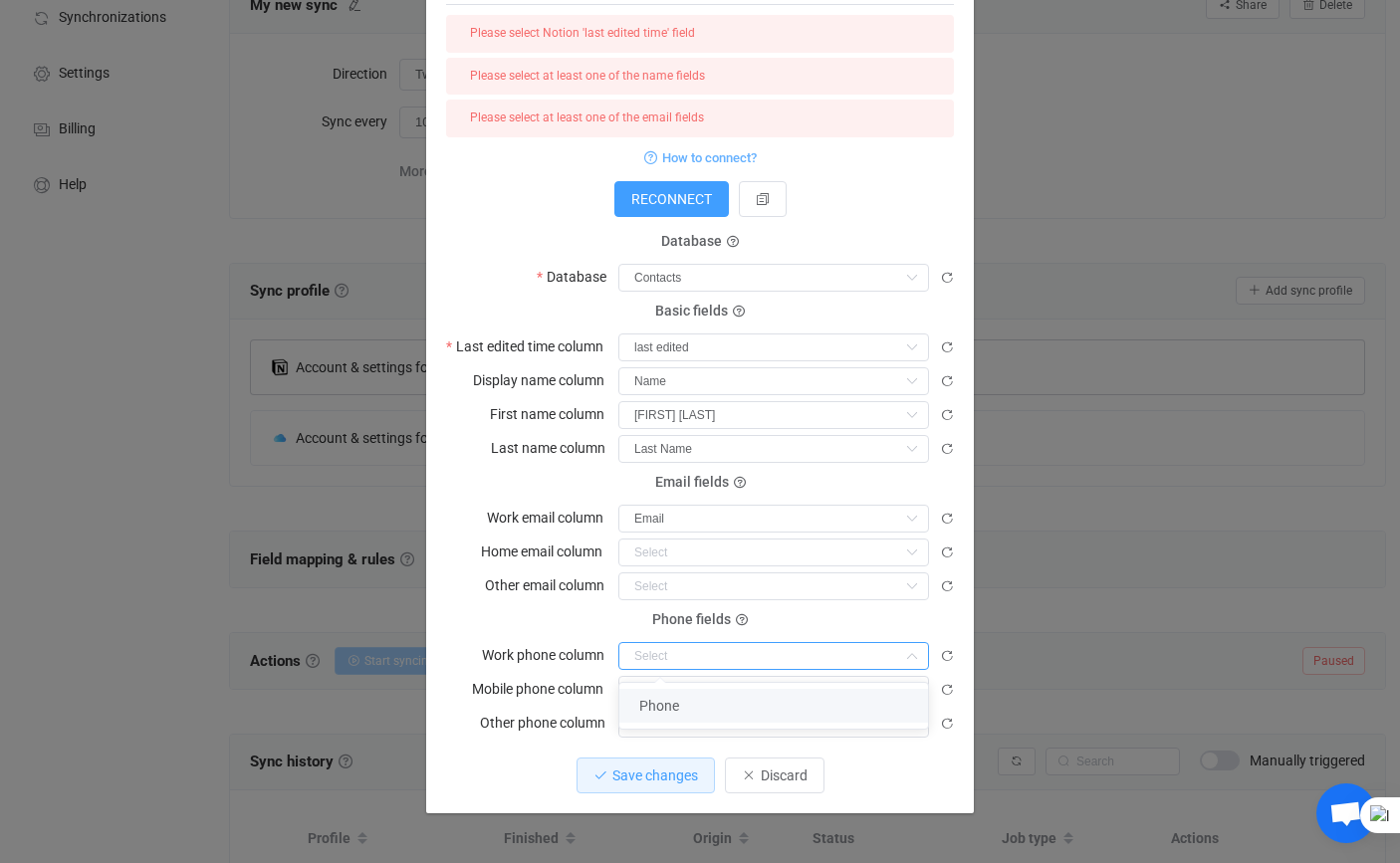 click on "Phone fields Work phone column" at bounding box center (700, 645) 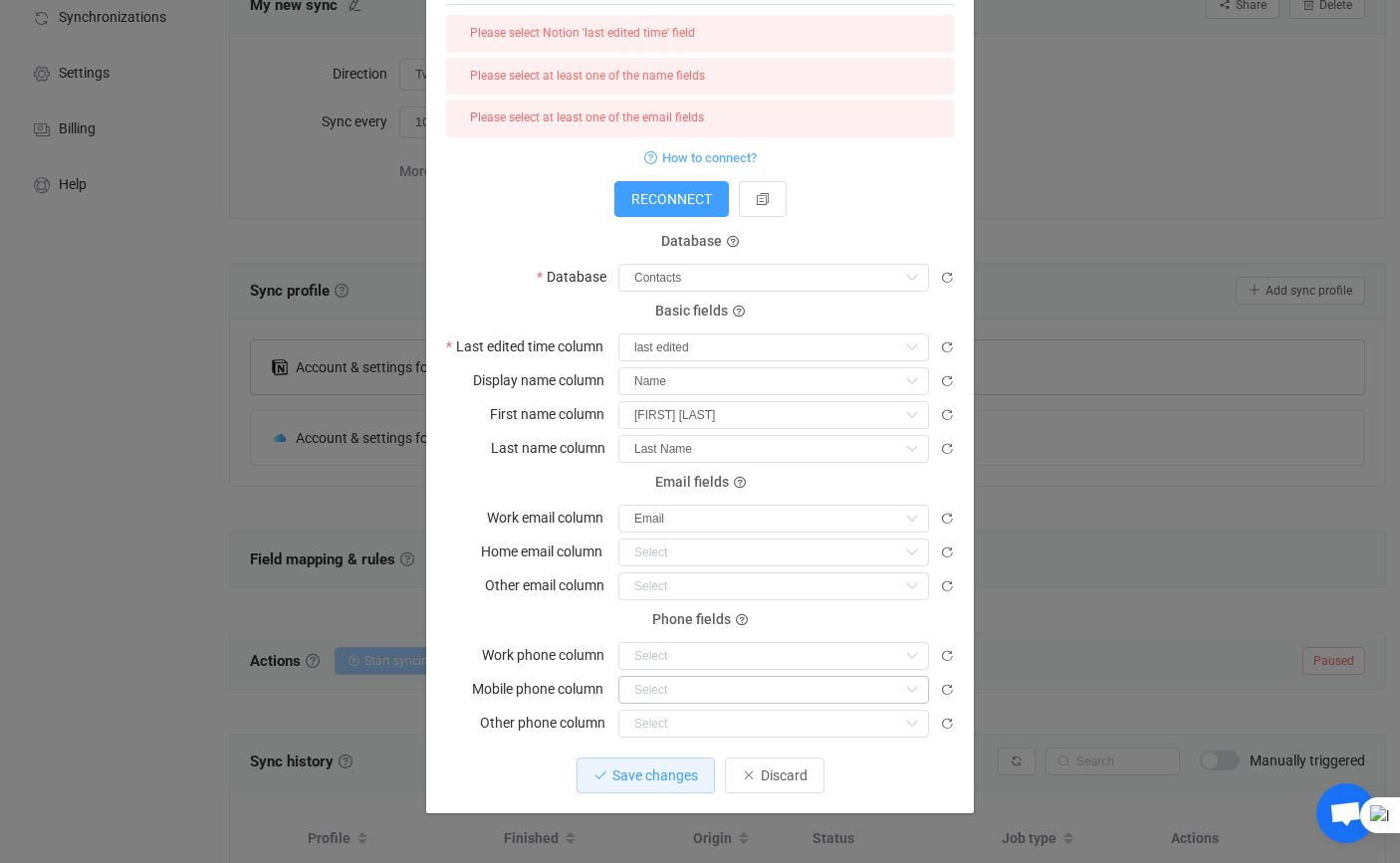 click at bounding box center [911, 690] 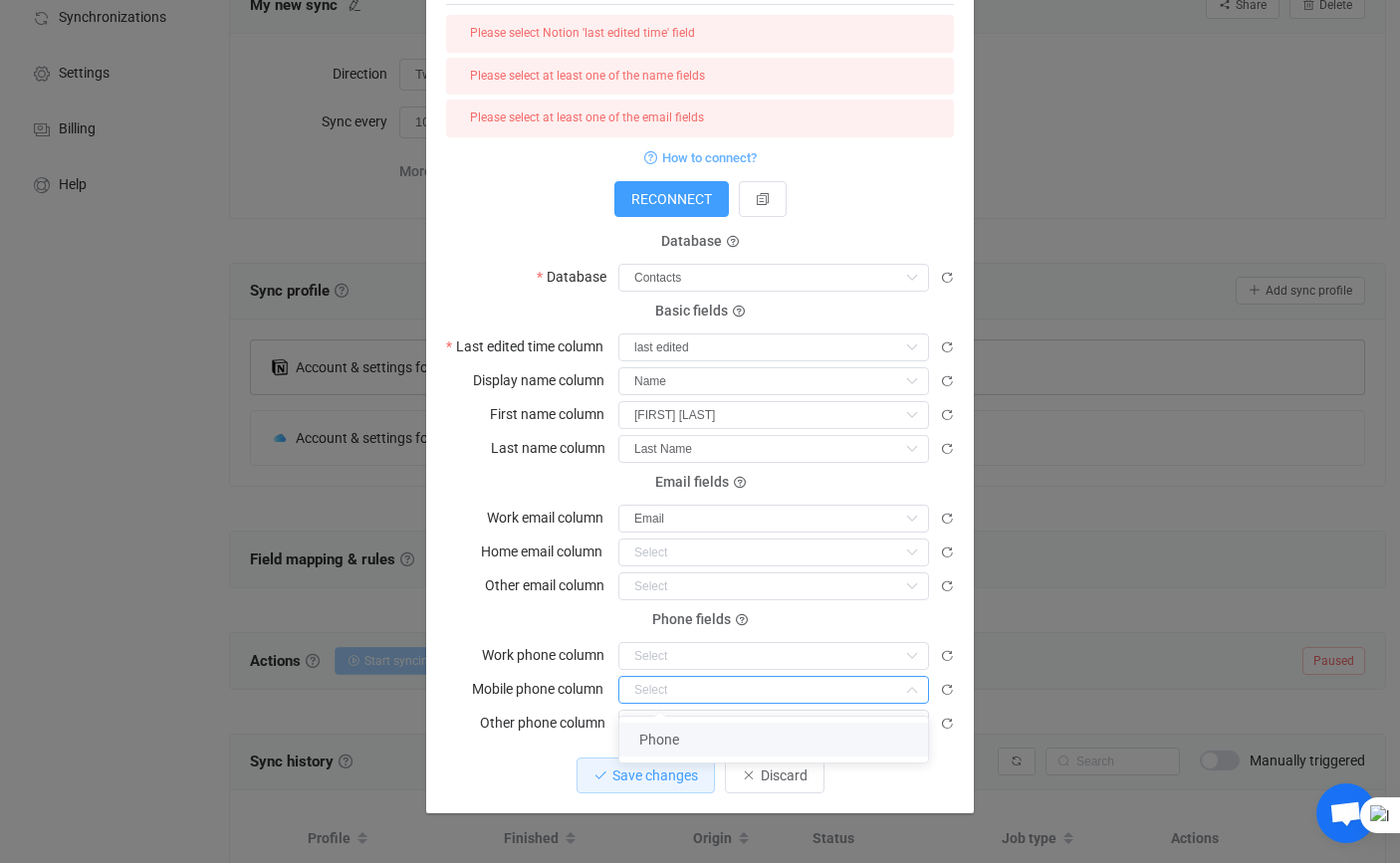 click on "Phone" at bounding box center (774, 740) 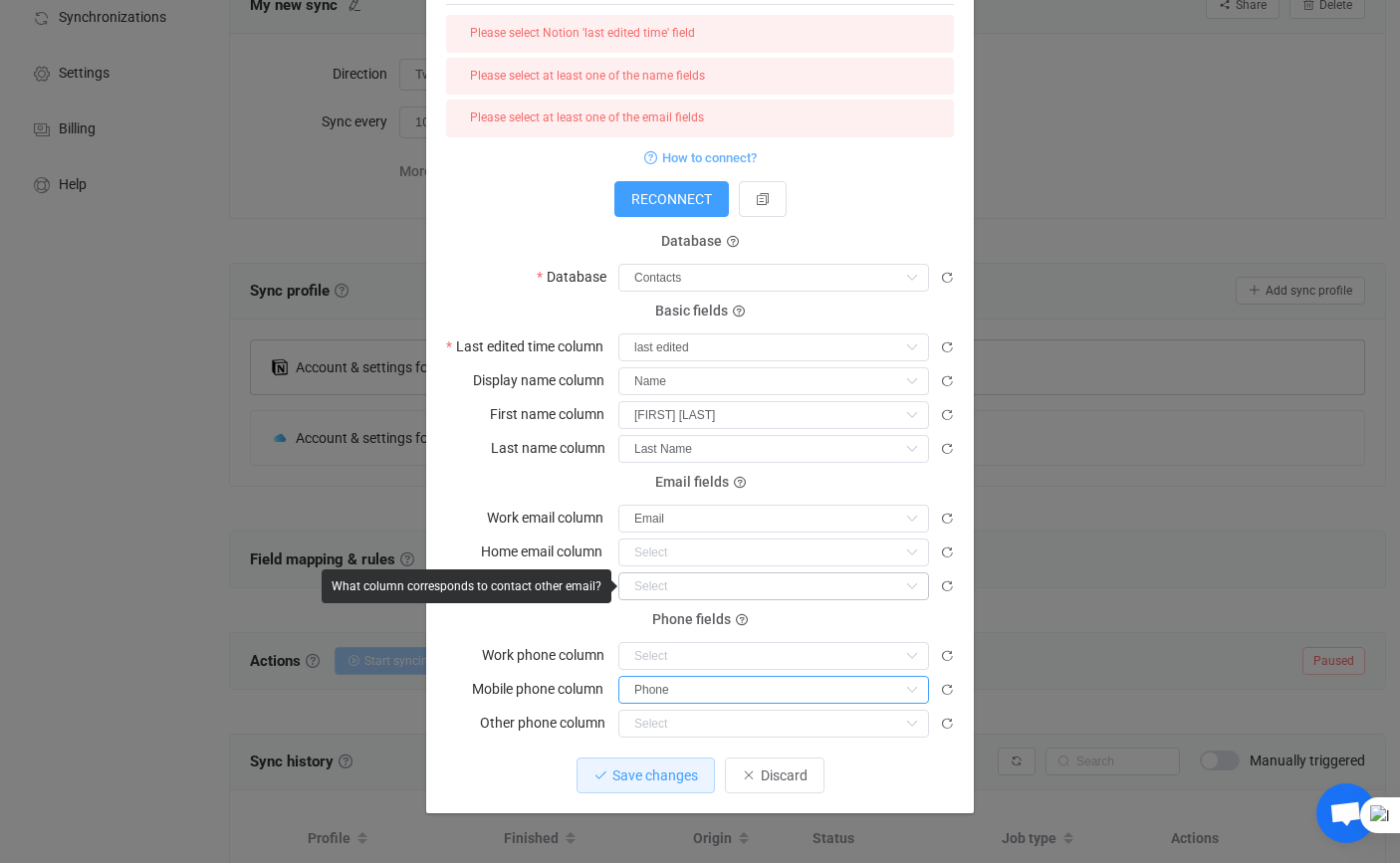 scroll, scrollTop: 323, scrollLeft: 0, axis: vertical 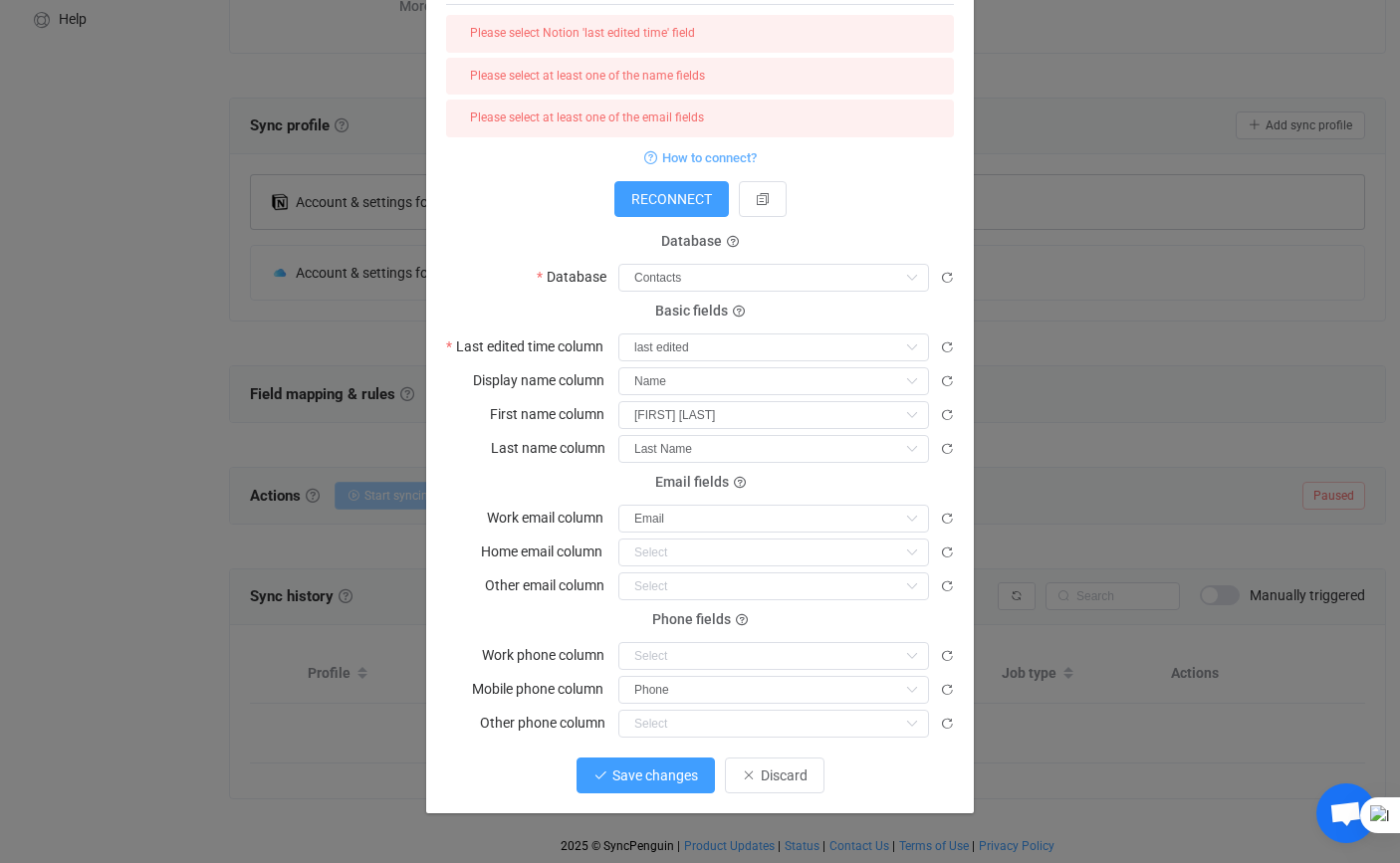 click on "Save changes" at bounding box center [655, 775] 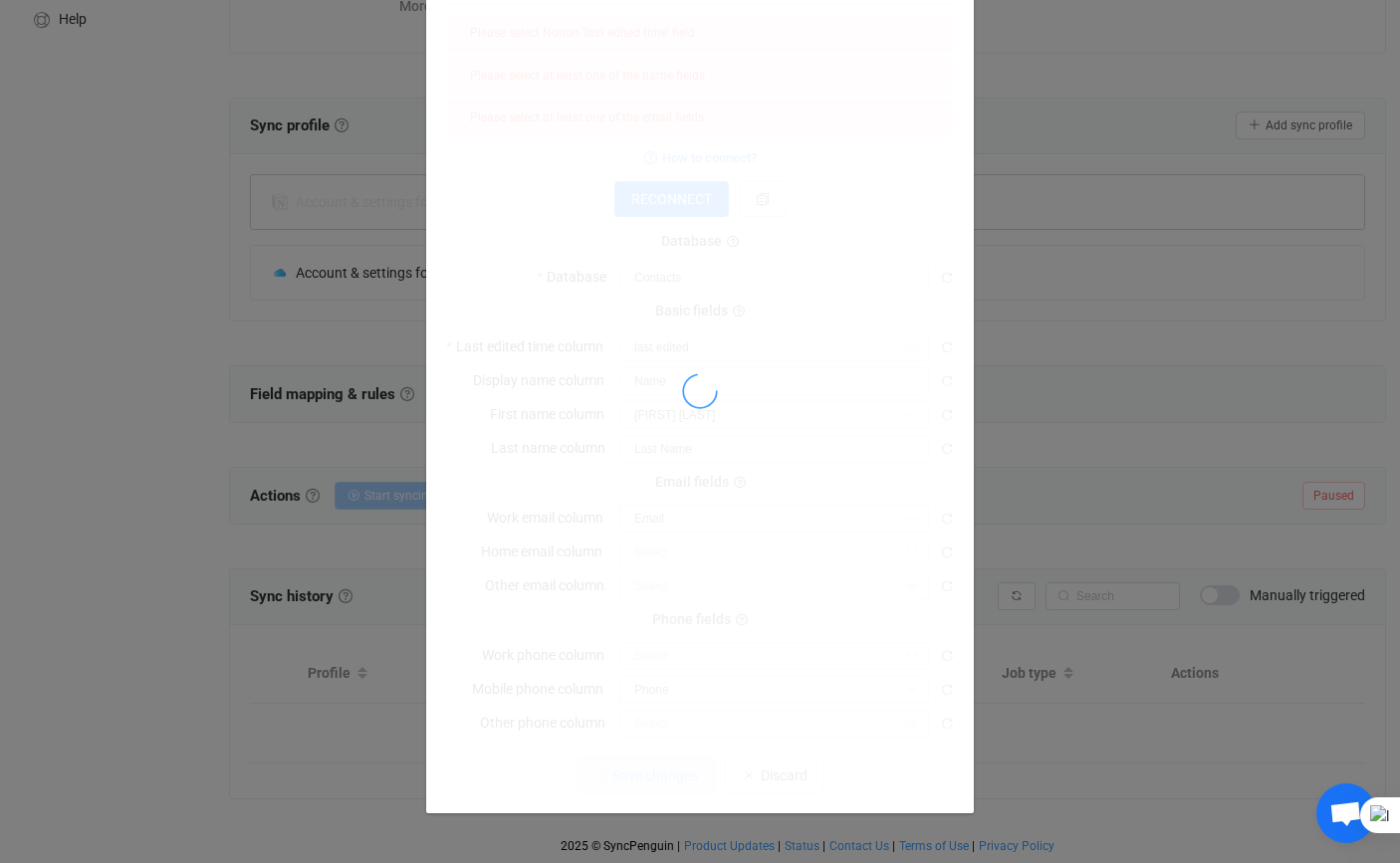 scroll, scrollTop: 0, scrollLeft: 0, axis: both 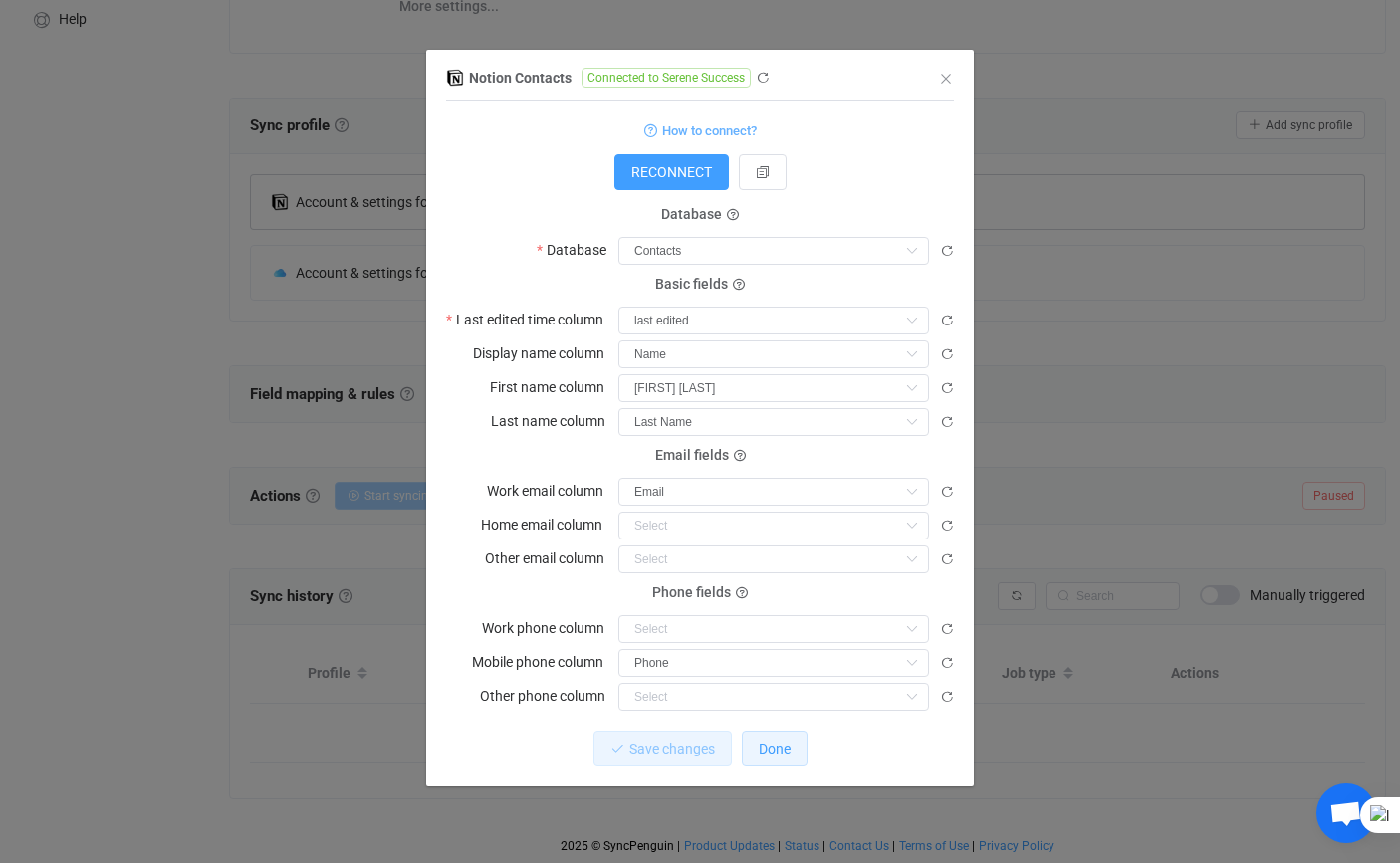 click on "Done" at bounding box center [775, 749] 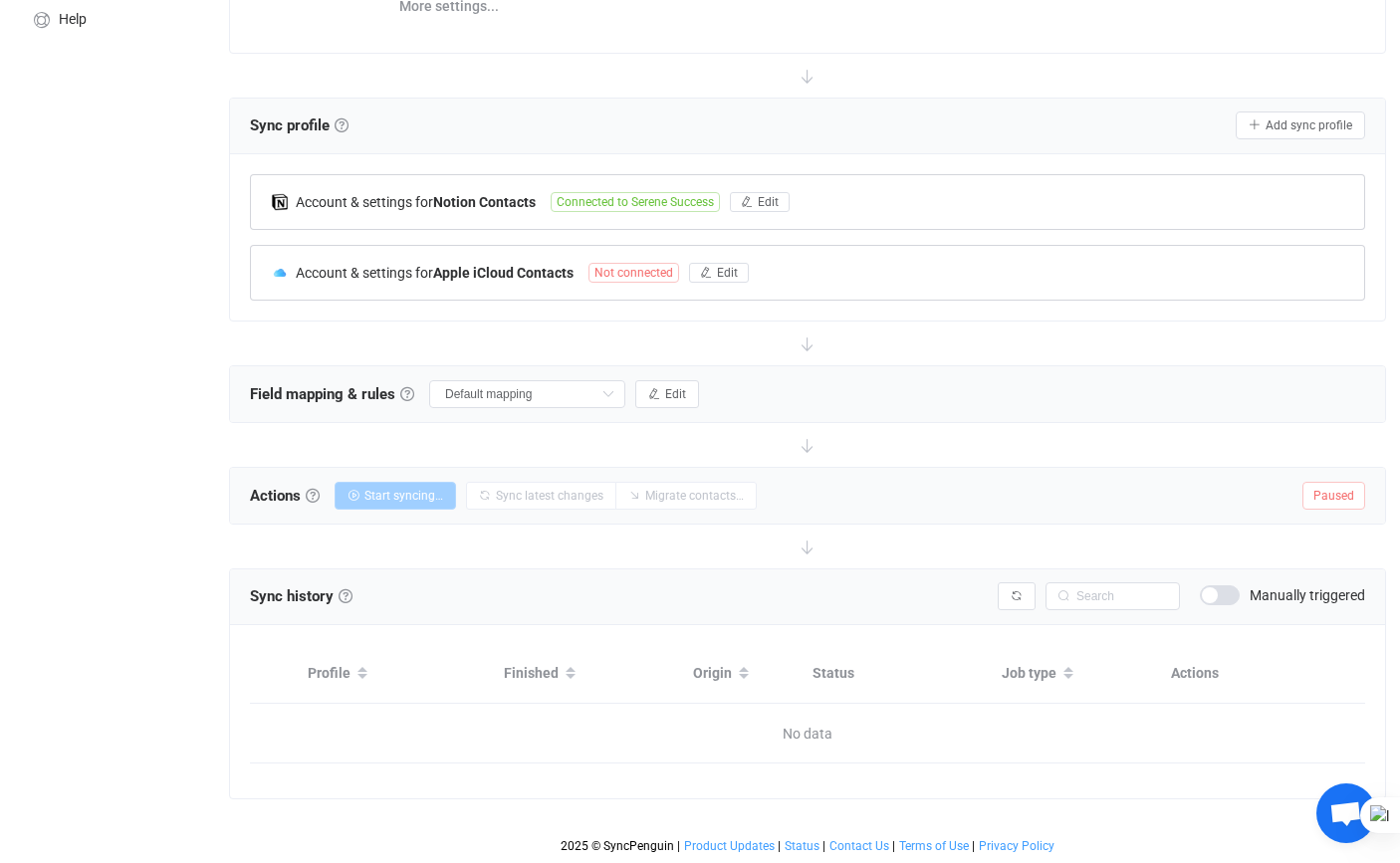 click on "Not connected" at bounding box center [633, 273] 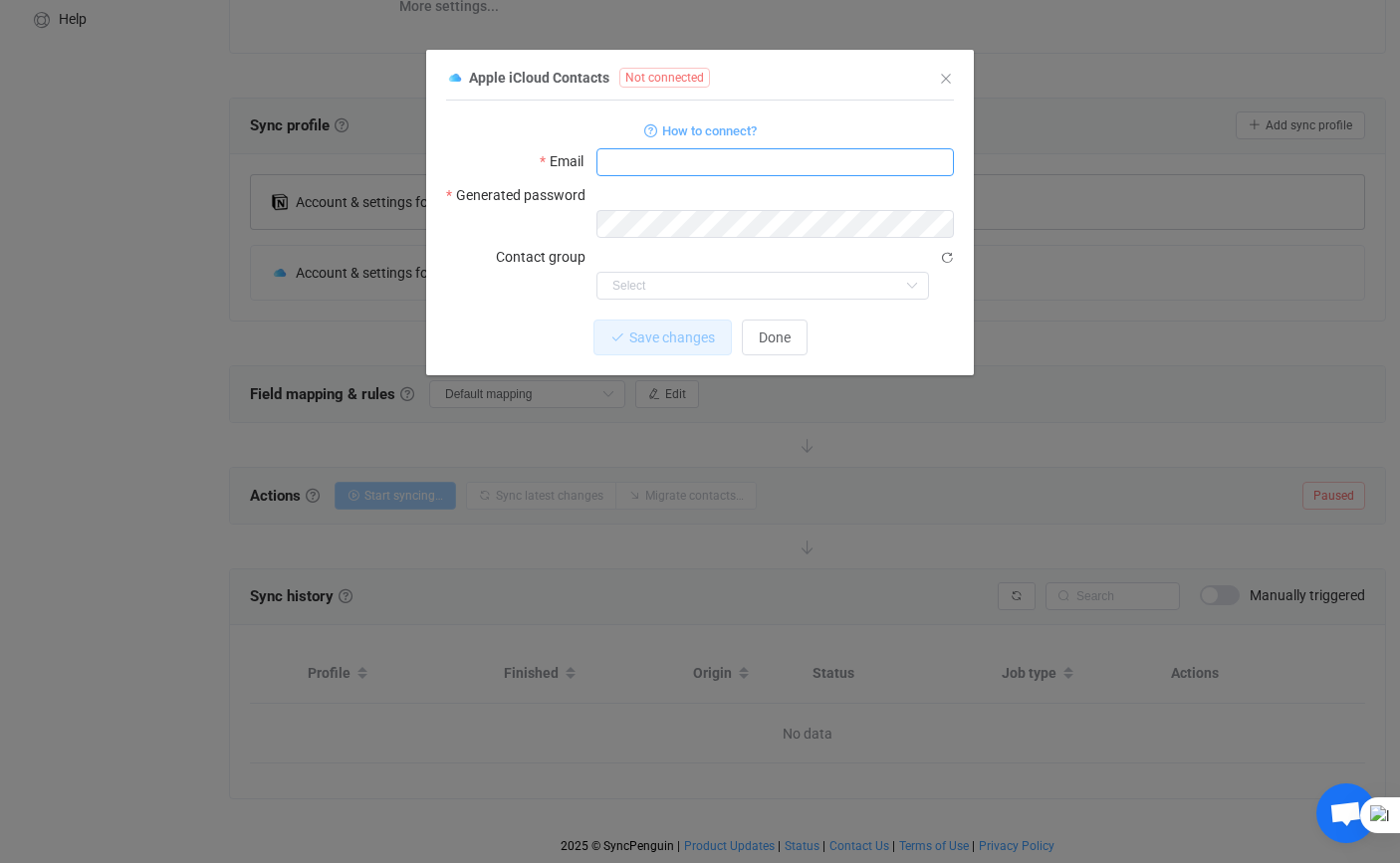 click at bounding box center (775, 162) 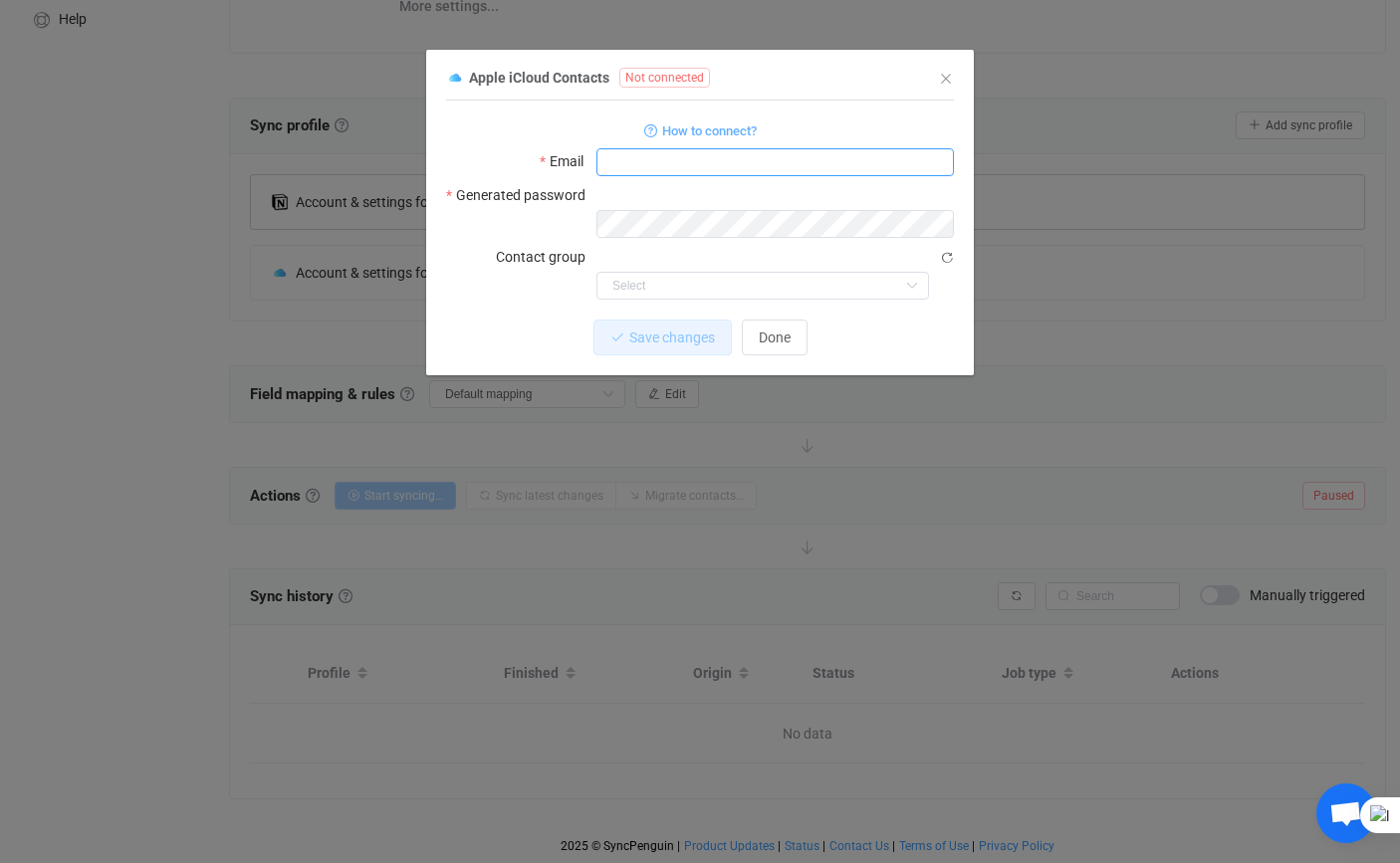 click at bounding box center [596, 148] 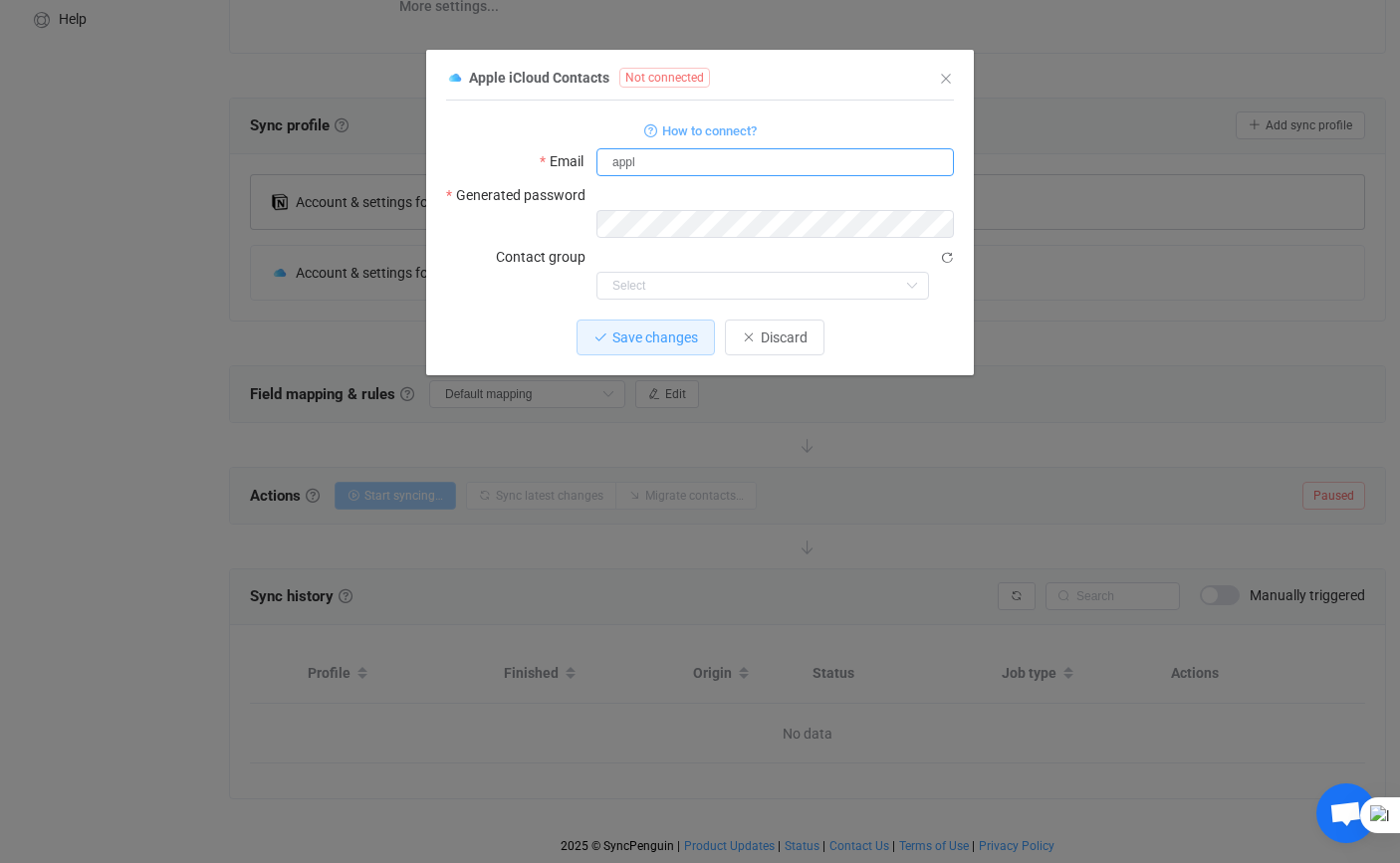type on "apple" 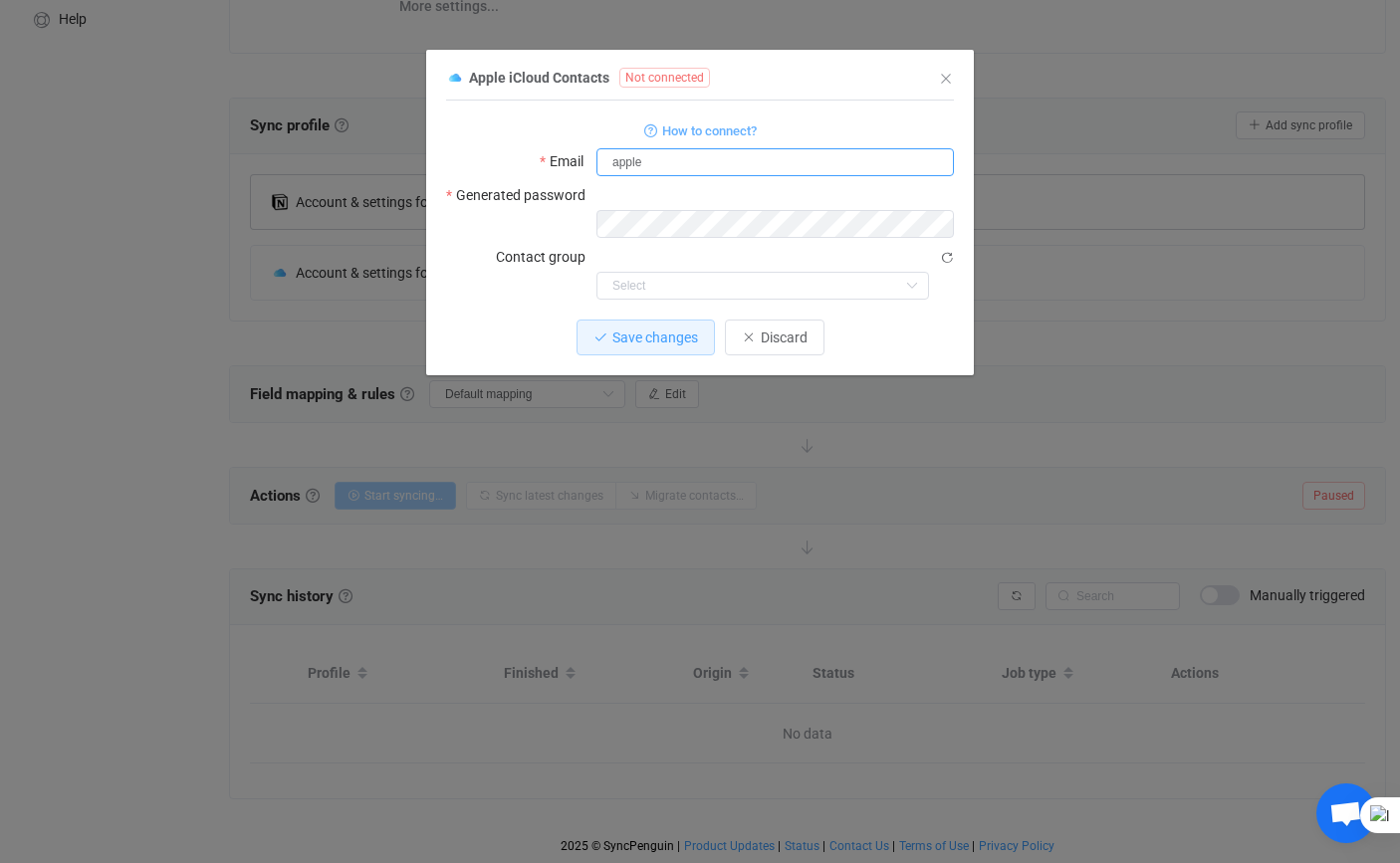 click on "apple" at bounding box center [775, 162] 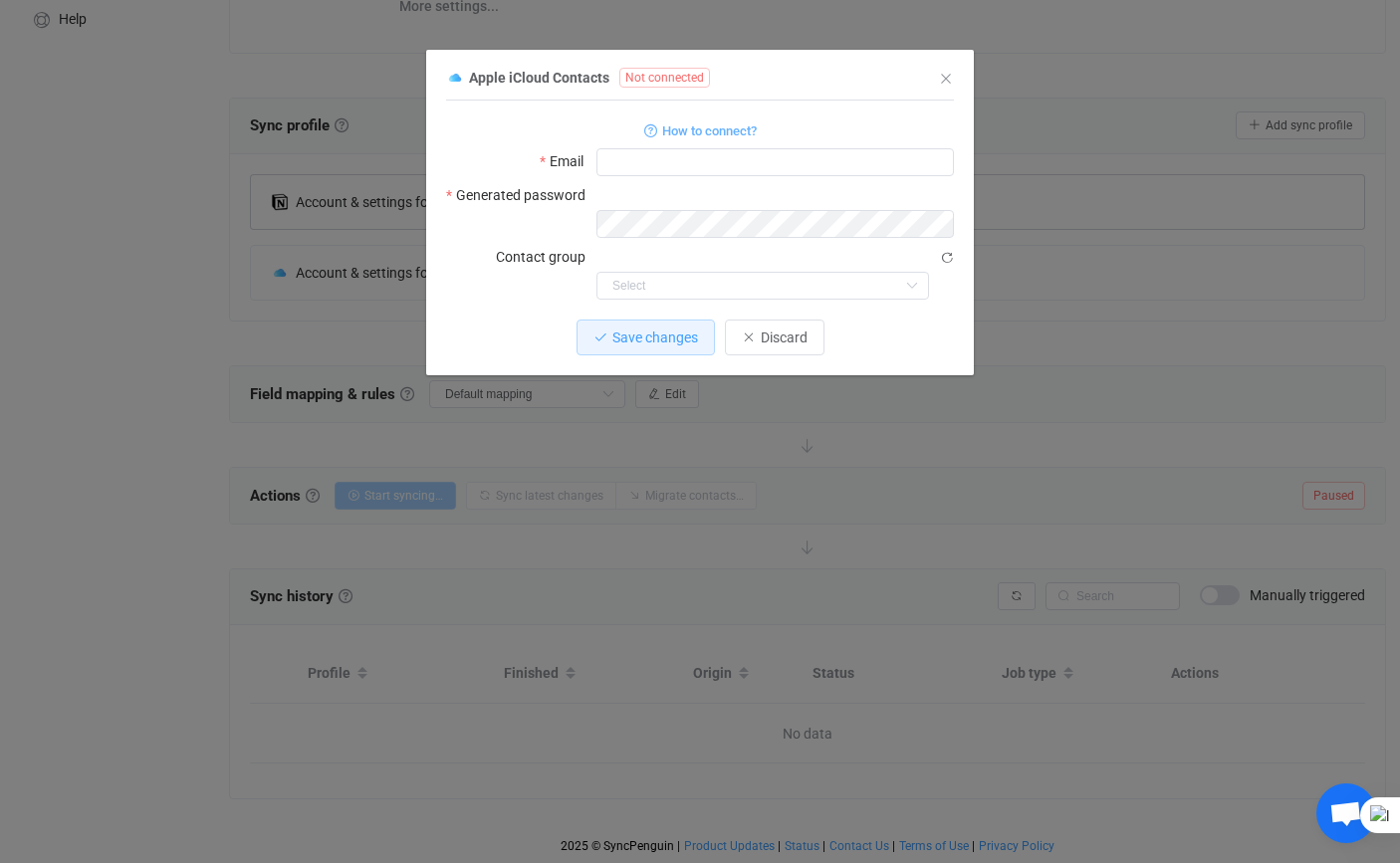 click on "1 { {
"username": null,
"password": null,
"groupId": null,
"skipGroupLoading": false
} Standard output:
Obtaining home url
RAW ERROR:
Error: Bad status: 401
at exports.XMLHttpRequest.request.onreadystatechange (webpack://dataSourceApp-bundle/./res/spxmlhttprequest.js?:89:25)
at exports.XMLHttpRequest.dispatchEvent (webpack://dataSourceApp-bundle/./node_modules/xmlhttprequest/lib/XMLHttpRequest.js?:572:25)
at setState (webpack://dataSourceApp-bundle/./node_modules/xmlhttprequest/lib/XMLHttpRequest.js?:591:14)
at IncomingMessage.eval (webpack://dataSourceApp-bundle/./node_modules/xmlhttprequest/lib/XMLHttpRequest.js?:431:13)
at IncomingMessage.emit (node:events:381:22)
at endReadableNT (node:internal/streams/readable:1307:12)
at processTicksAndRejections (node:internal/process/task_queues:81:21)
Output saved to the file
How to connect?
Email [EMAIL] Generated password Contact group Home URL" at bounding box center [700, 238] 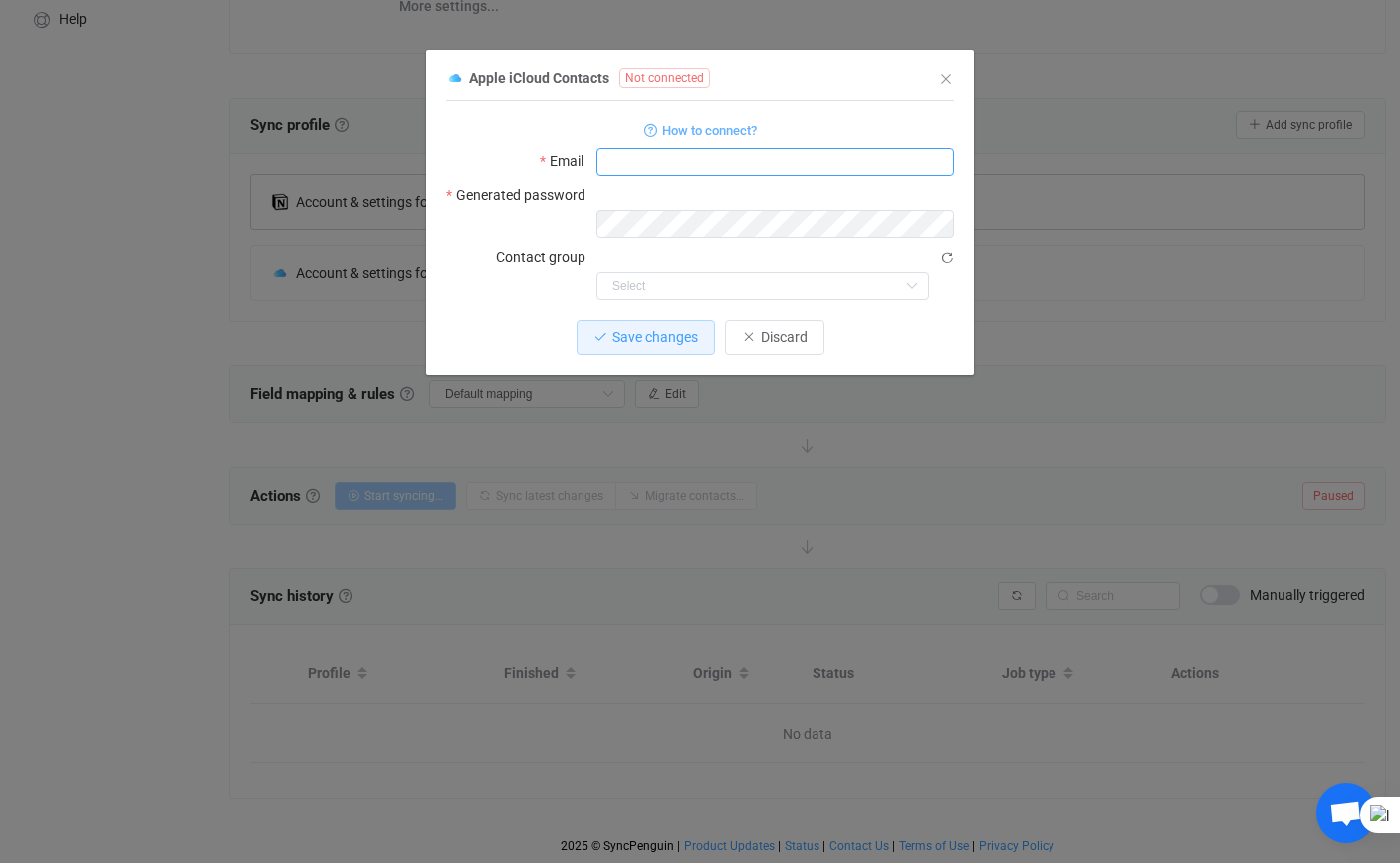 click at bounding box center (775, 162) 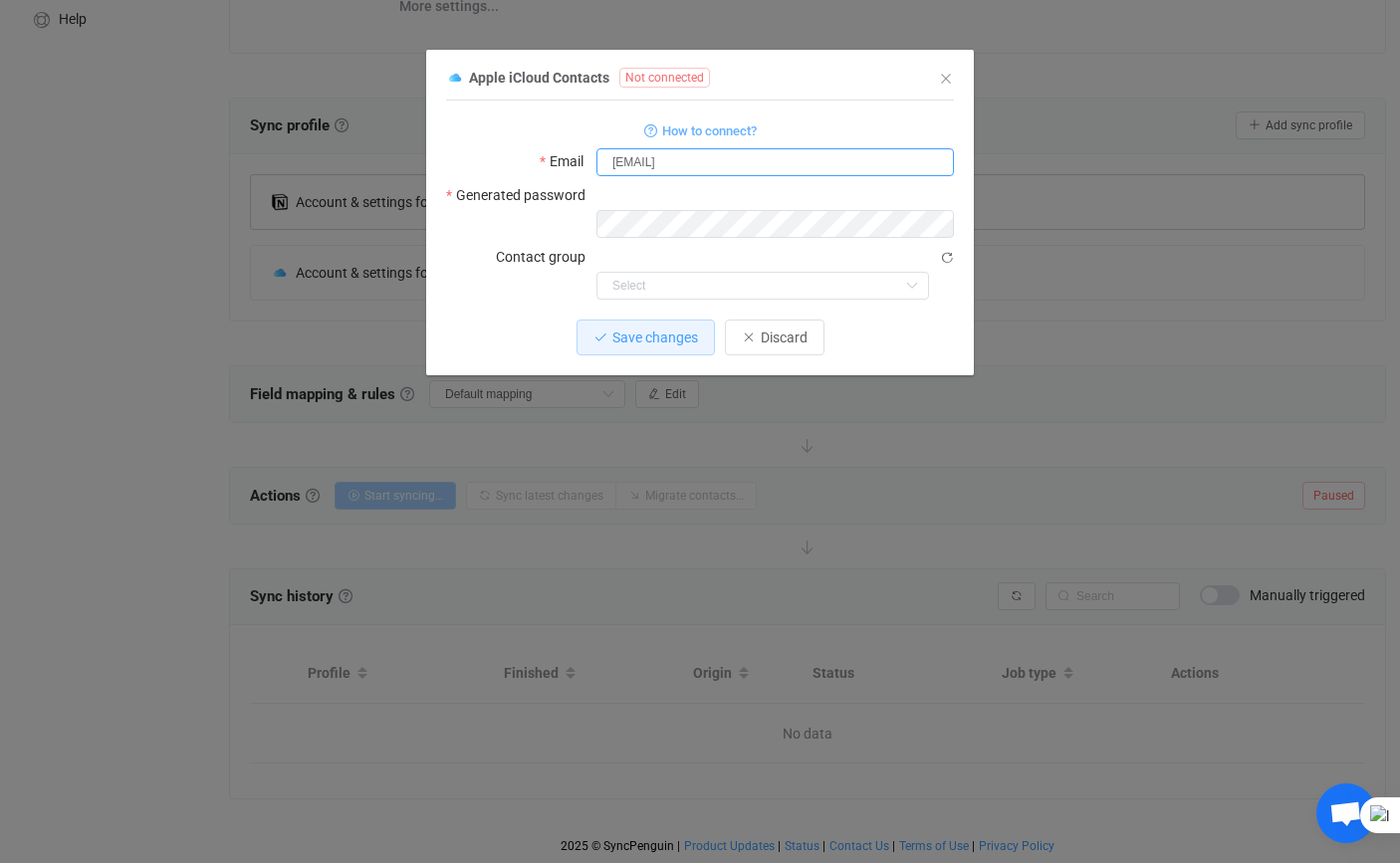 type on "[EMAIL]" 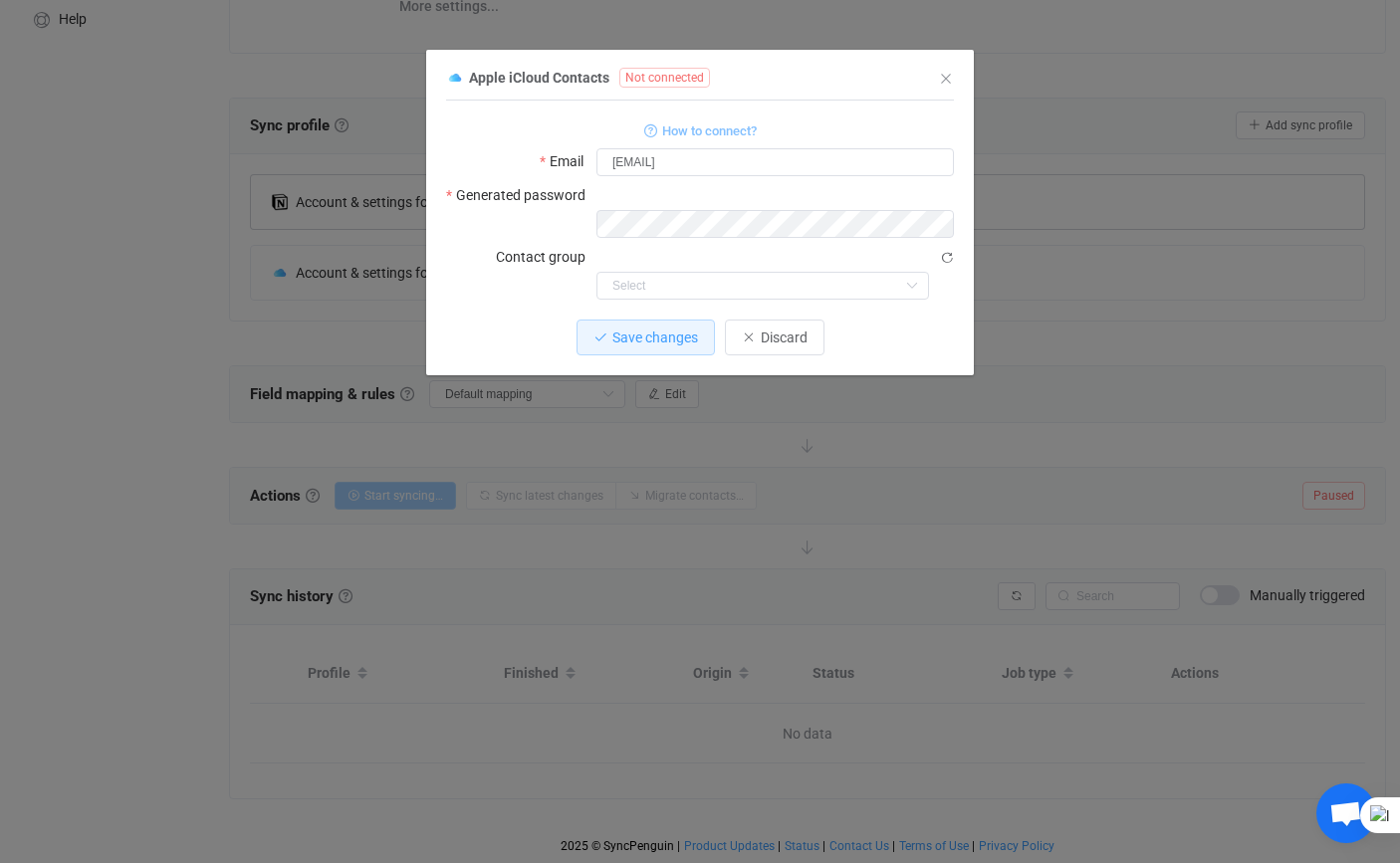 click at bounding box center (650, 130) 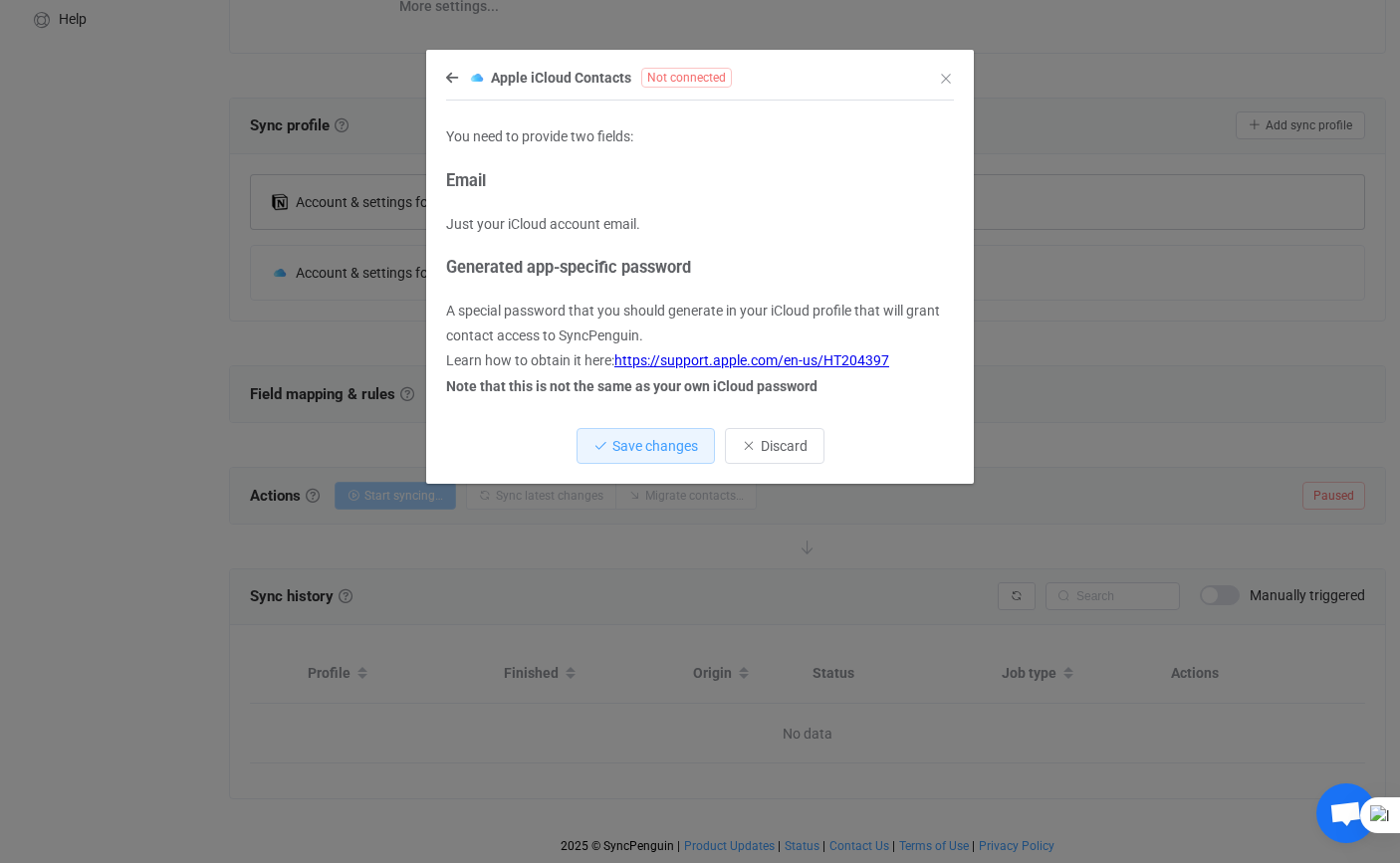 click on "https://support.apple.com/en-us/HT204397" at bounding box center [752, 360] 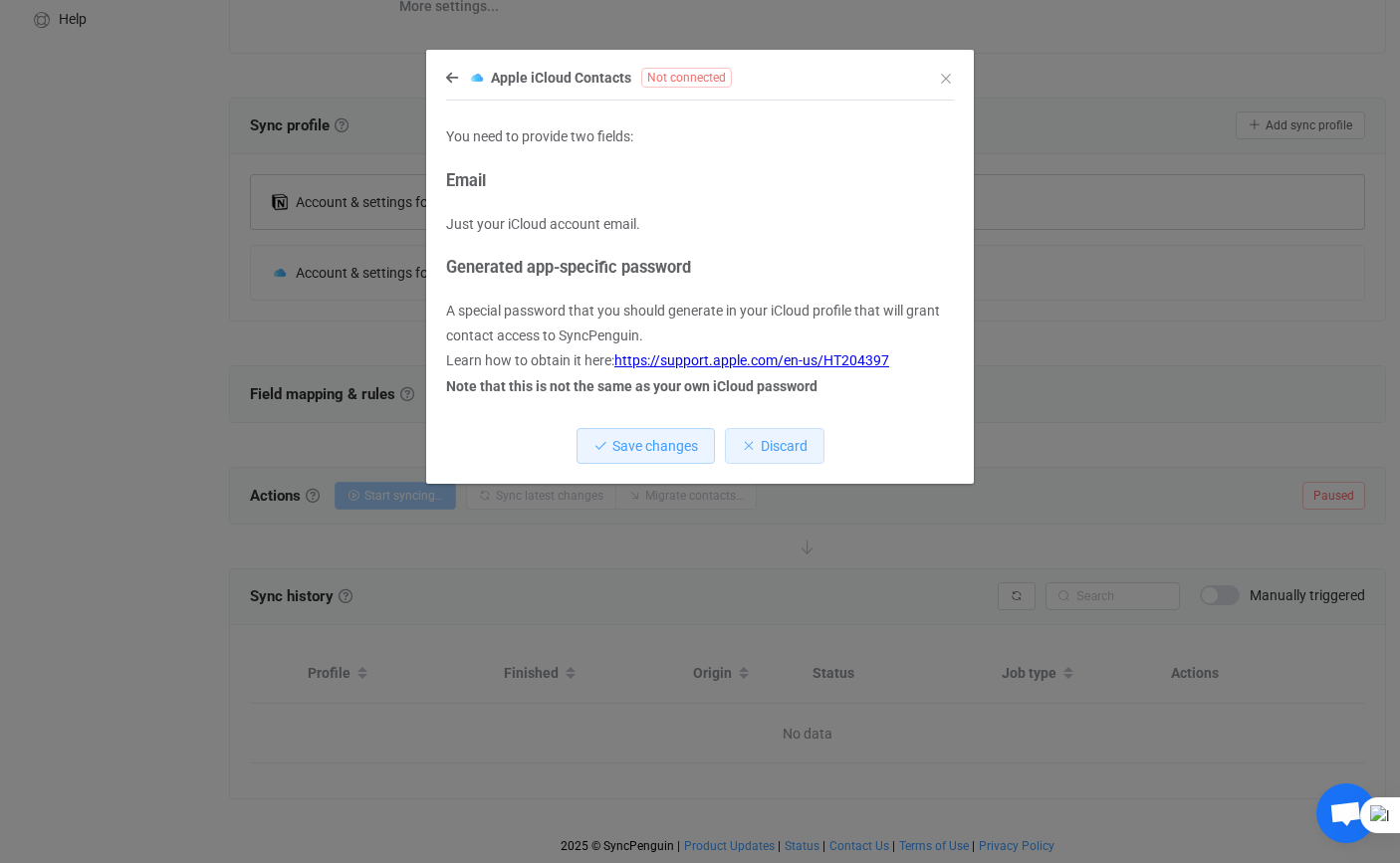 click on "Discard" at bounding box center (784, 446) 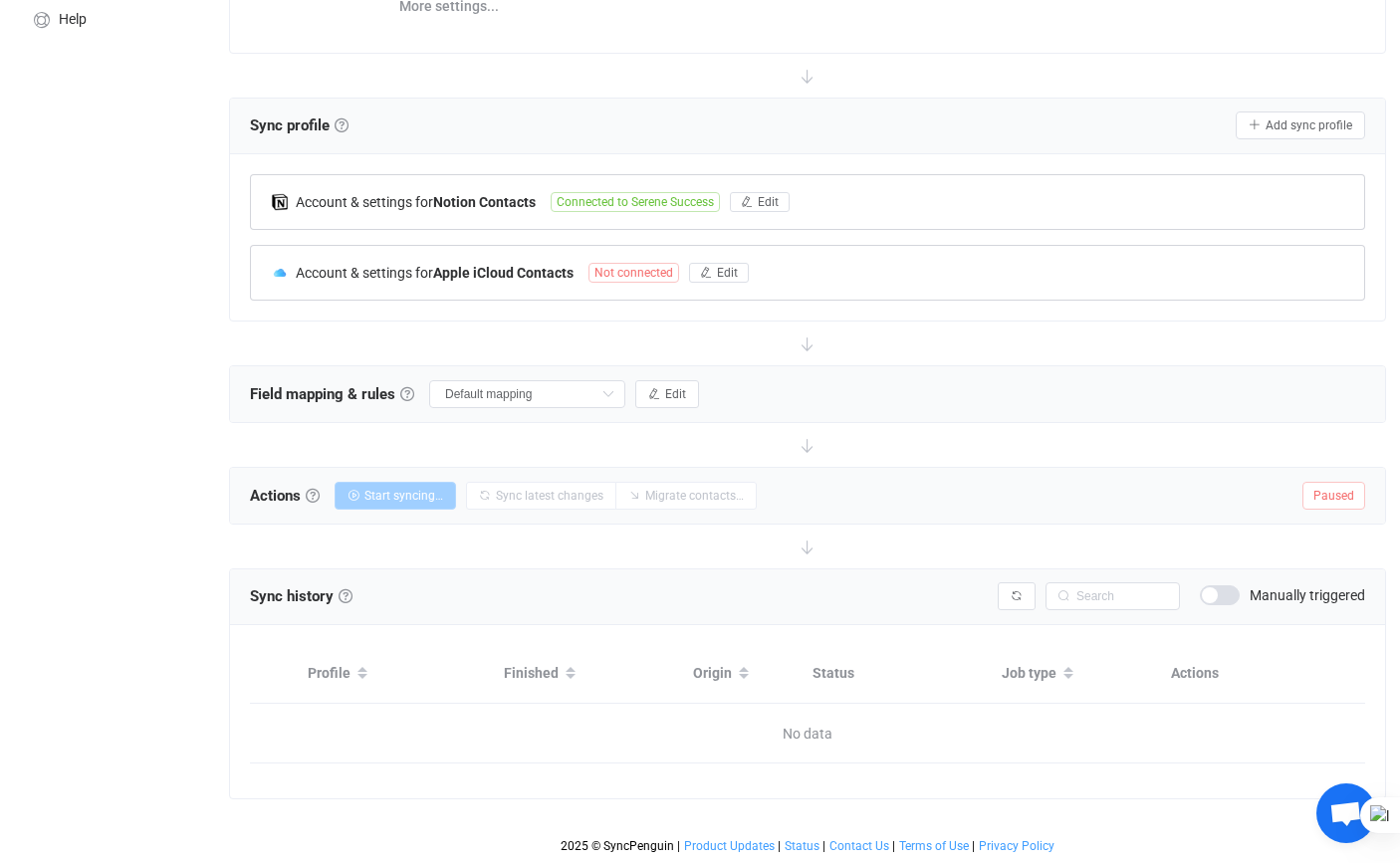 scroll, scrollTop: 321, scrollLeft: 0, axis: vertical 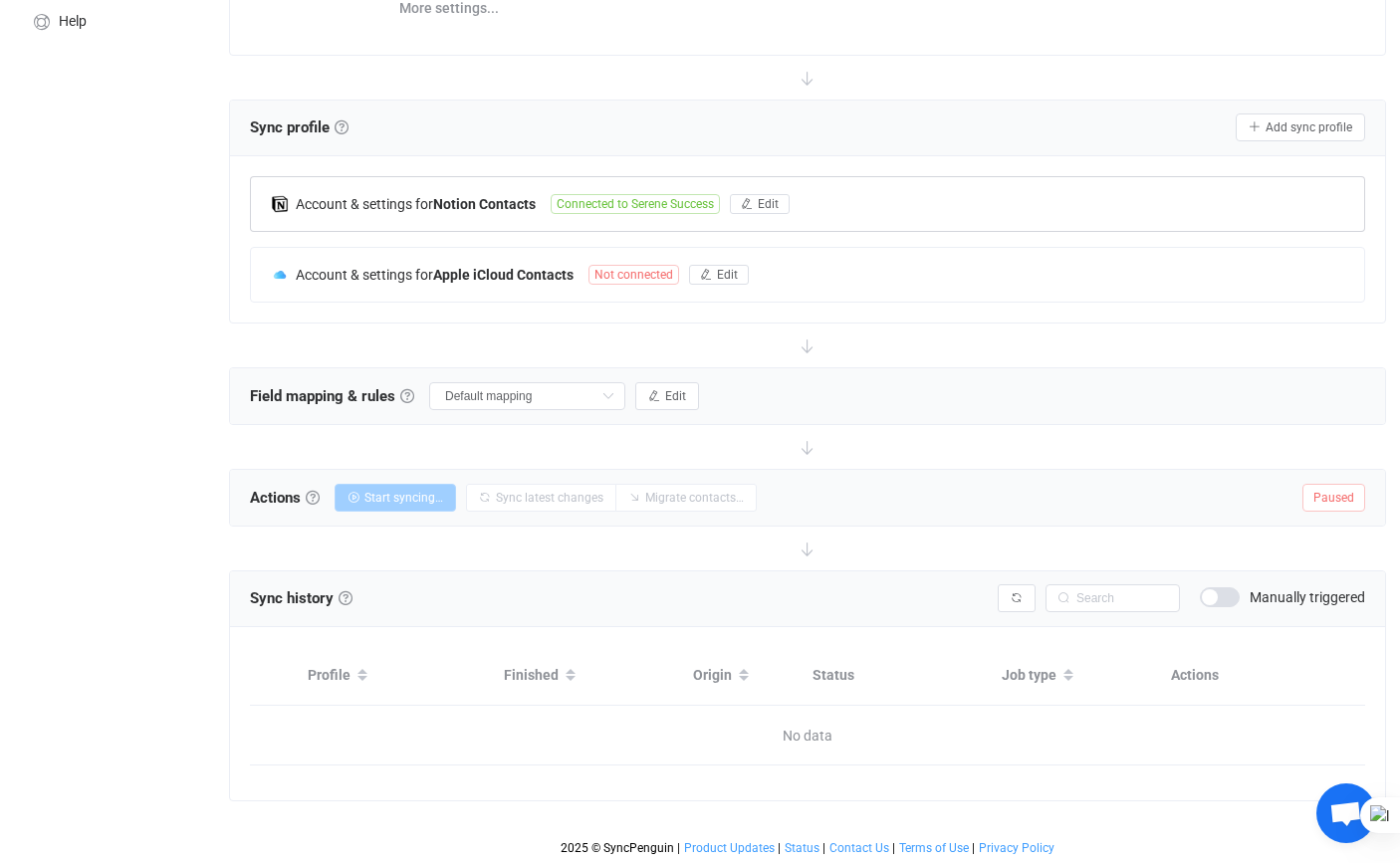 drag, startPoint x: 655, startPoint y: 274, endPoint x: 657, endPoint y: 262, distance: 12.165525 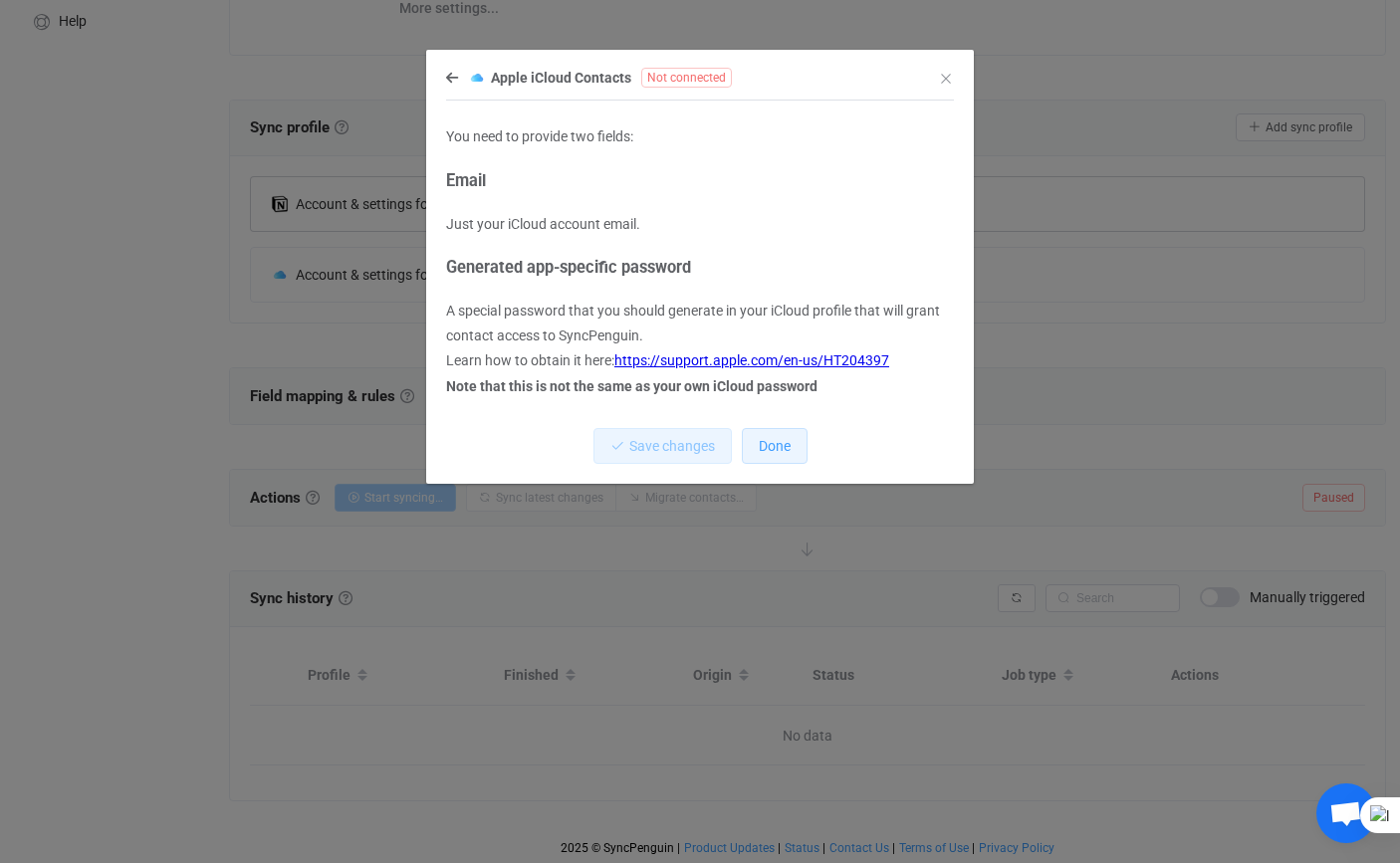 click on "Done" at bounding box center [775, 446] 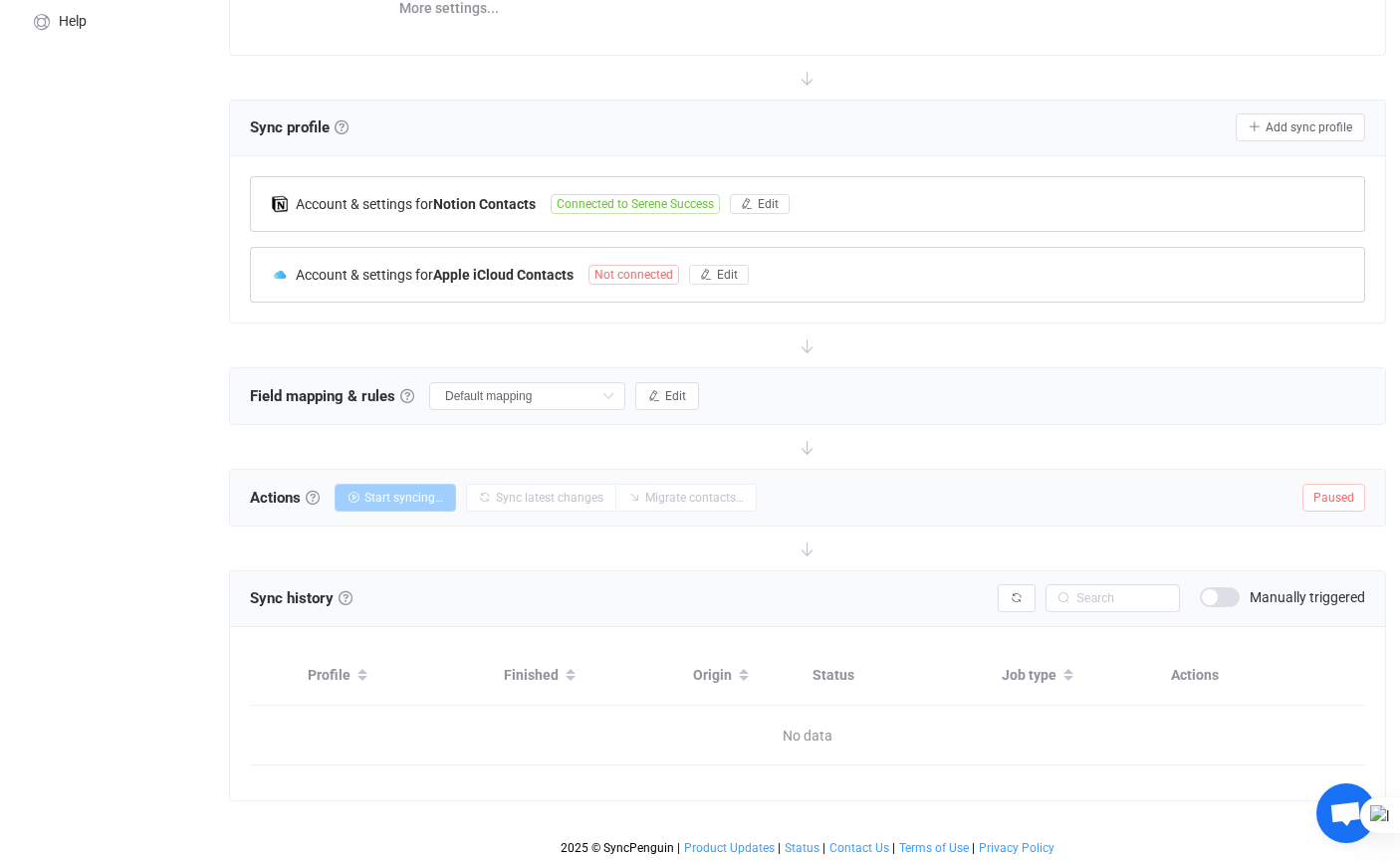click on "Not connected" at bounding box center [633, 275] 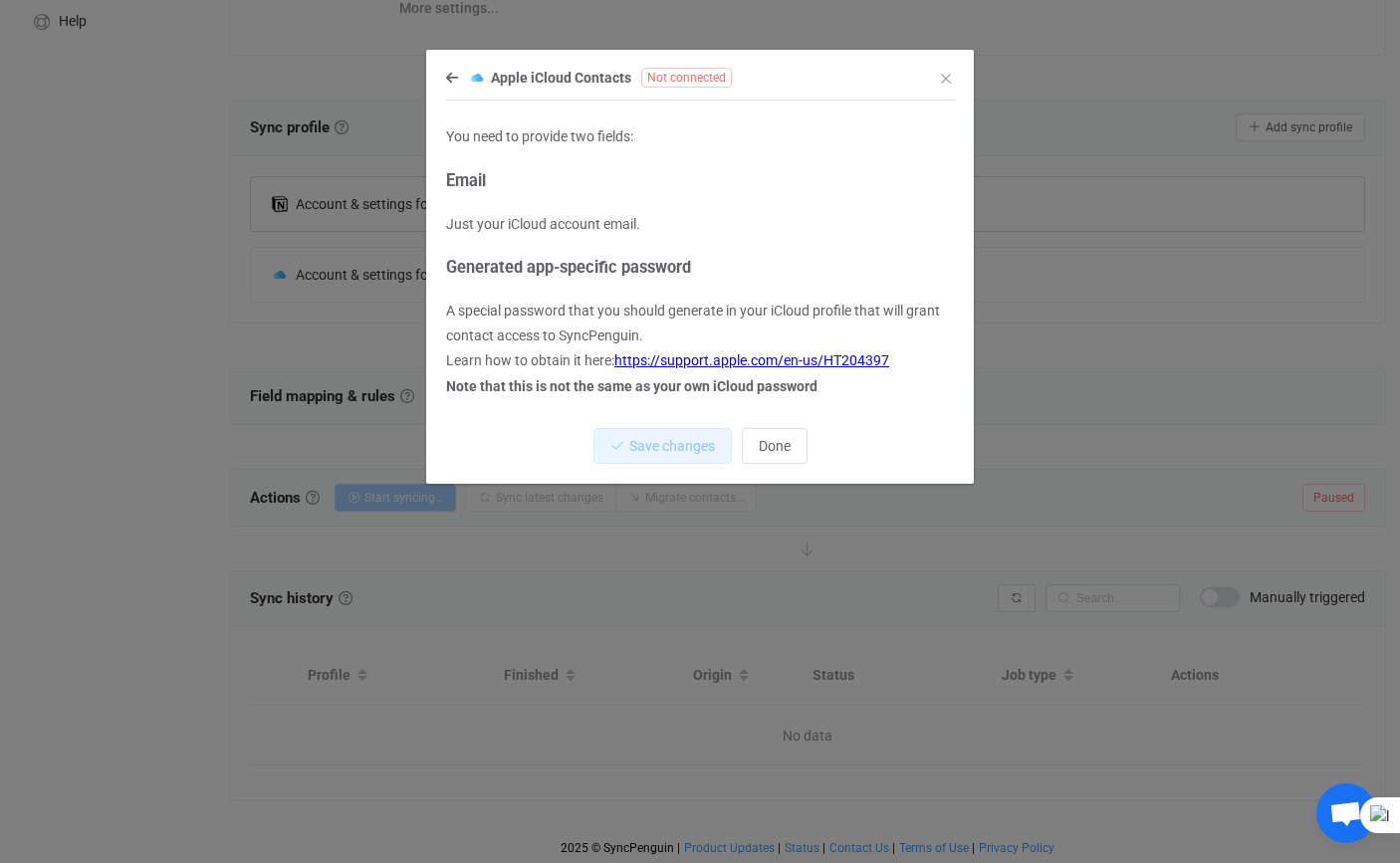click on "Apple iCloud Contacts Not connected" at bounding box center (690, 77) 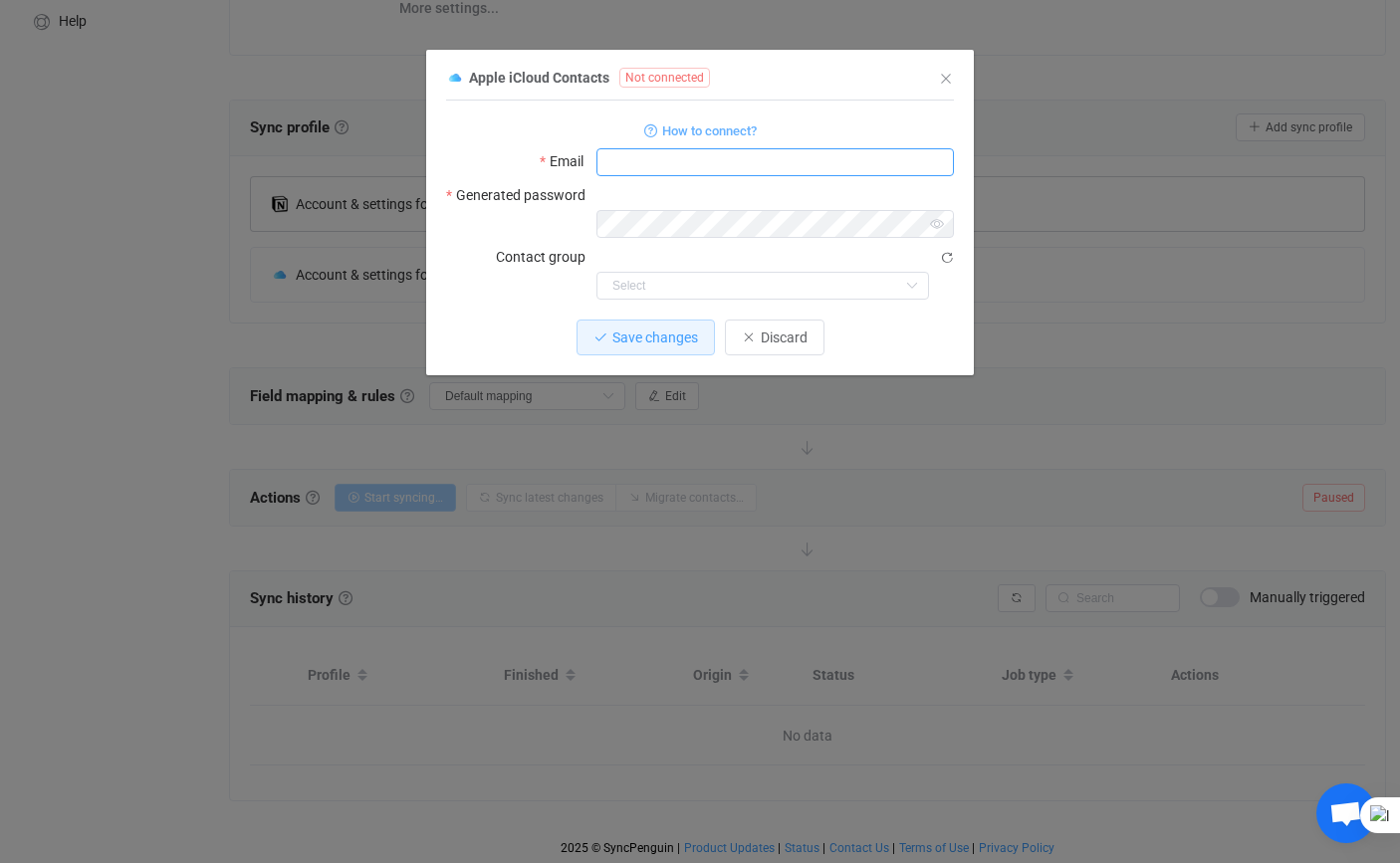 click at bounding box center [775, 162] 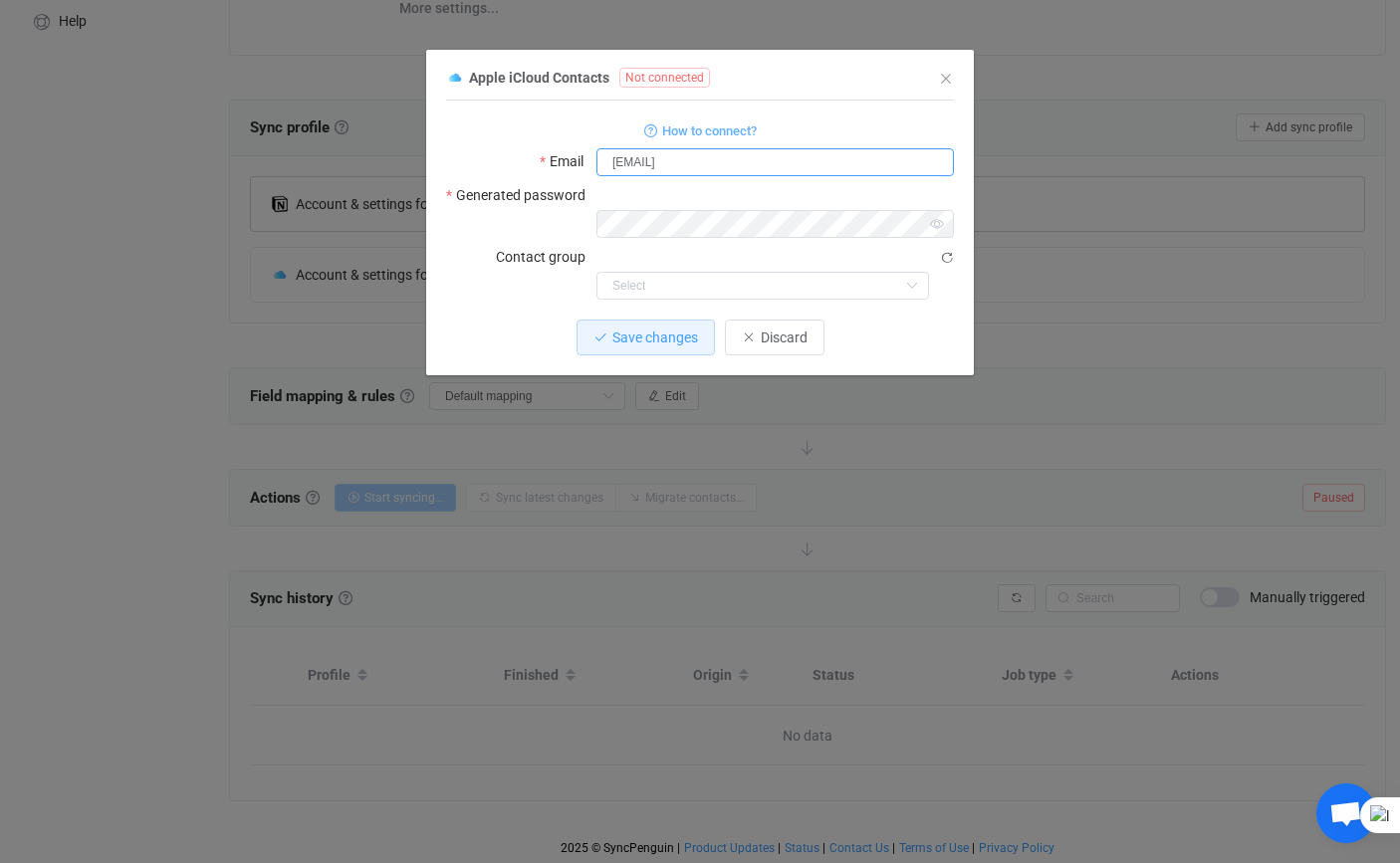 type on "[EMAIL]" 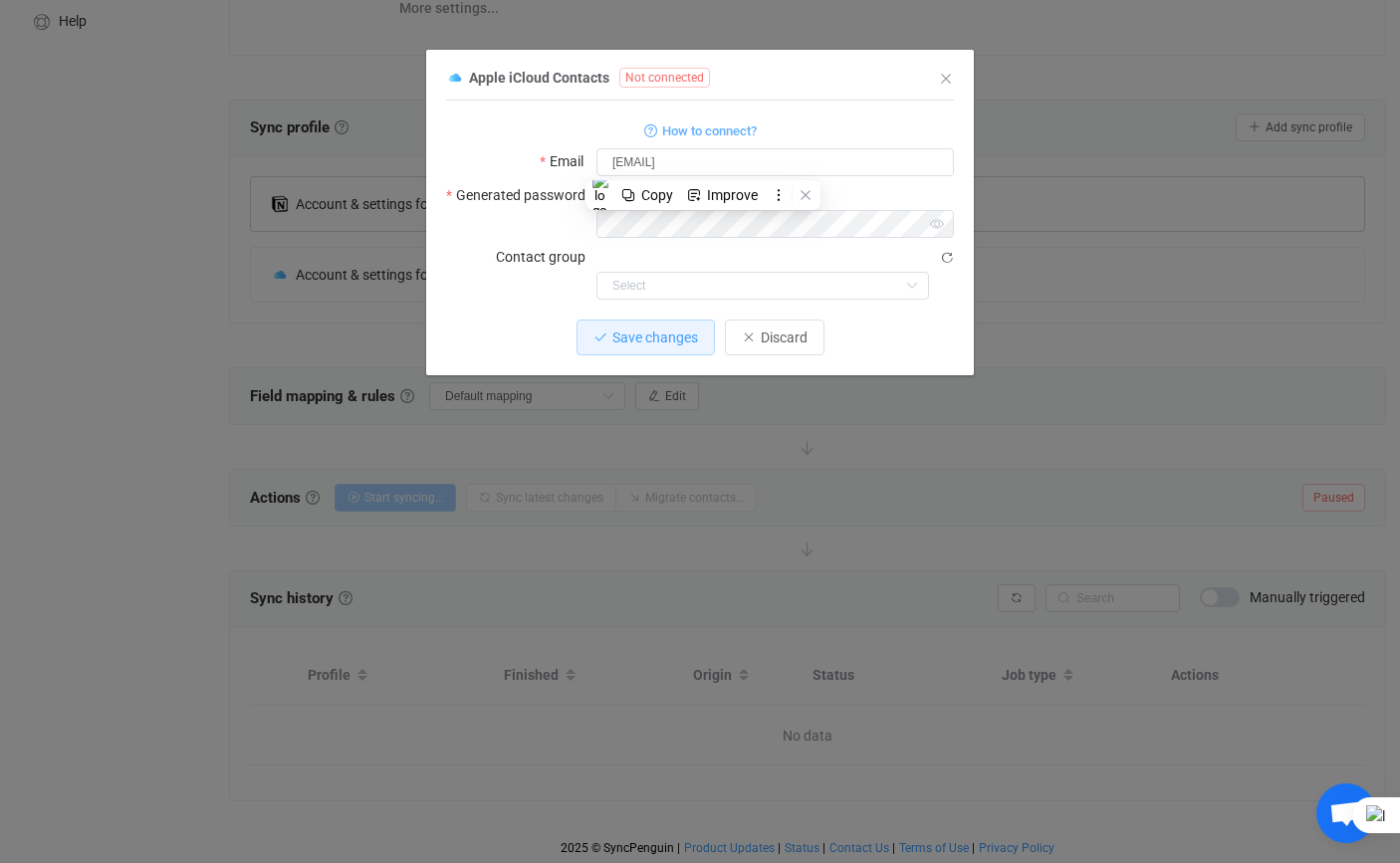 click on "1 { {
"username": "[EMAIL]",
"password": "[PASSWORD]",
"groupId": null,
"skipGroupLoading": false
} Standard output:
Obtaining home url
RAW ERROR:
Error: Bad status: 401
at exports.XMLHttpRequest.request.onreadystatechange (webpack://dataSourceApp-bundle/./res/spxmlhttprequest.js?:89:25)
at exports.XMLHttpRequest.dispatchEvent (webpack://dataSourceApp-bundle/./node_modules/xmlhttprequest/lib/XMLHttpRequest.js?:572:25)
at setState (webpack://dataSourceApp-bundle/./node_modules/xmlhttprequest/lib/XMLHttpRequest.js?:591:14)
at IncomingMessage.eval (webpack://dataSourceApp-bundle/./node_modules/xmlhttprequest/lib/XMLHttpRequest.js?:431:13)
at IncomingMessage.emit (node:events:381:22)
at endReadableNT (node:internal/streams/readable:1307:12)
at processTicksAndRejections (node:internal/process/task_queues:81:21)
Output saved to the file
How to connect?
Email [EMAIL] Generated password Contact group Home URL" at bounding box center [700, 207] 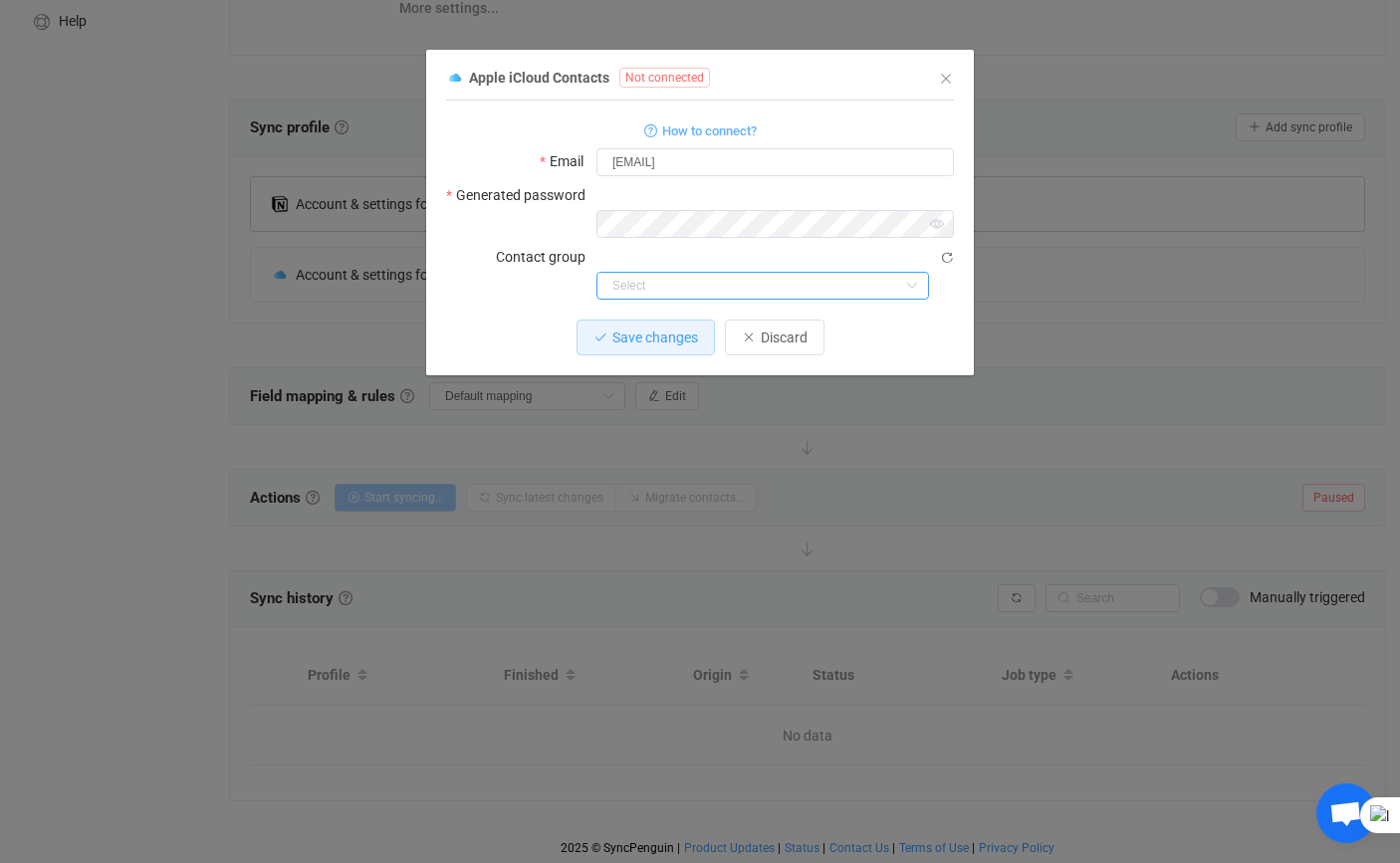 click at bounding box center [763, 286] 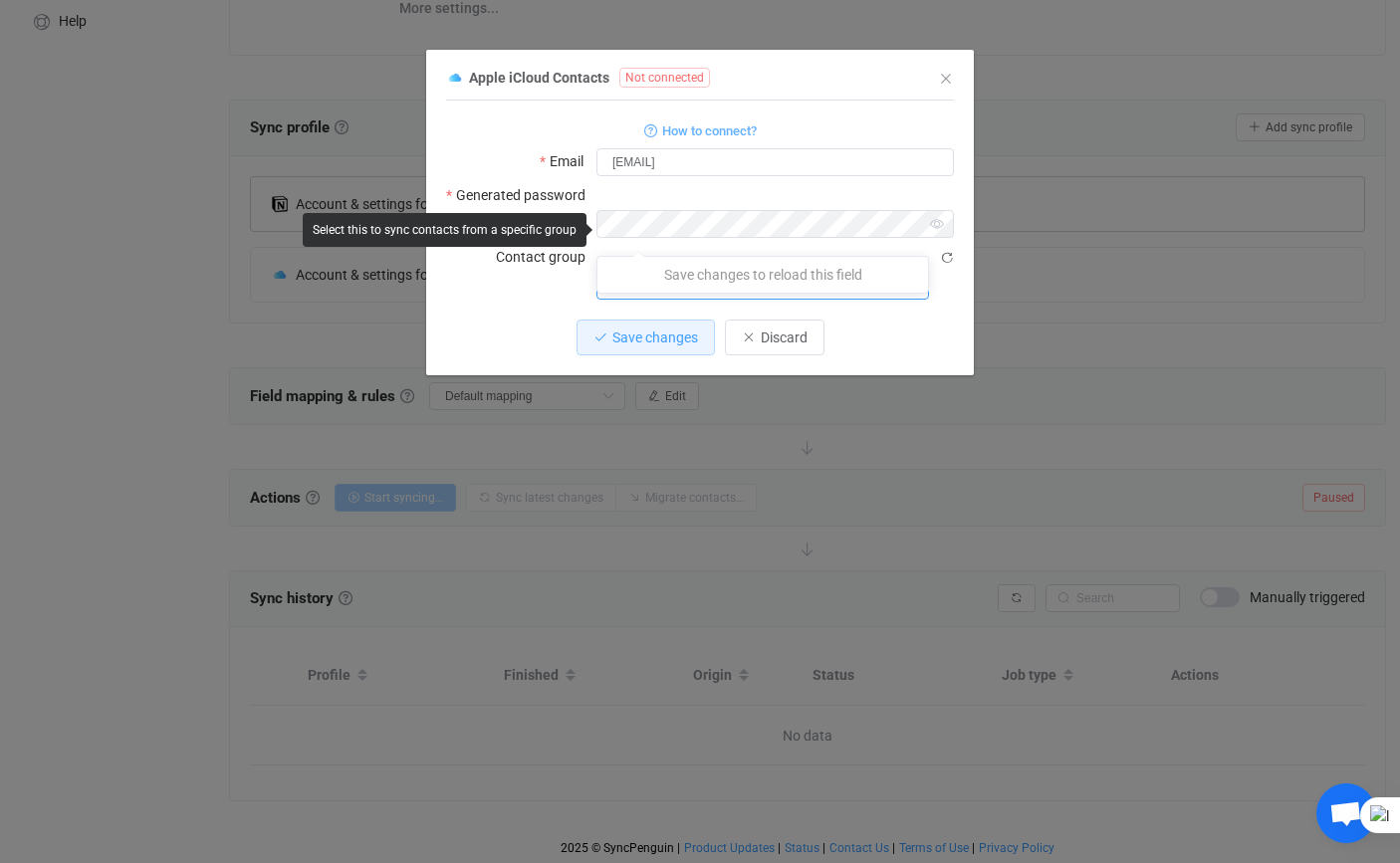 click at bounding box center [911, 286] 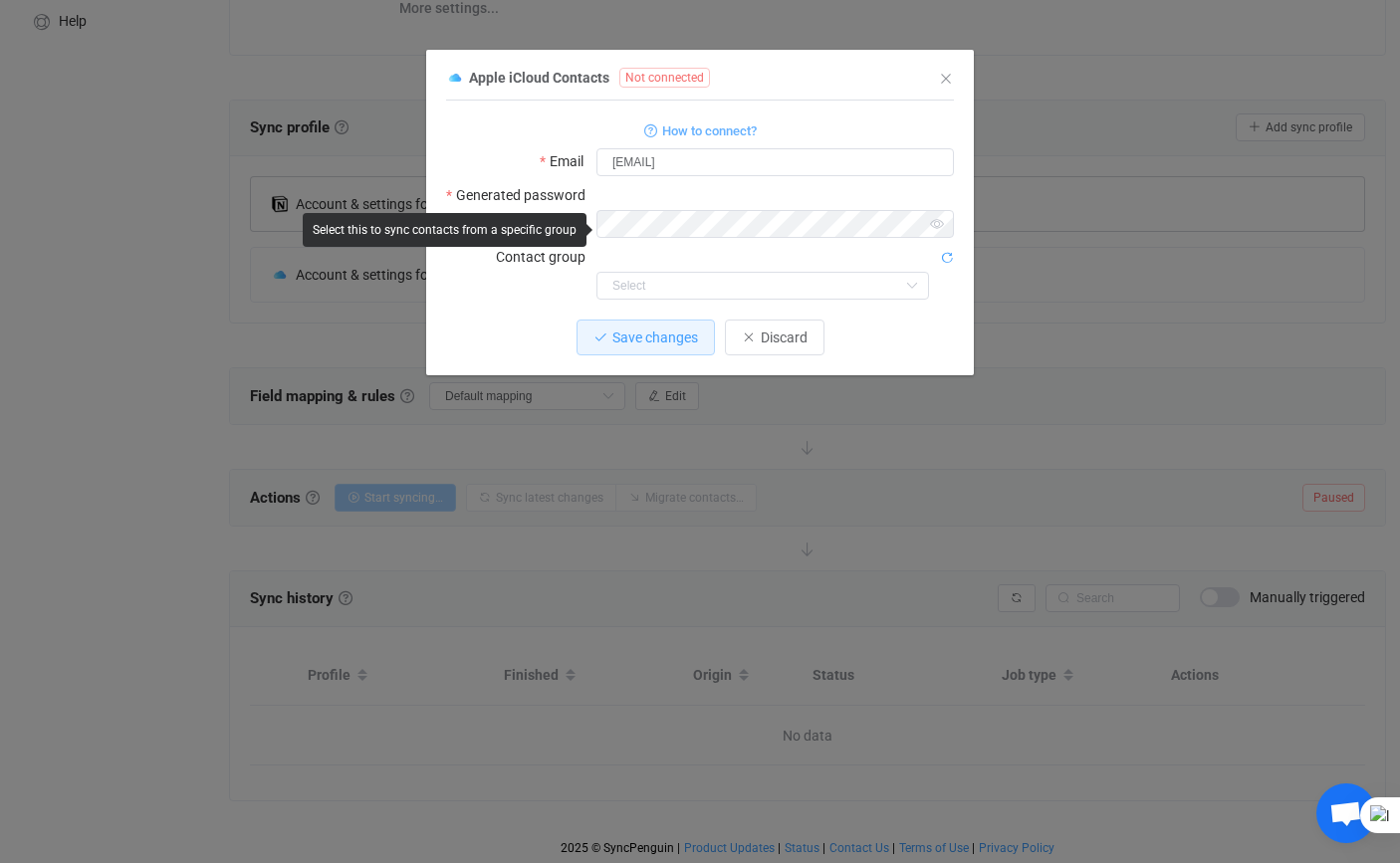 click at bounding box center [947, 258] 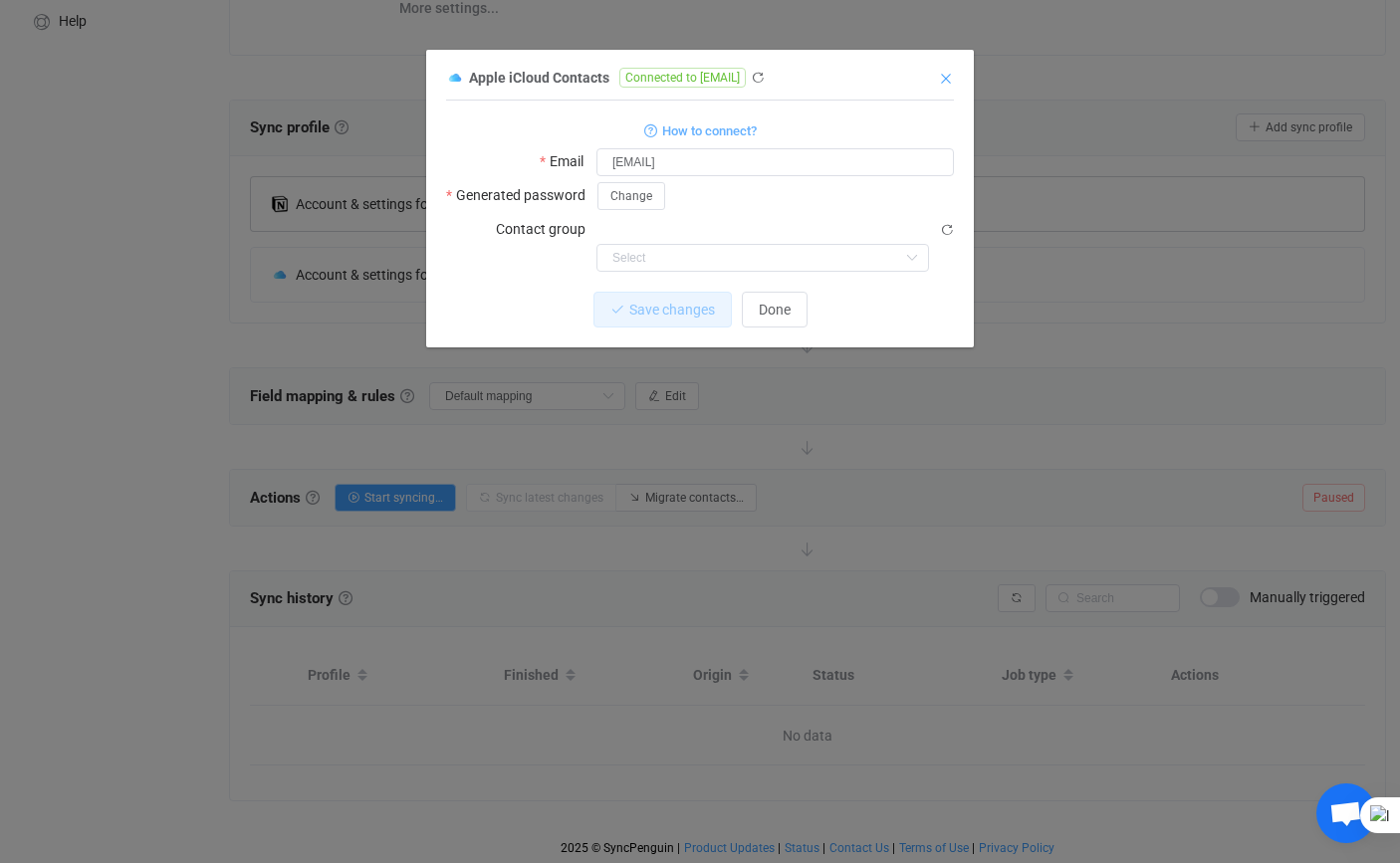 click at bounding box center [946, 79] 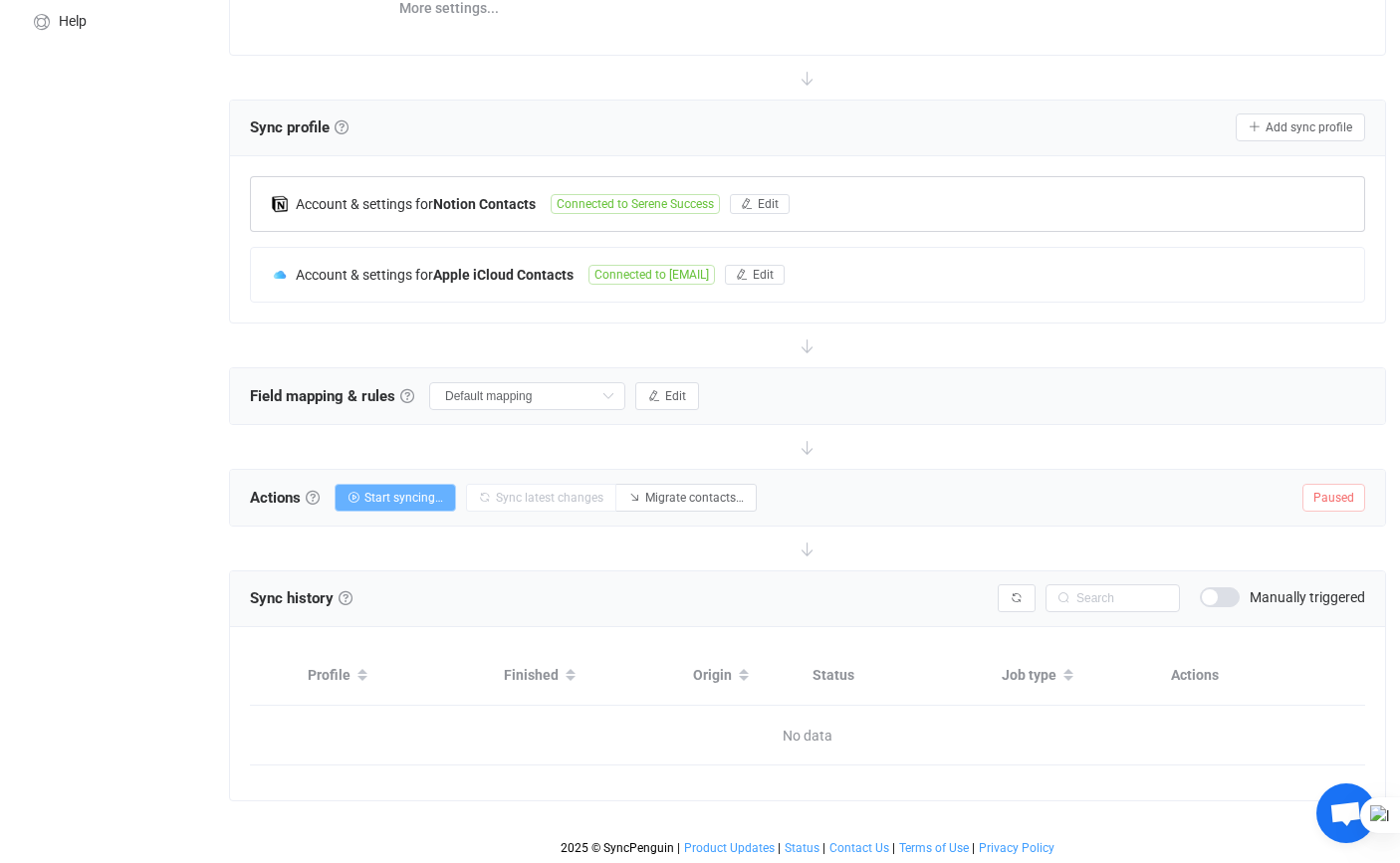 click on "Start syncing…" at bounding box center [403, 498] 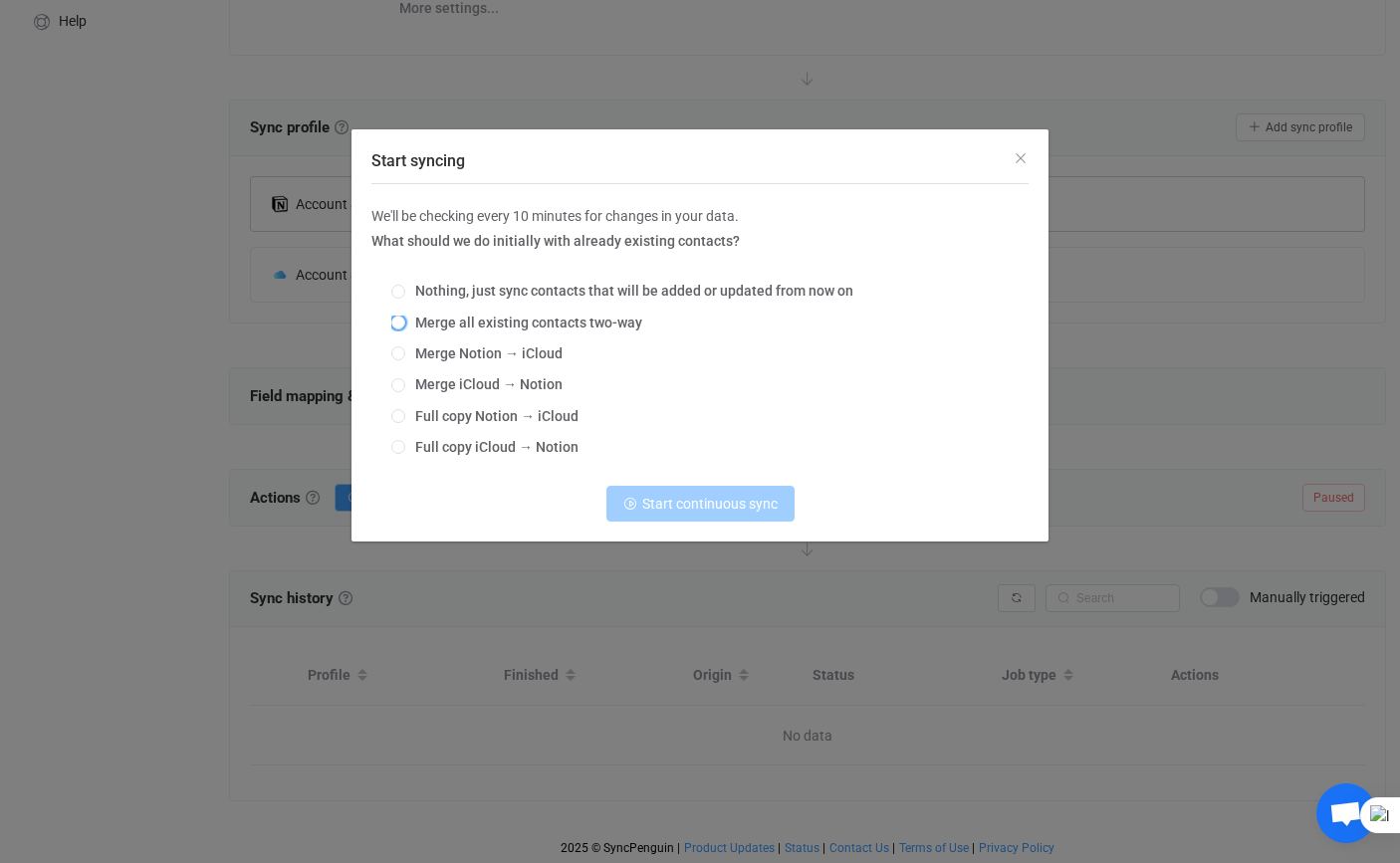 click on "Merge all existing contacts two-way" at bounding box center [524, 323] 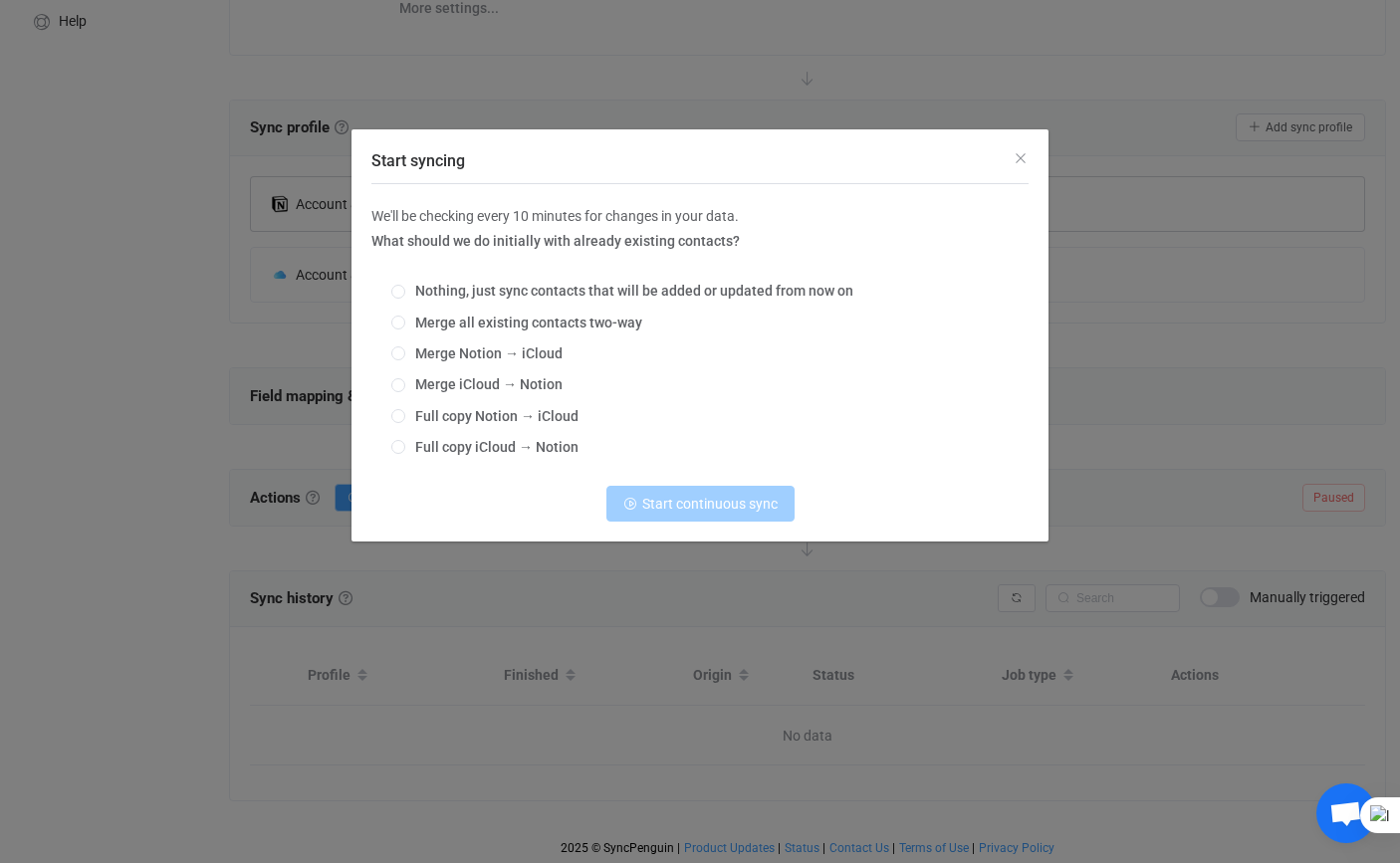 click on "Merge all existing contacts two-way" at bounding box center [398, 324] 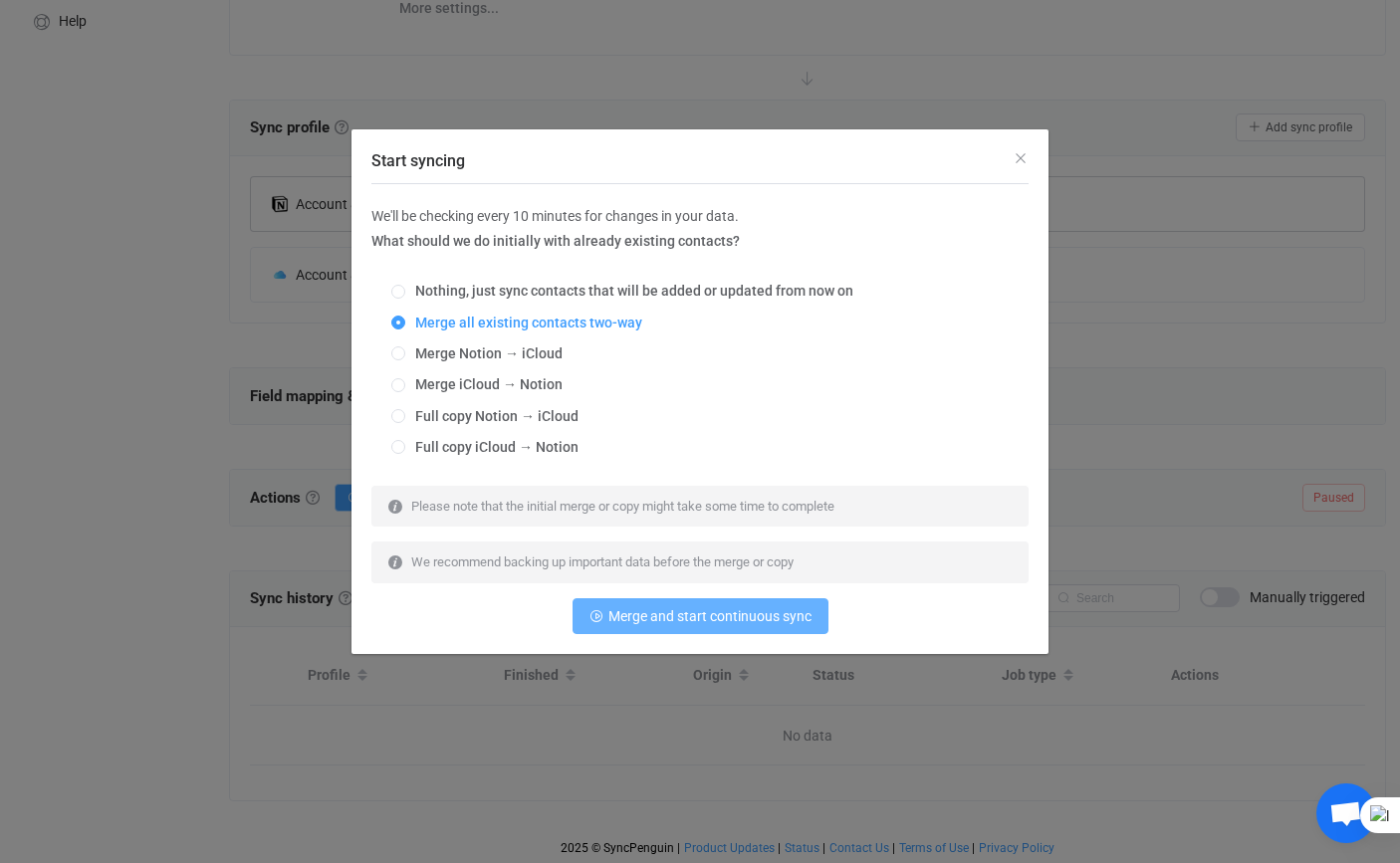 click on "Merge and start continuous sync" at bounding box center (710, 616) 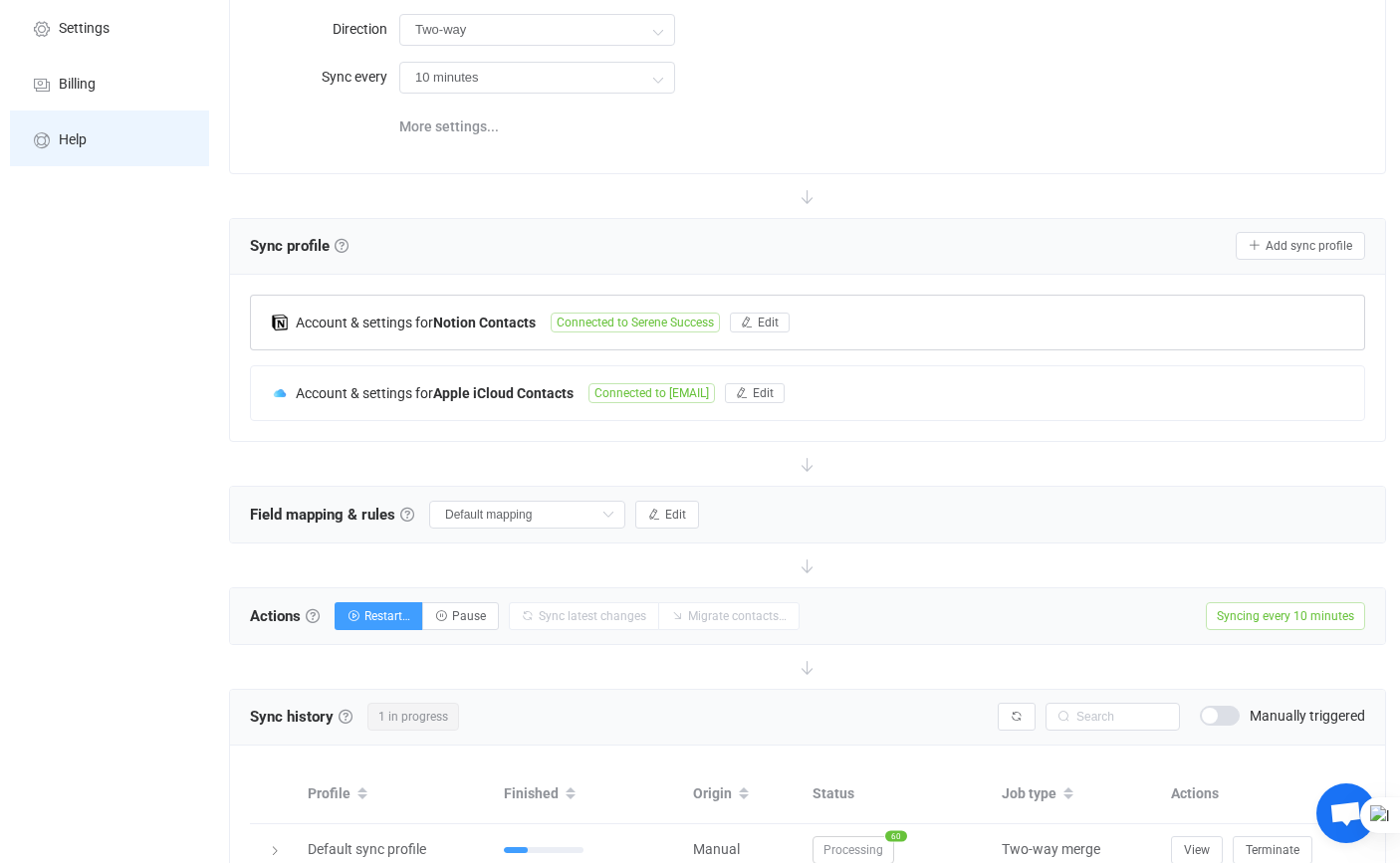 scroll, scrollTop: 0, scrollLeft: 0, axis: both 